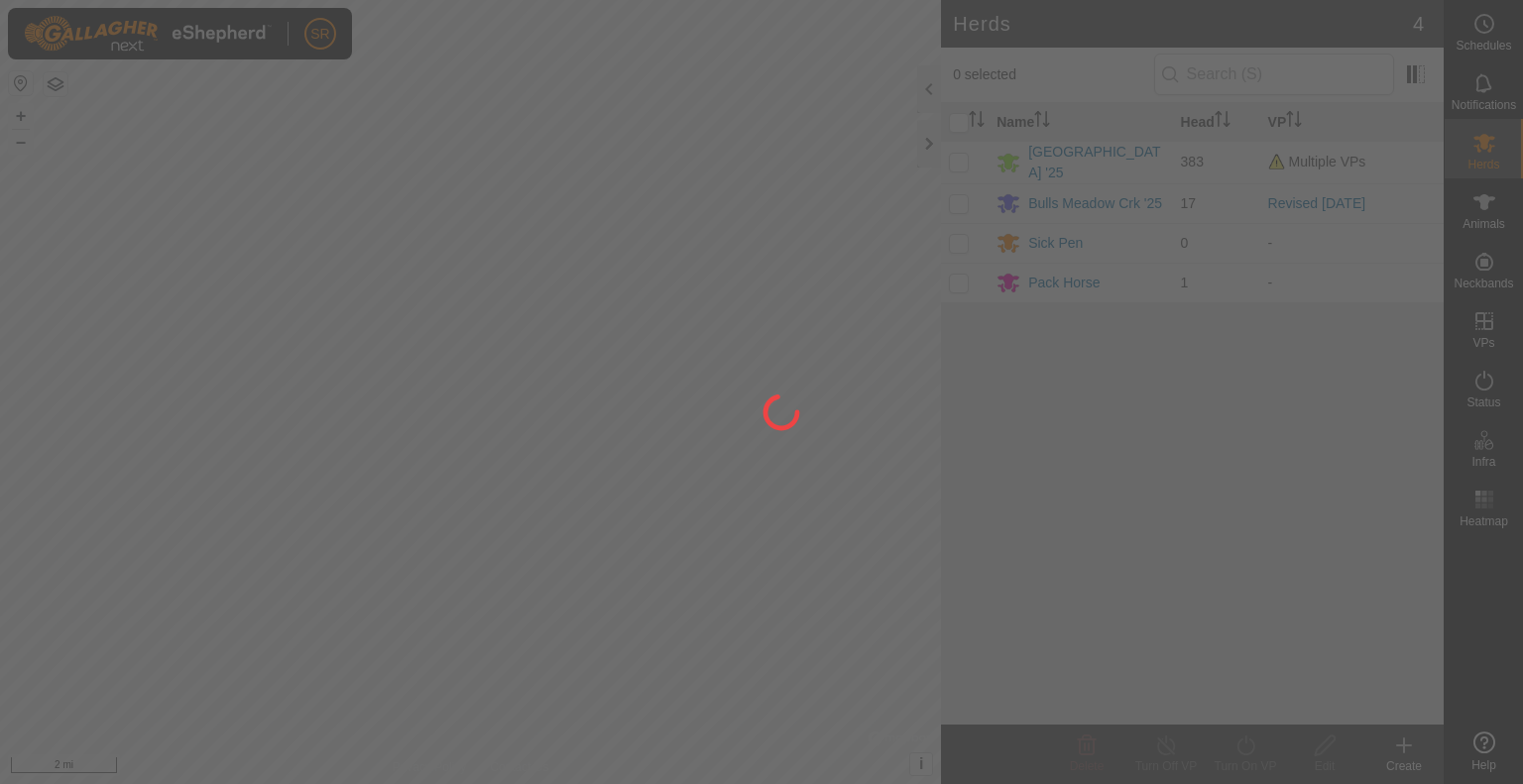 scroll, scrollTop: 0, scrollLeft: 0, axis: both 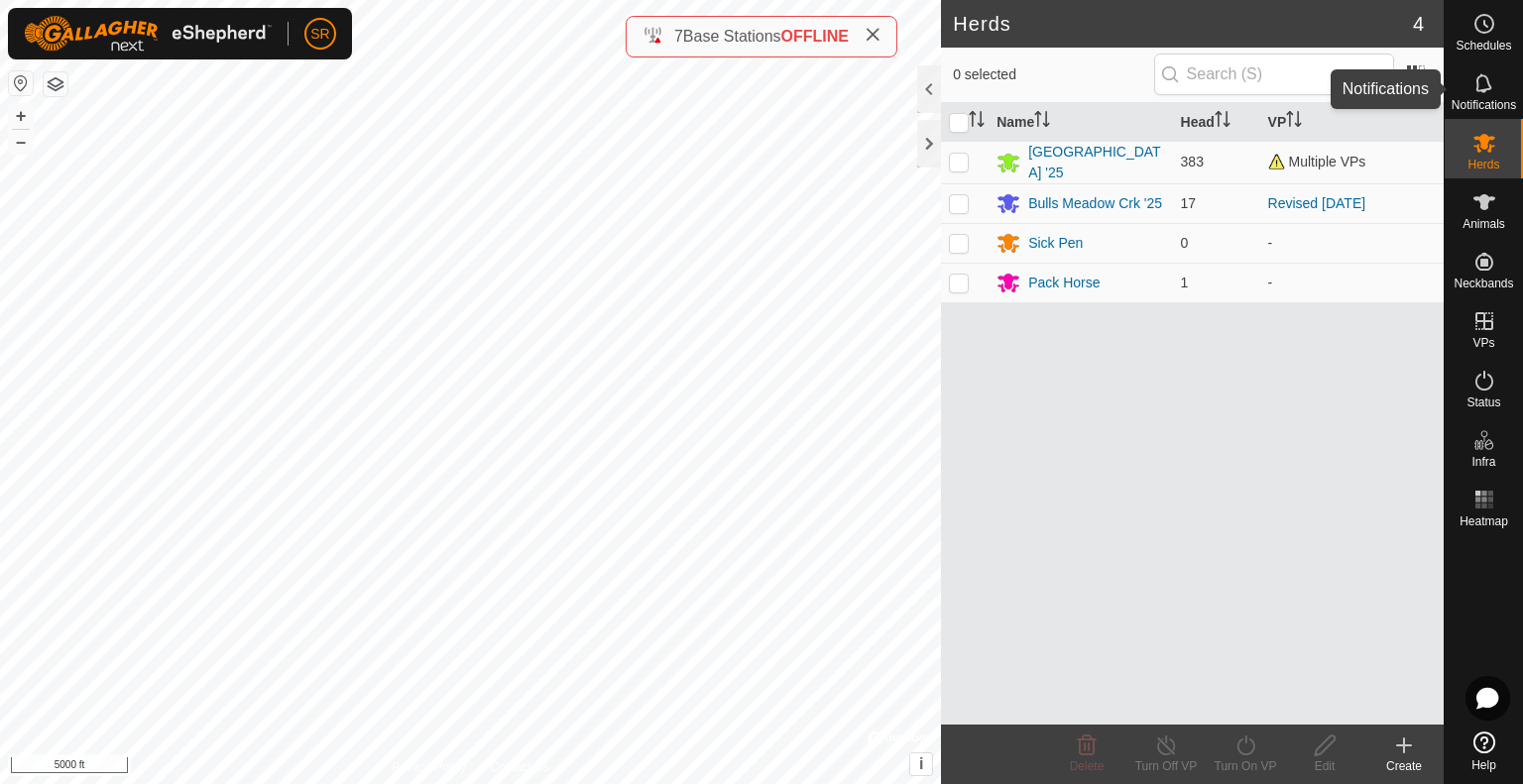 click on "Notifications" at bounding box center (1483, 105) 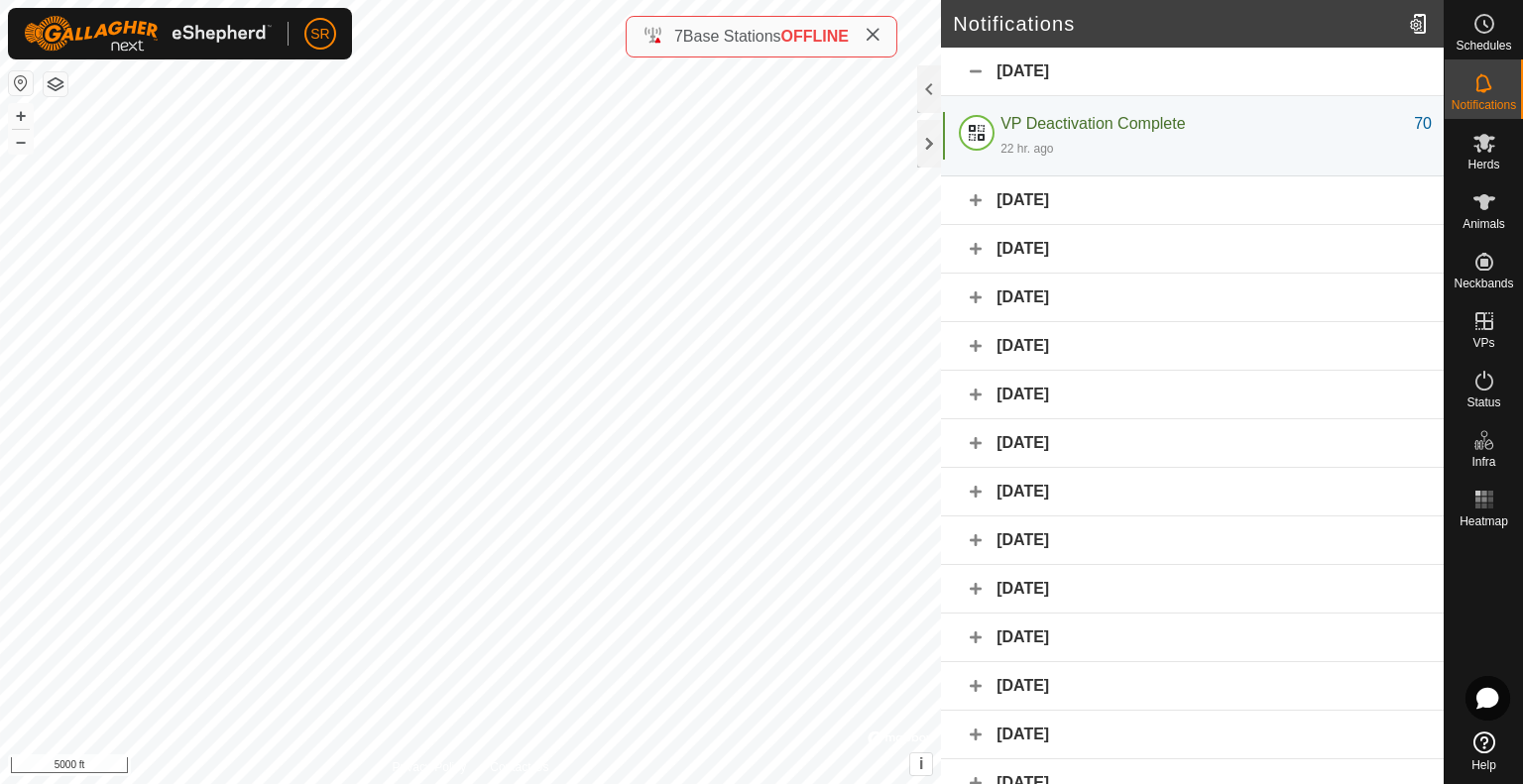 click on "[DATE]" 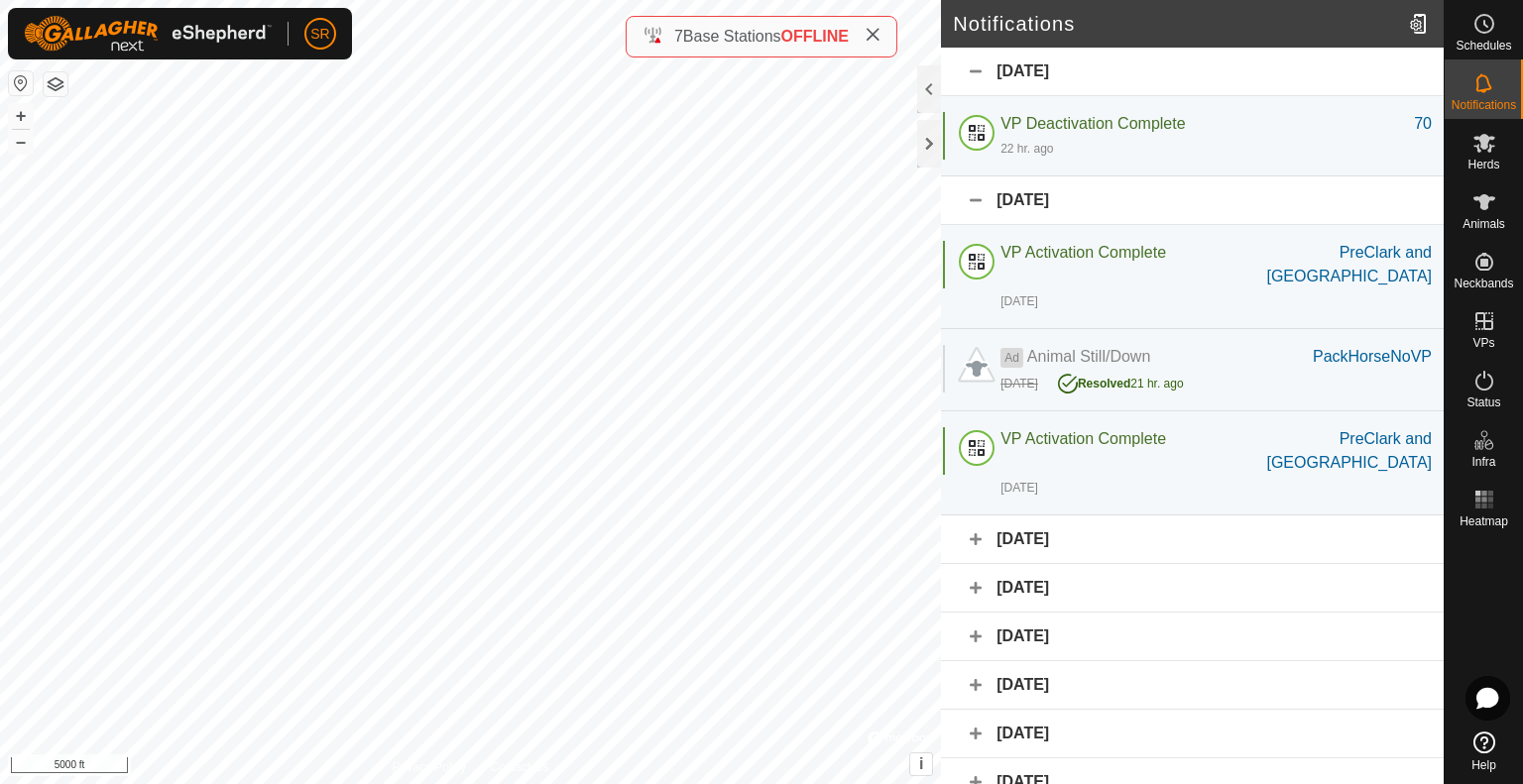 click on "[DATE]" 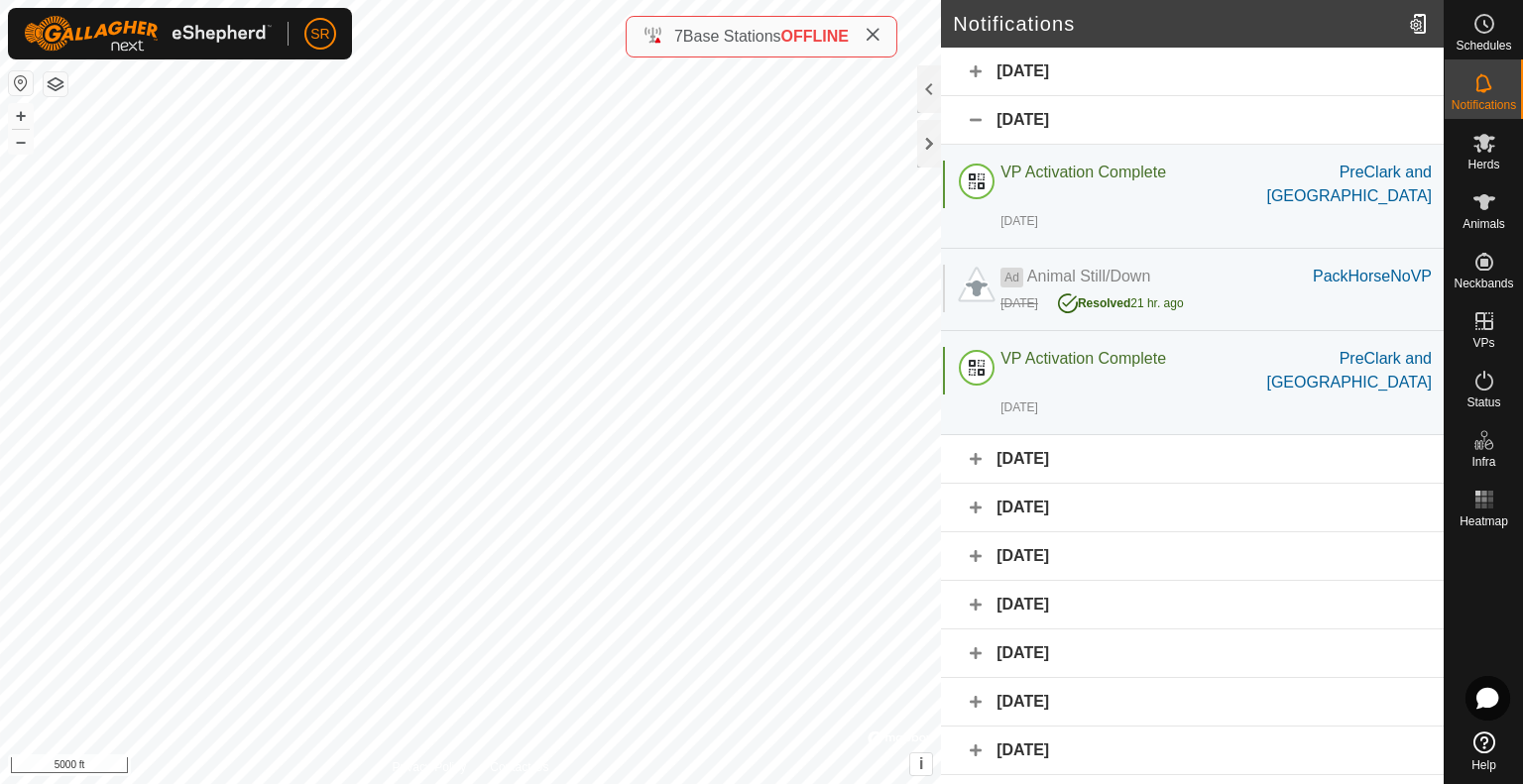 click on "[DATE]" 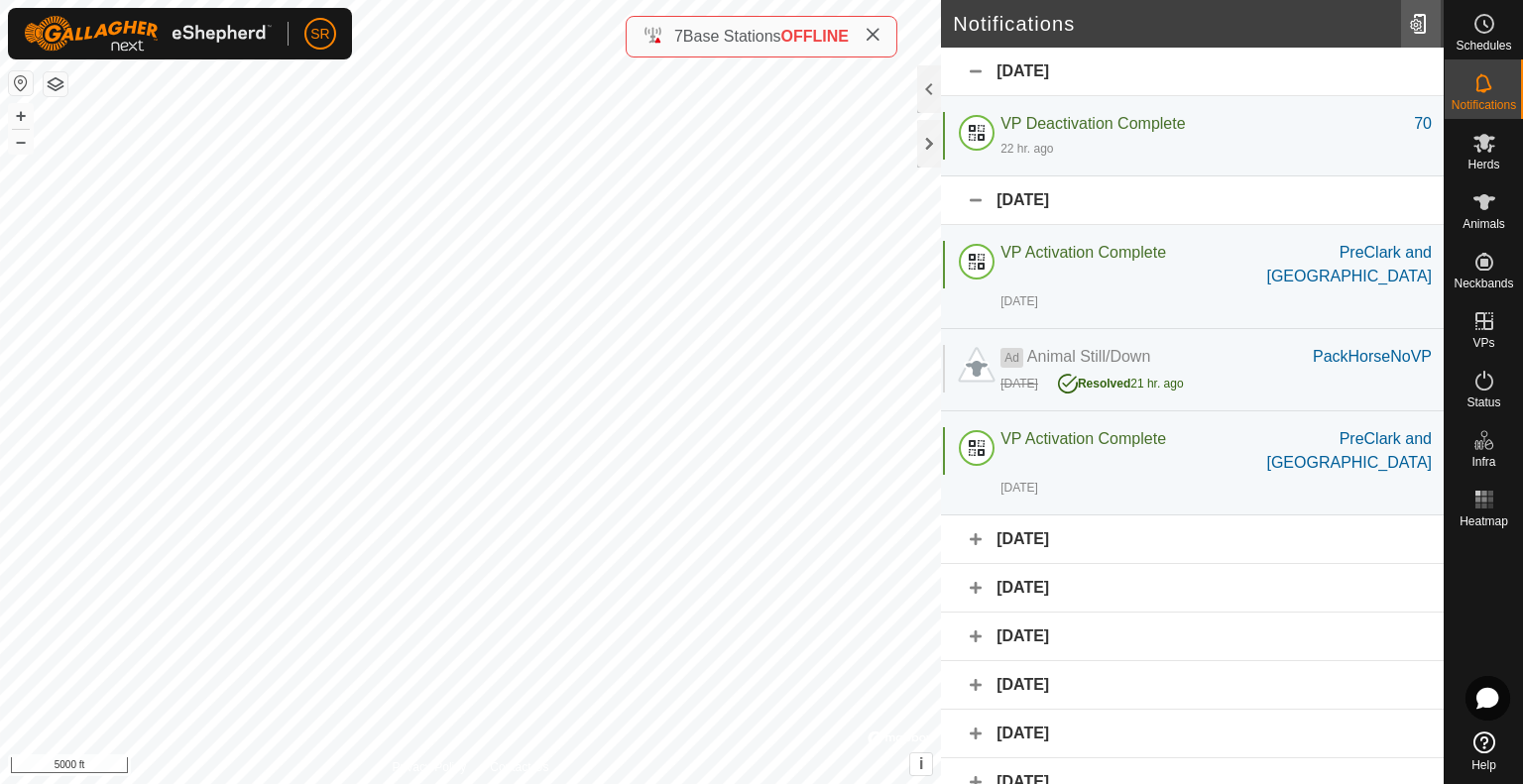 click 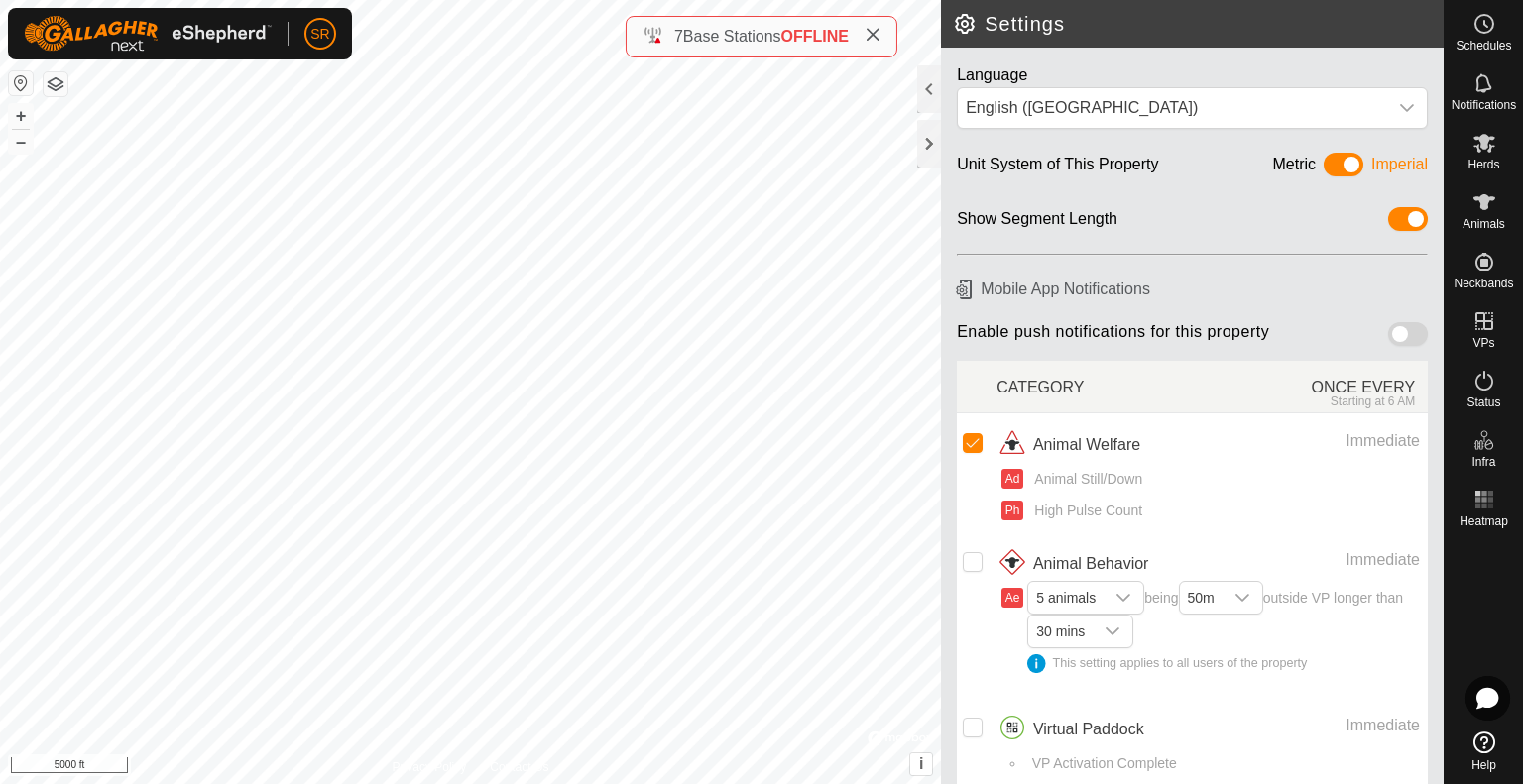 scroll, scrollTop: 44, scrollLeft: 0, axis: vertical 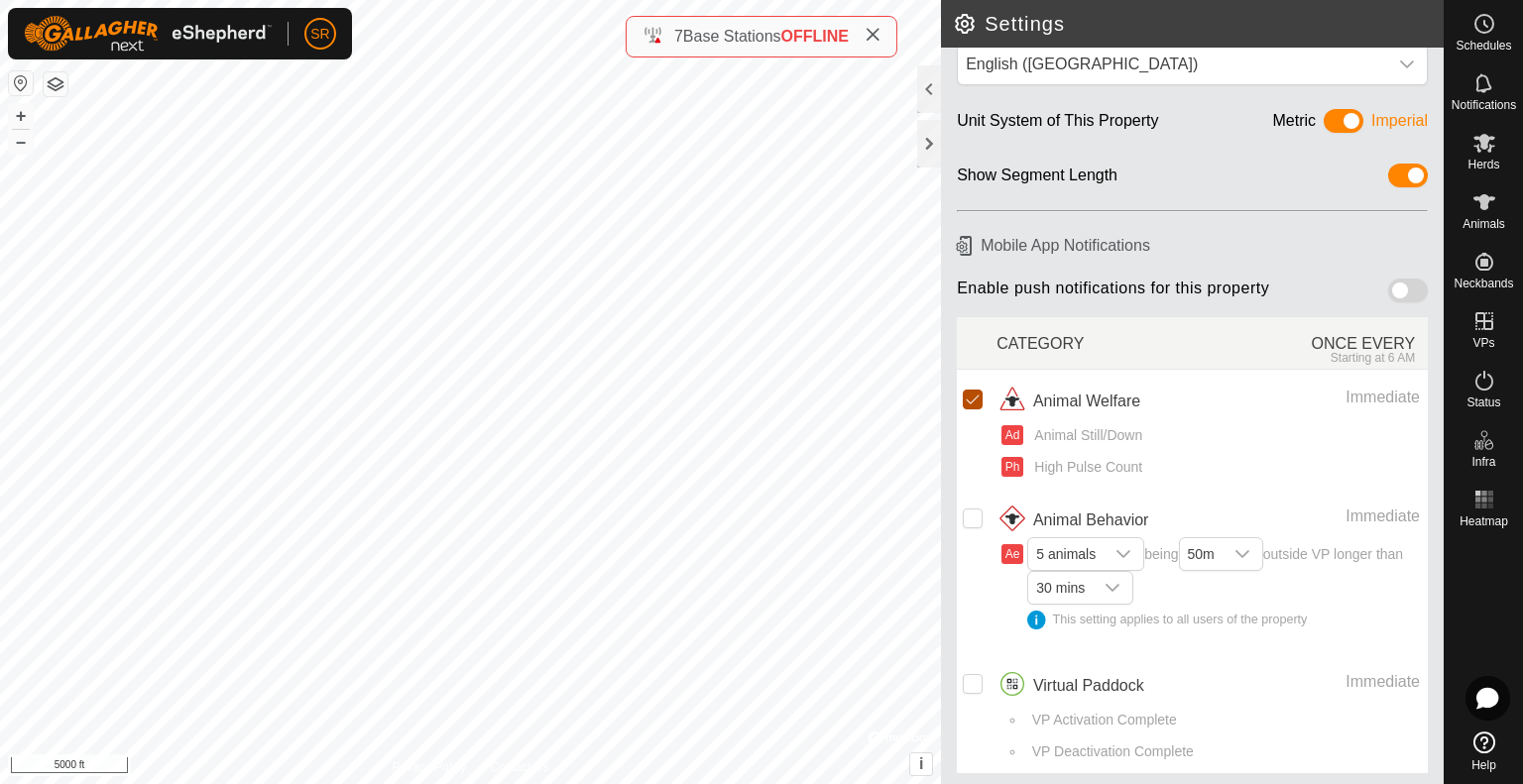 click at bounding box center [973, 399] 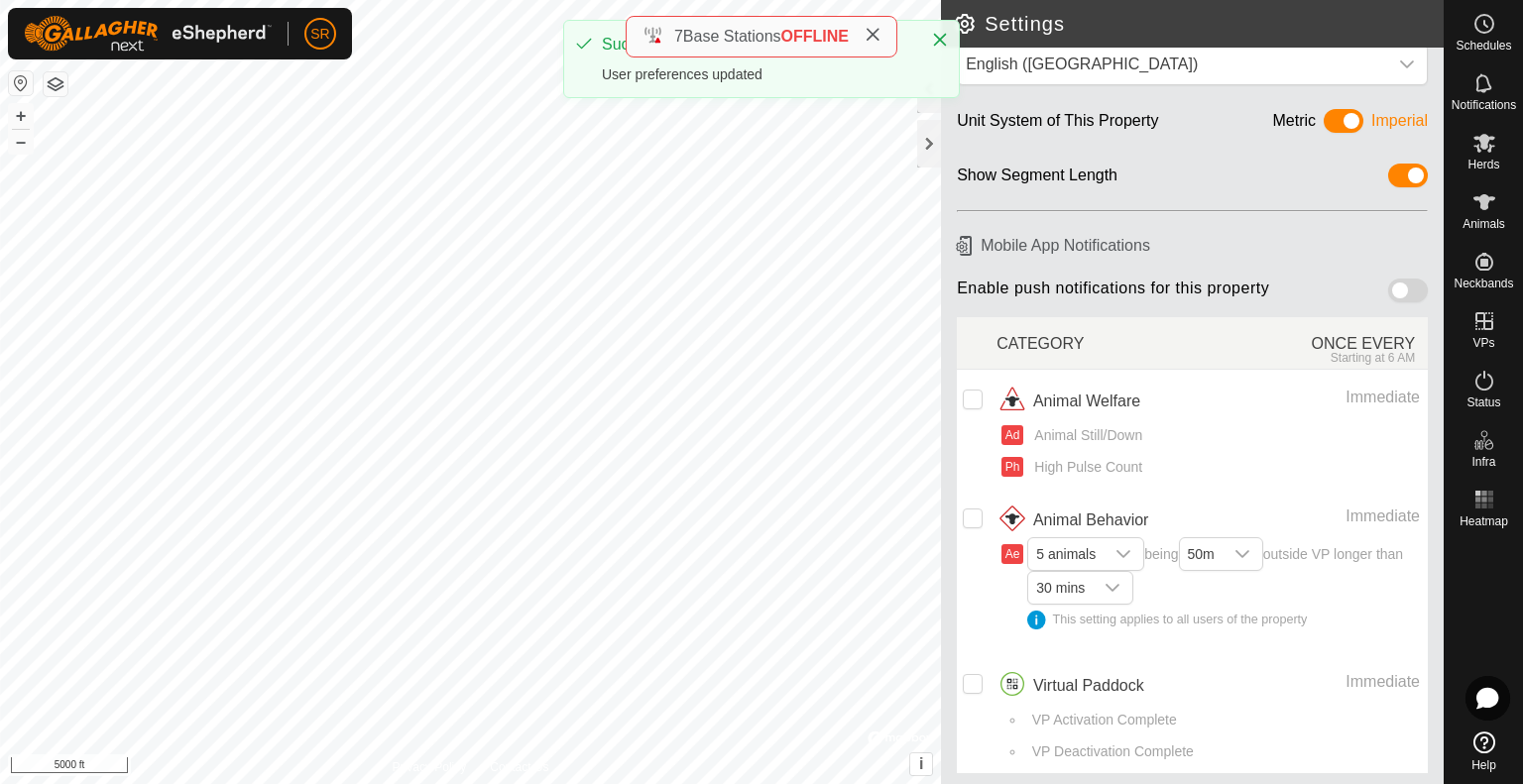 click 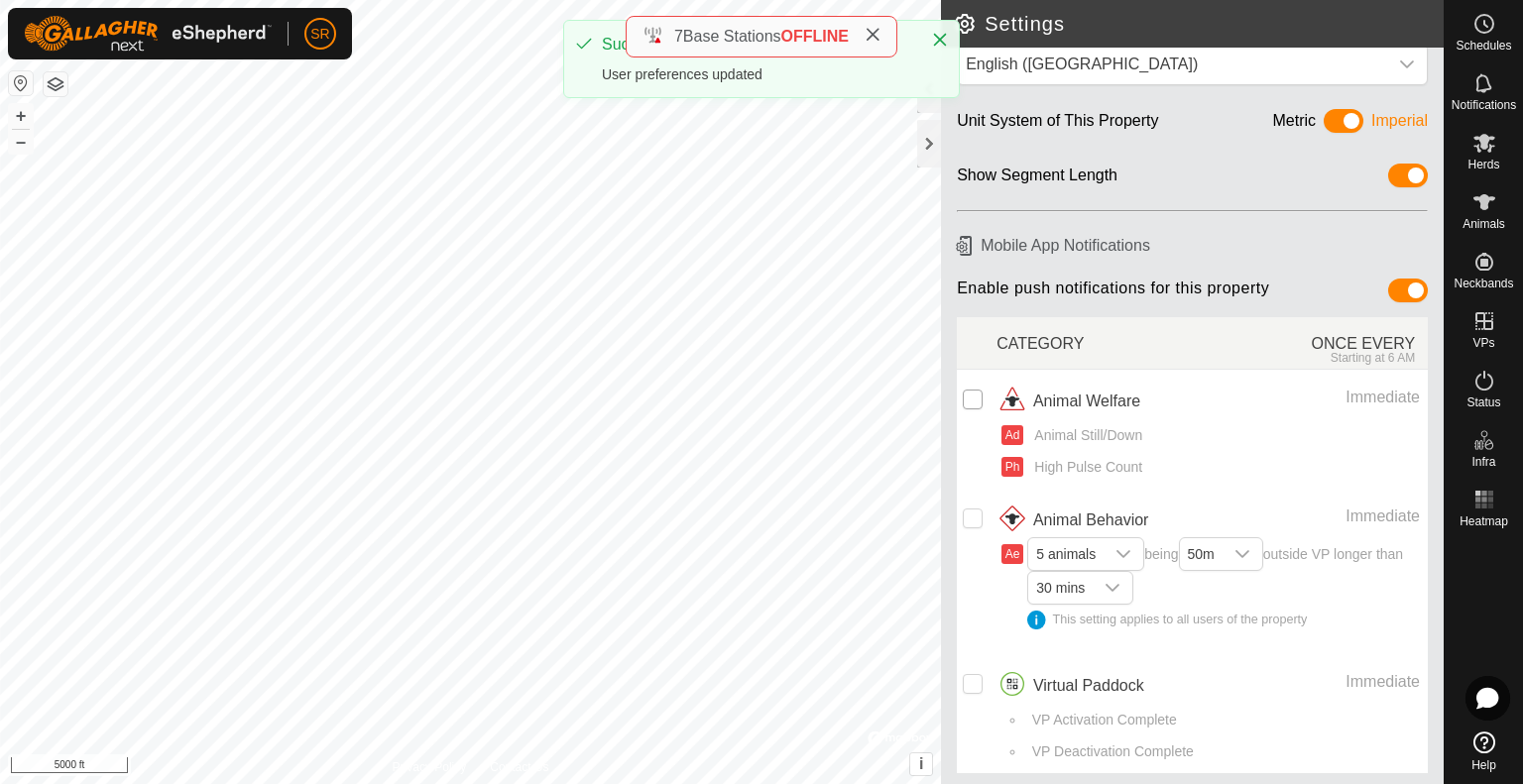 click at bounding box center (973, 399) 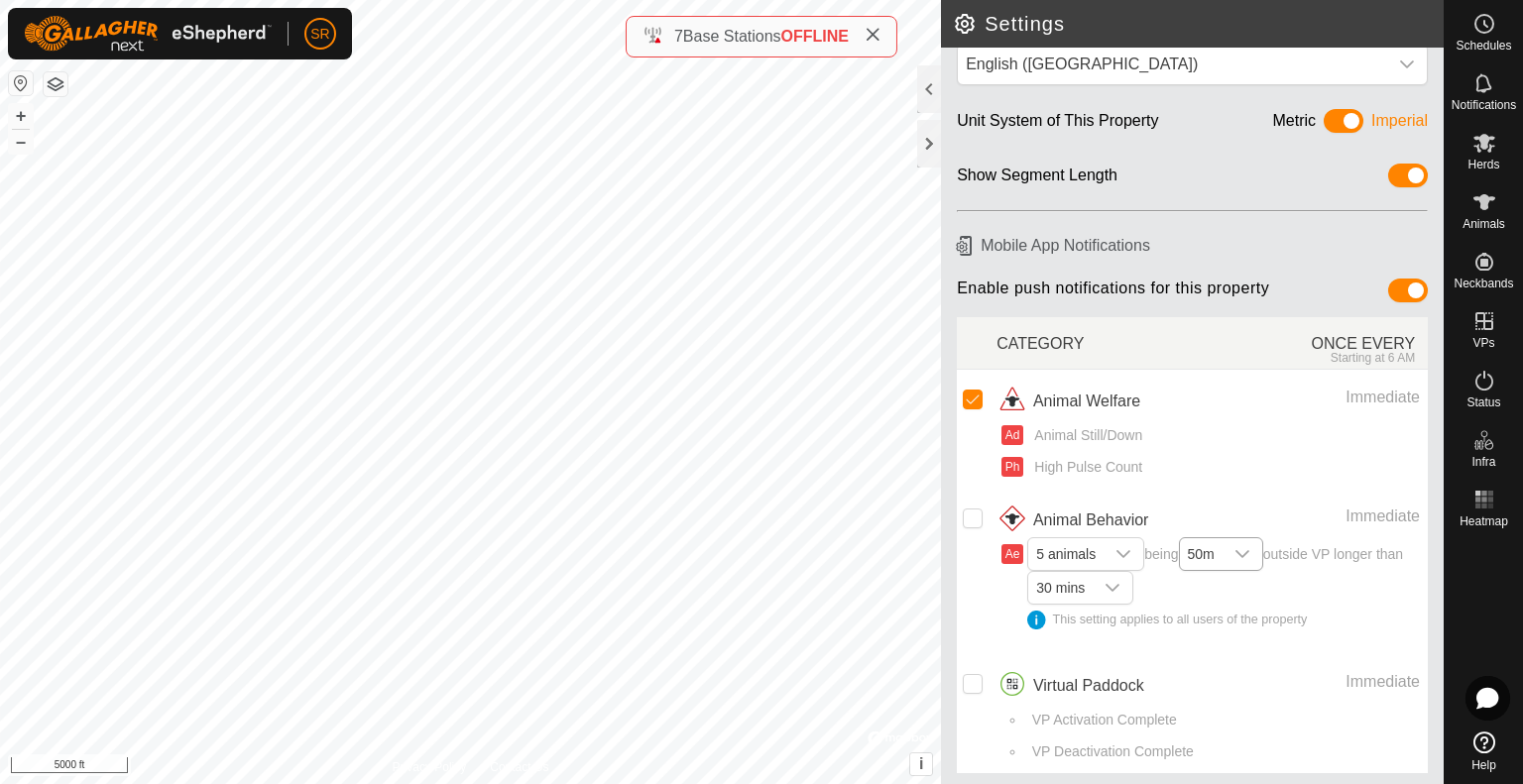 click at bounding box center [1242, 554] 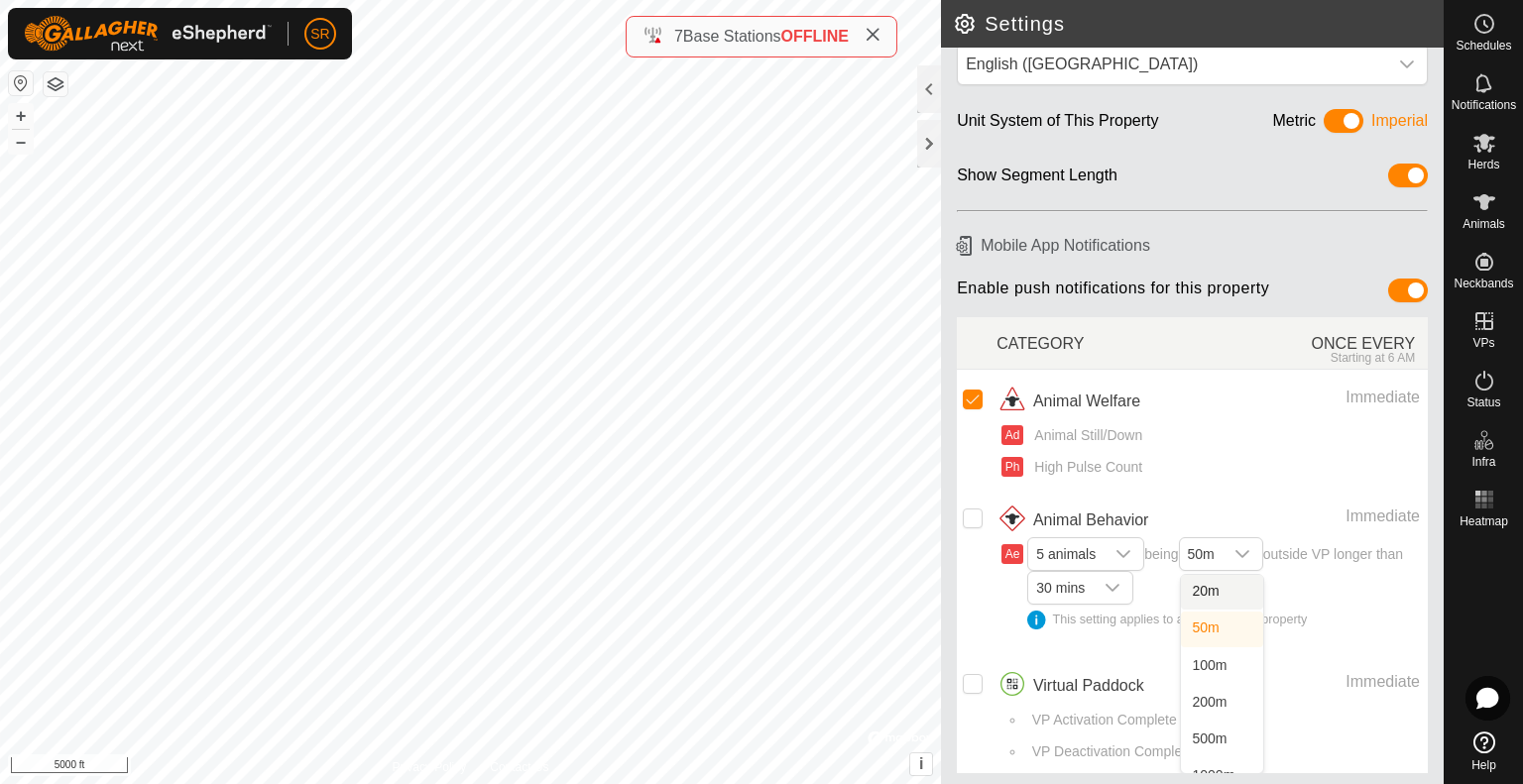 click on "Immediate" at bounding box center [1332, 516] 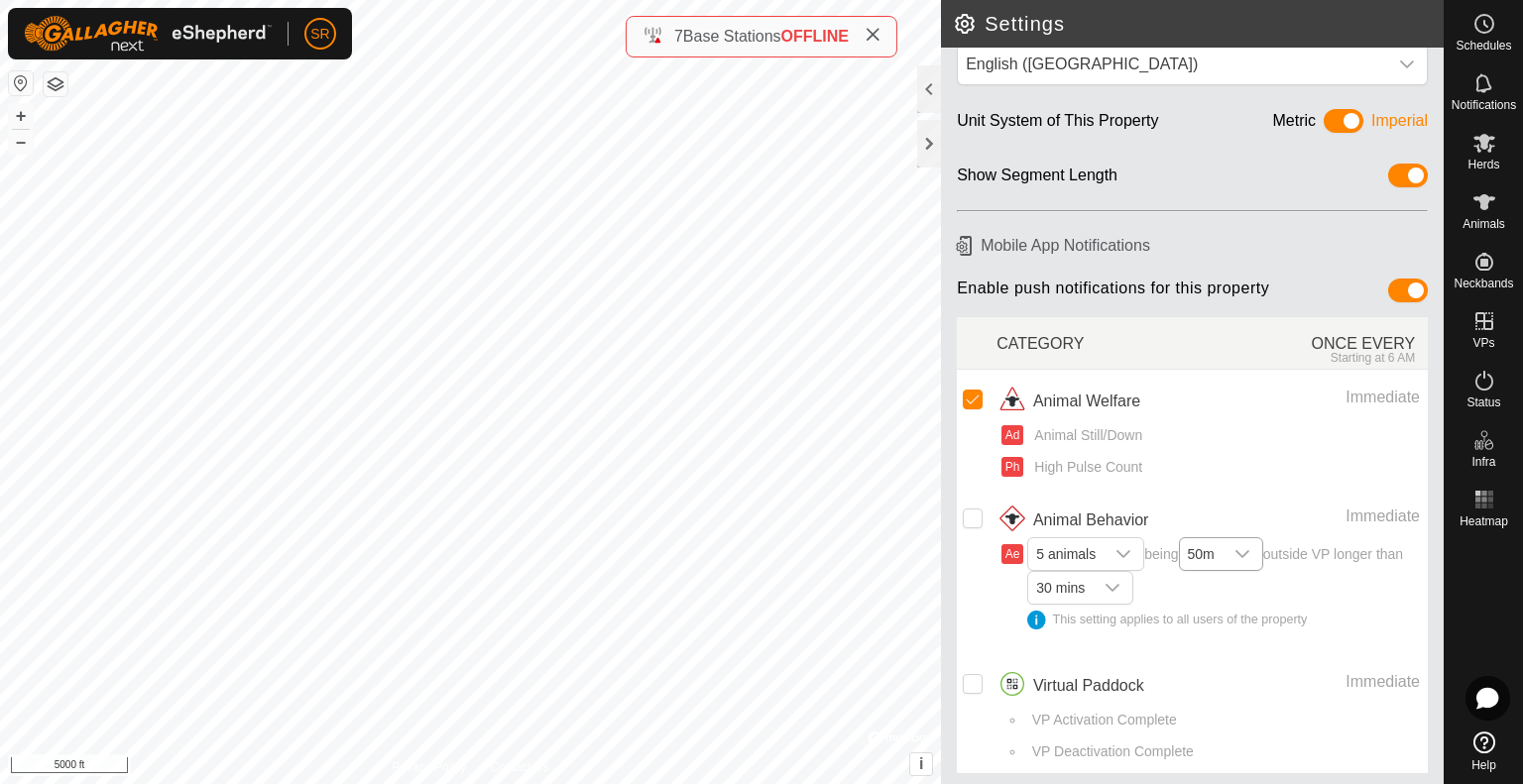 click at bounding box center (1242, 554) 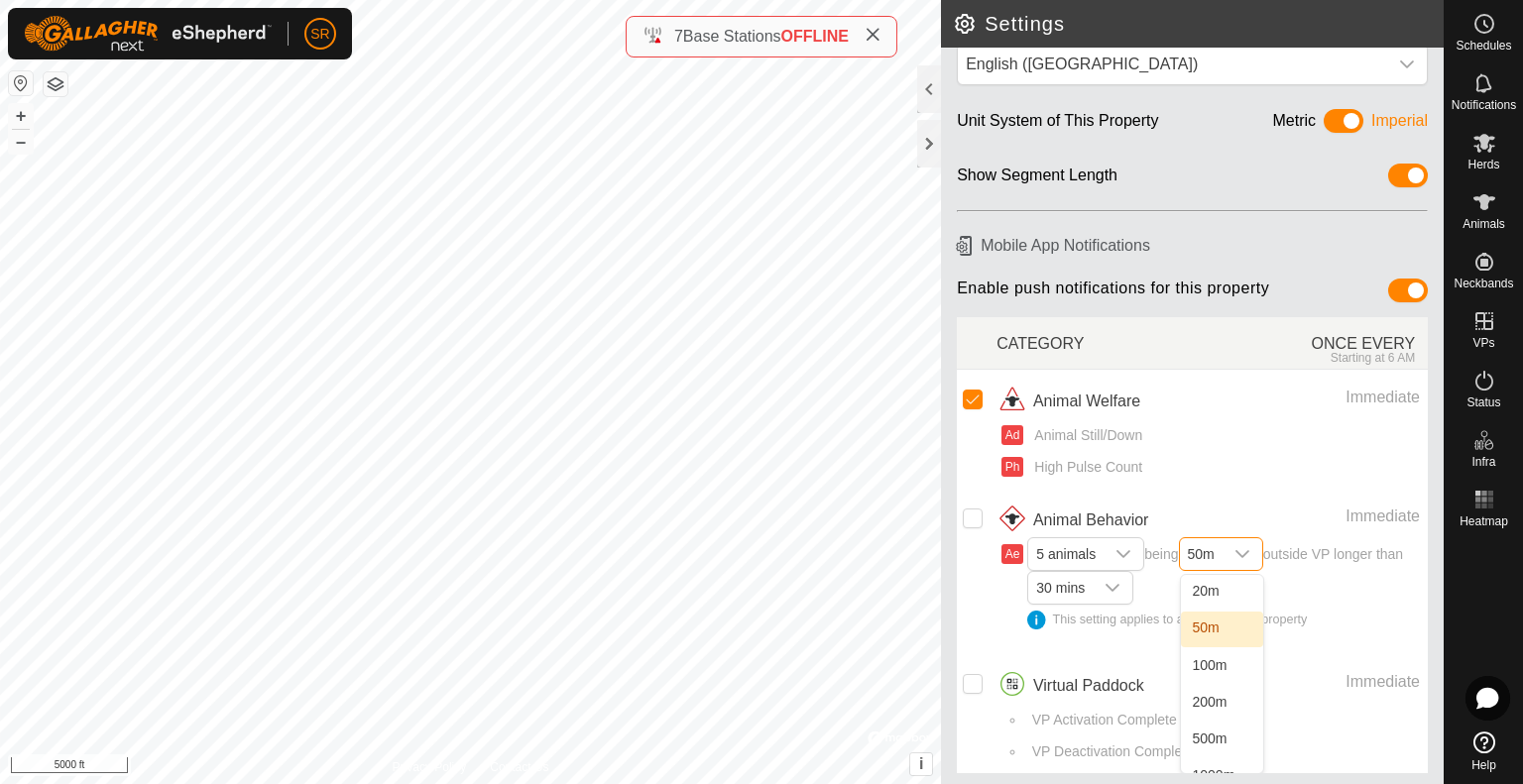 click on "Ph   High Pulse Count" at bounding box center [1211, 473] 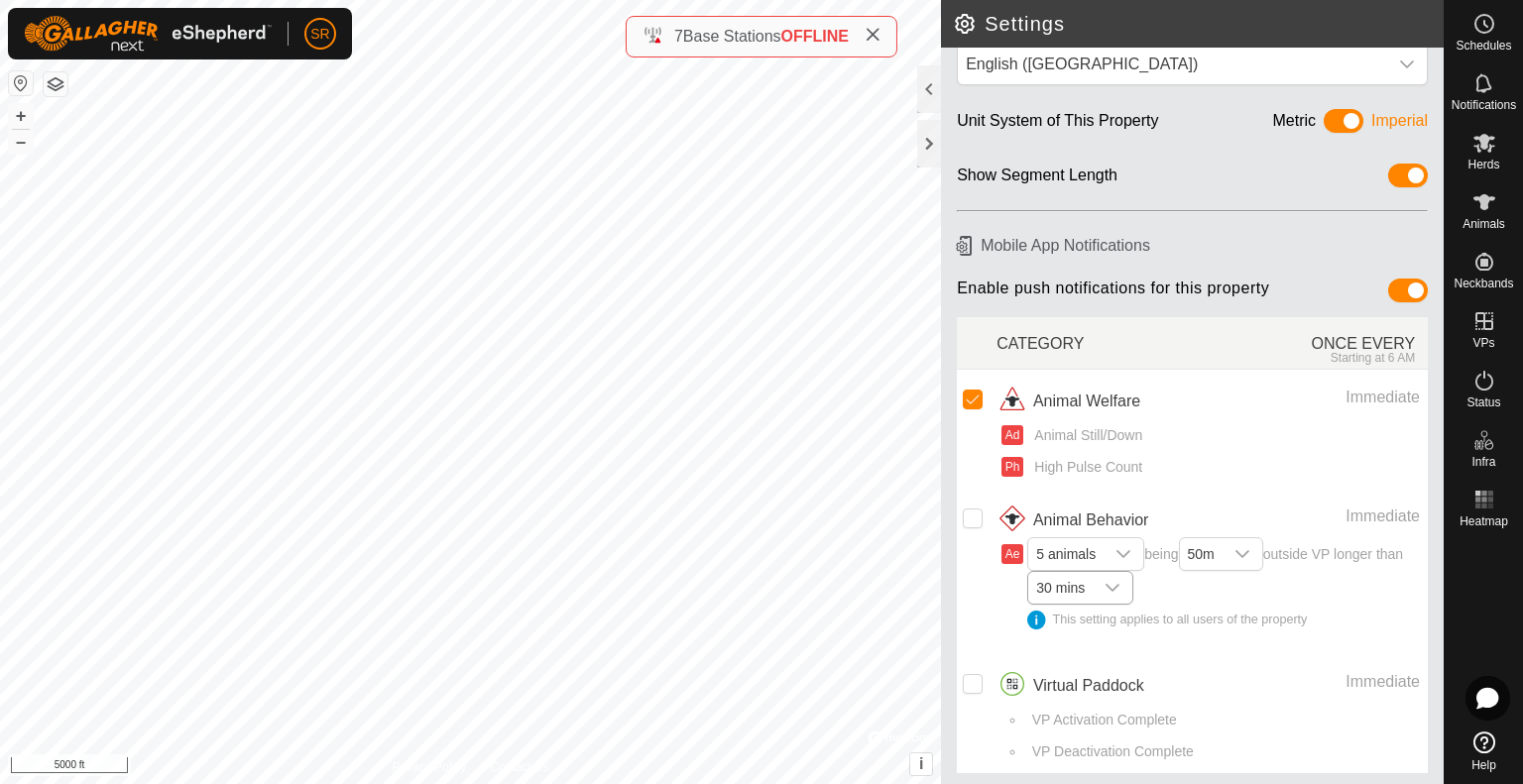 click at bounding box center (1113, 588) 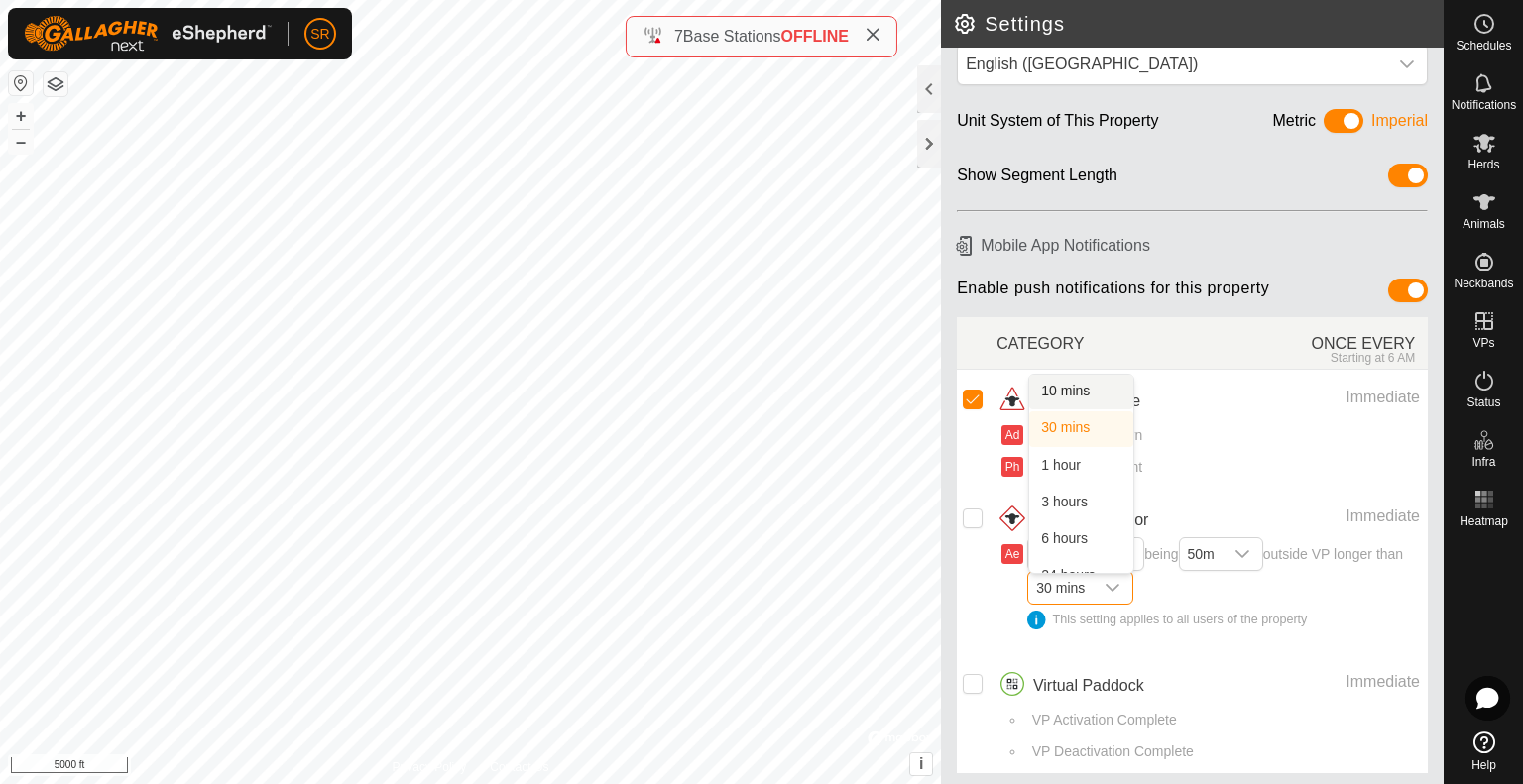 click on "Ad   Animal Still/Down" at bounding box center (1211, 435) 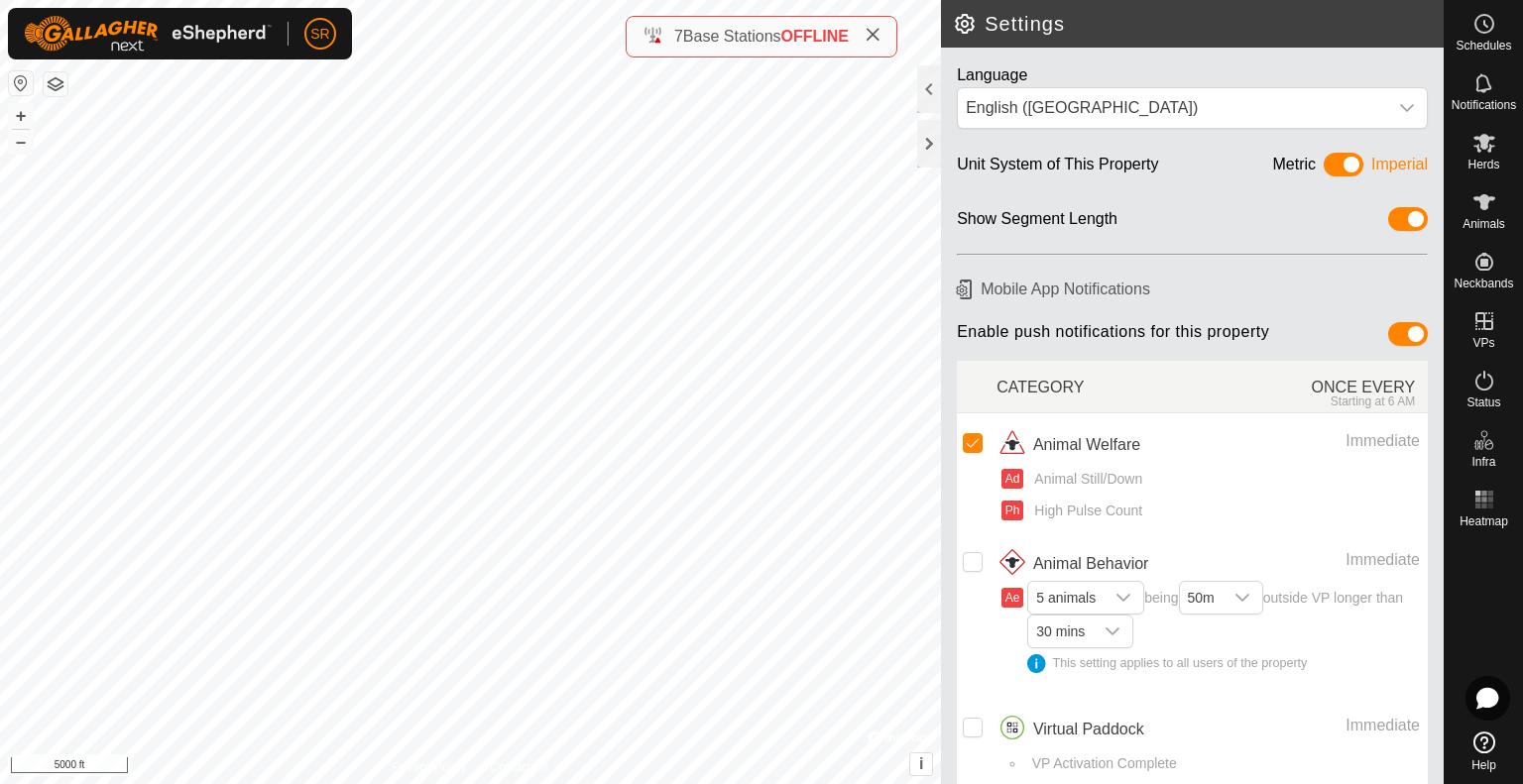 scroll, scrollTop: 44, scrollLeft: 0, axis: vertical 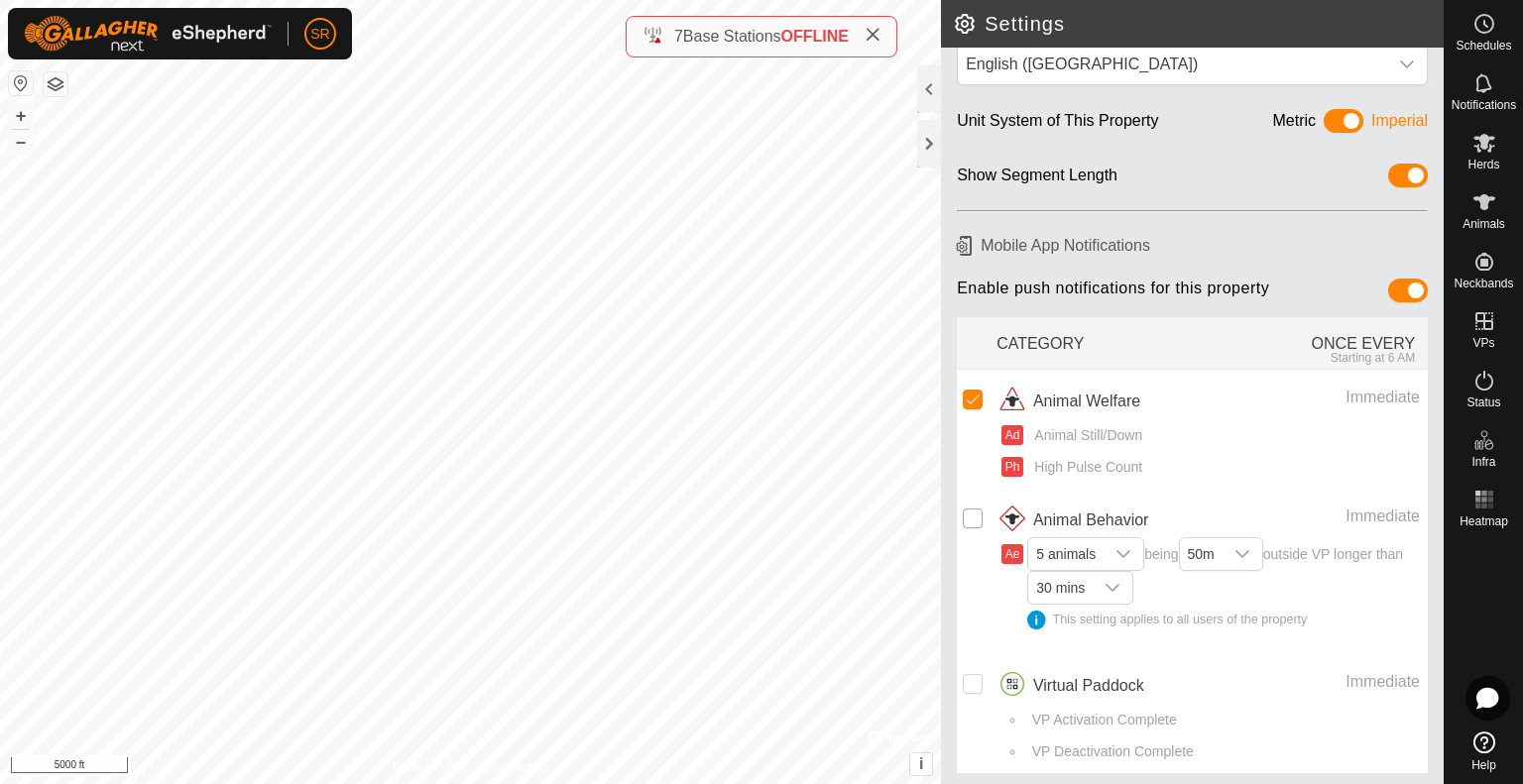 click at bounding box center [973, 518] 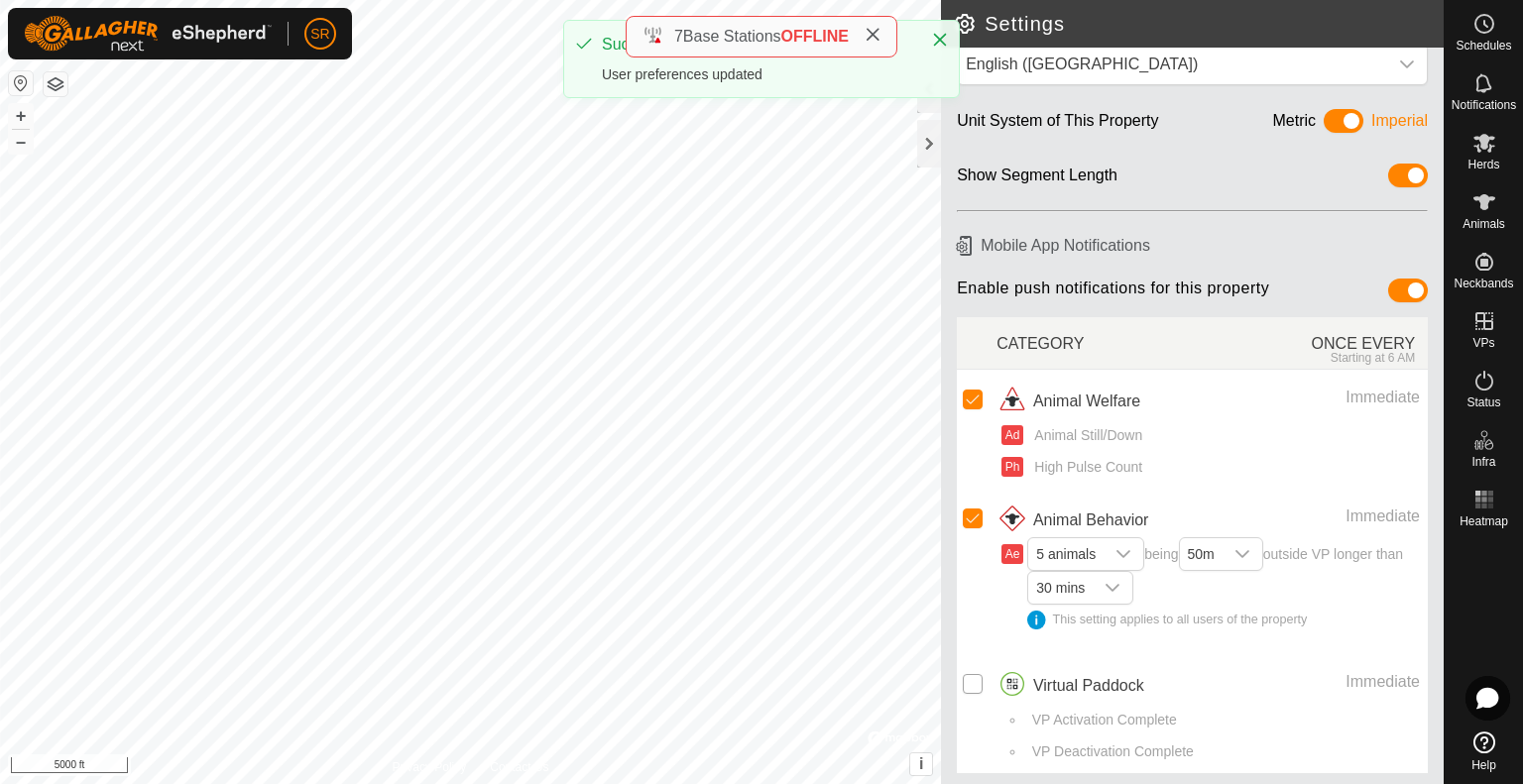 click at bounding box center (973, 684) 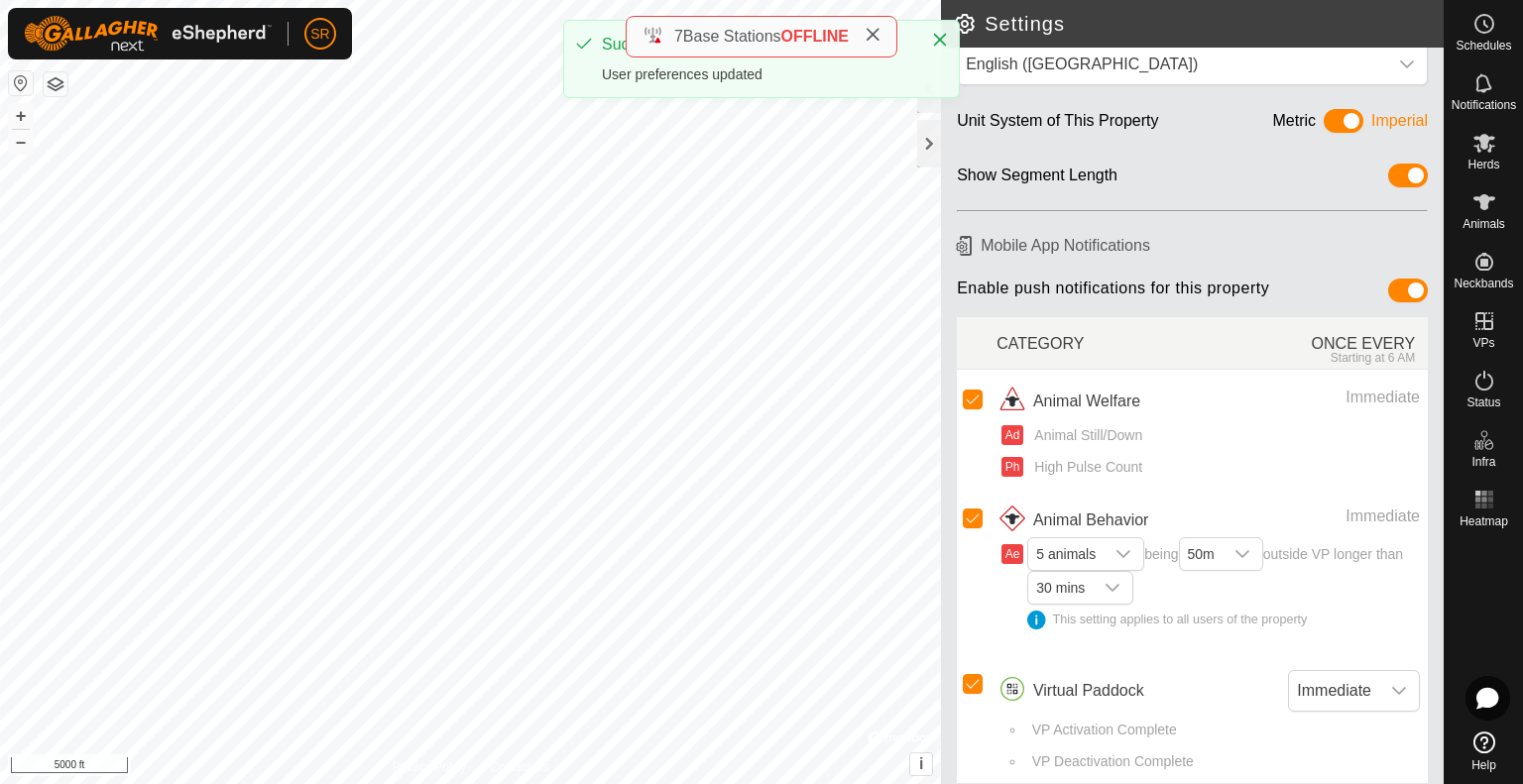 scroll, scrollTop: 54, scrollLeft: 0, axis: vertical 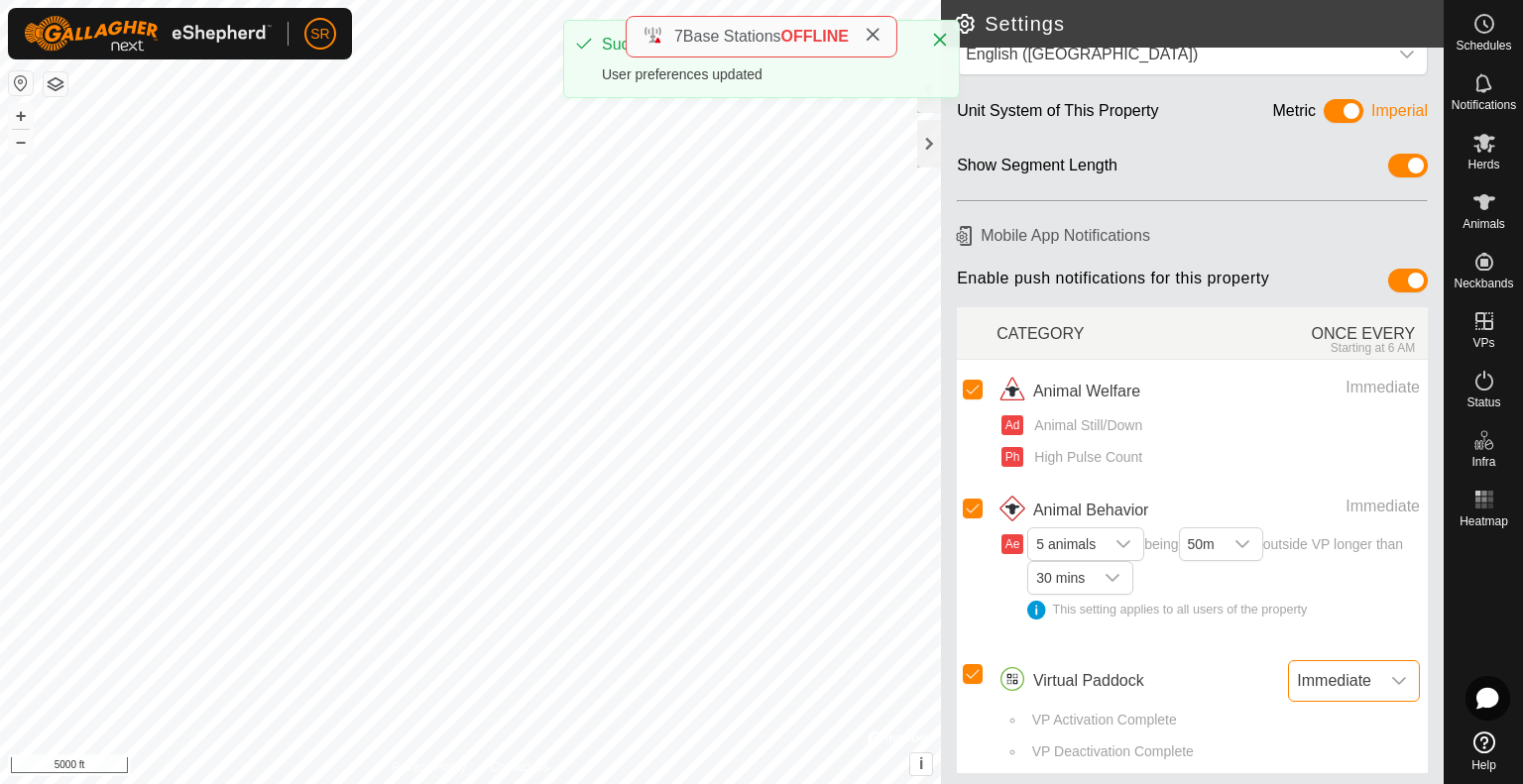 click on "Immediate" at bounding box center (1334, 681) 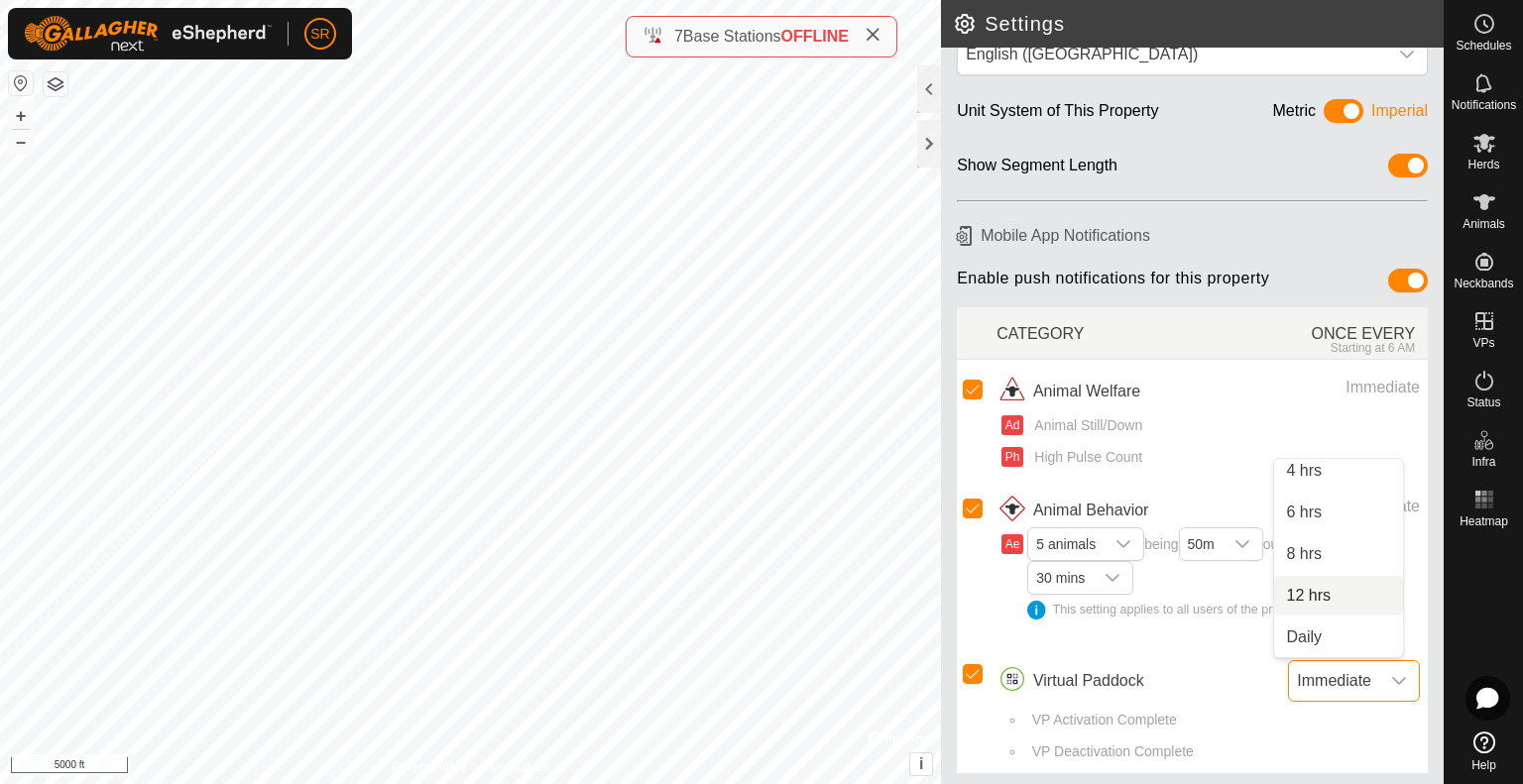 scroll, scrollTop: 0, scrollLeft: 0, axis: both 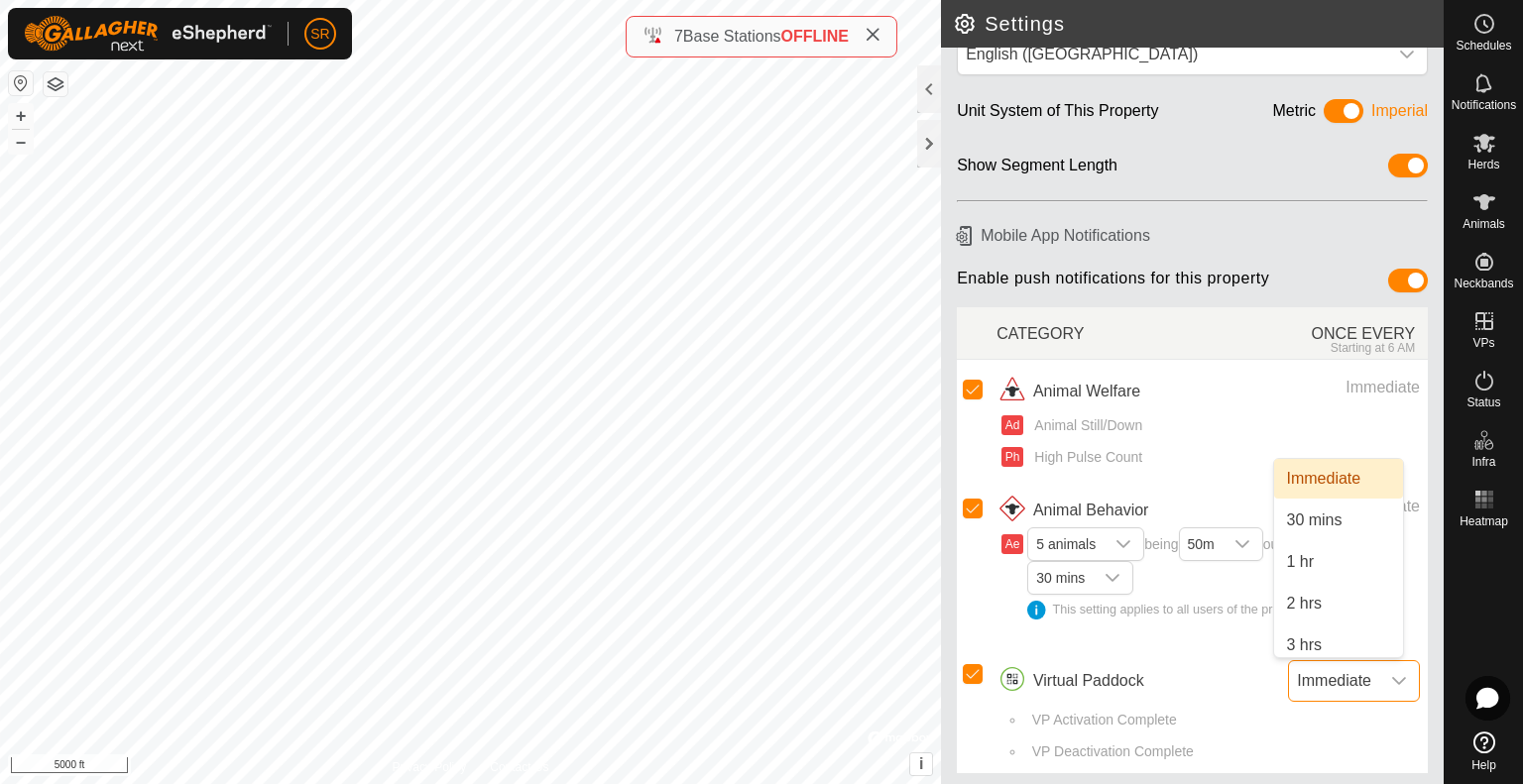 click on "Immediate" at bounding box center [1339, 479] 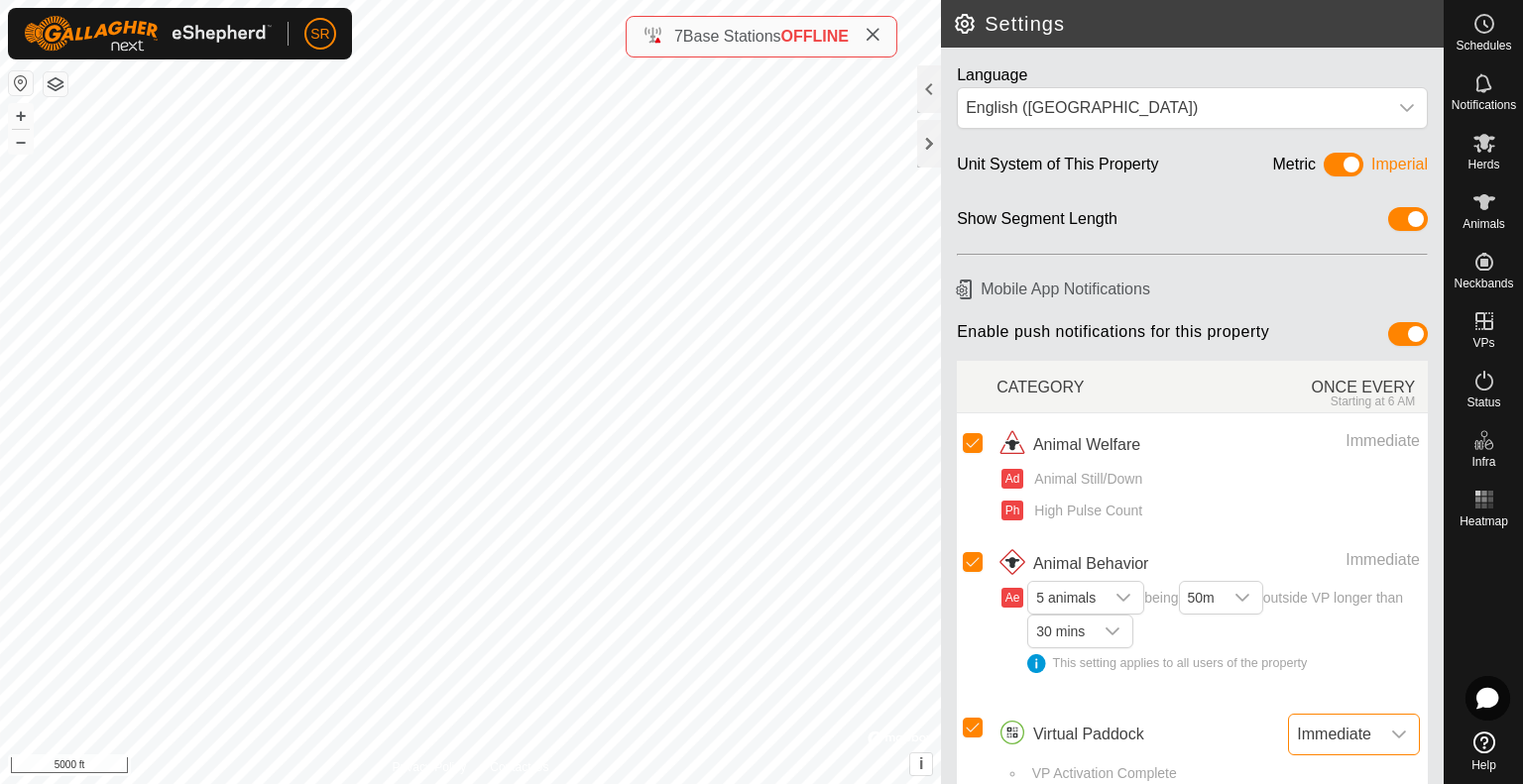 scroll, scrollTop: 54, scrollLeft: 0, axis: vertical 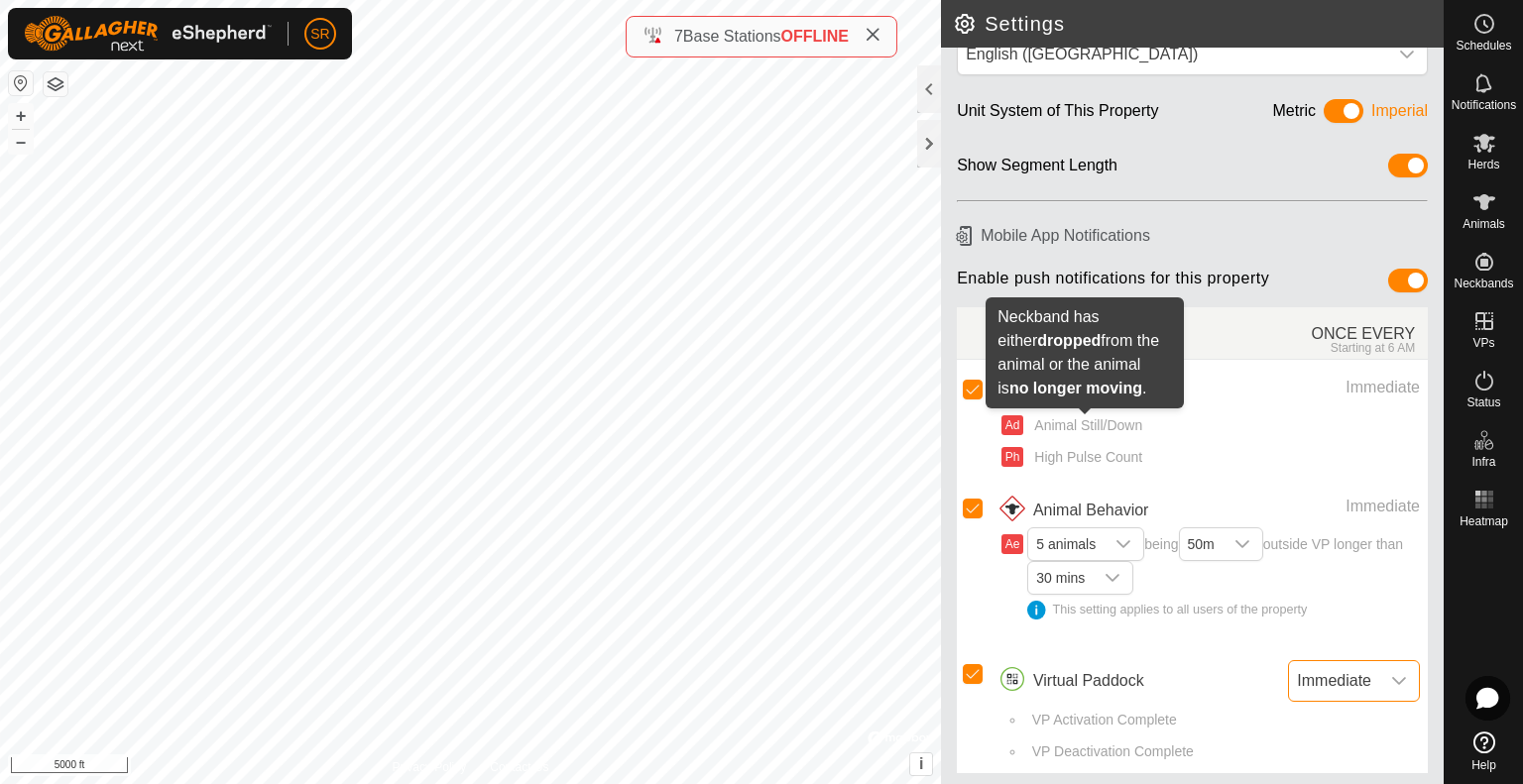 click on "Animal Still/Down" at bounding box center (1085, 425) 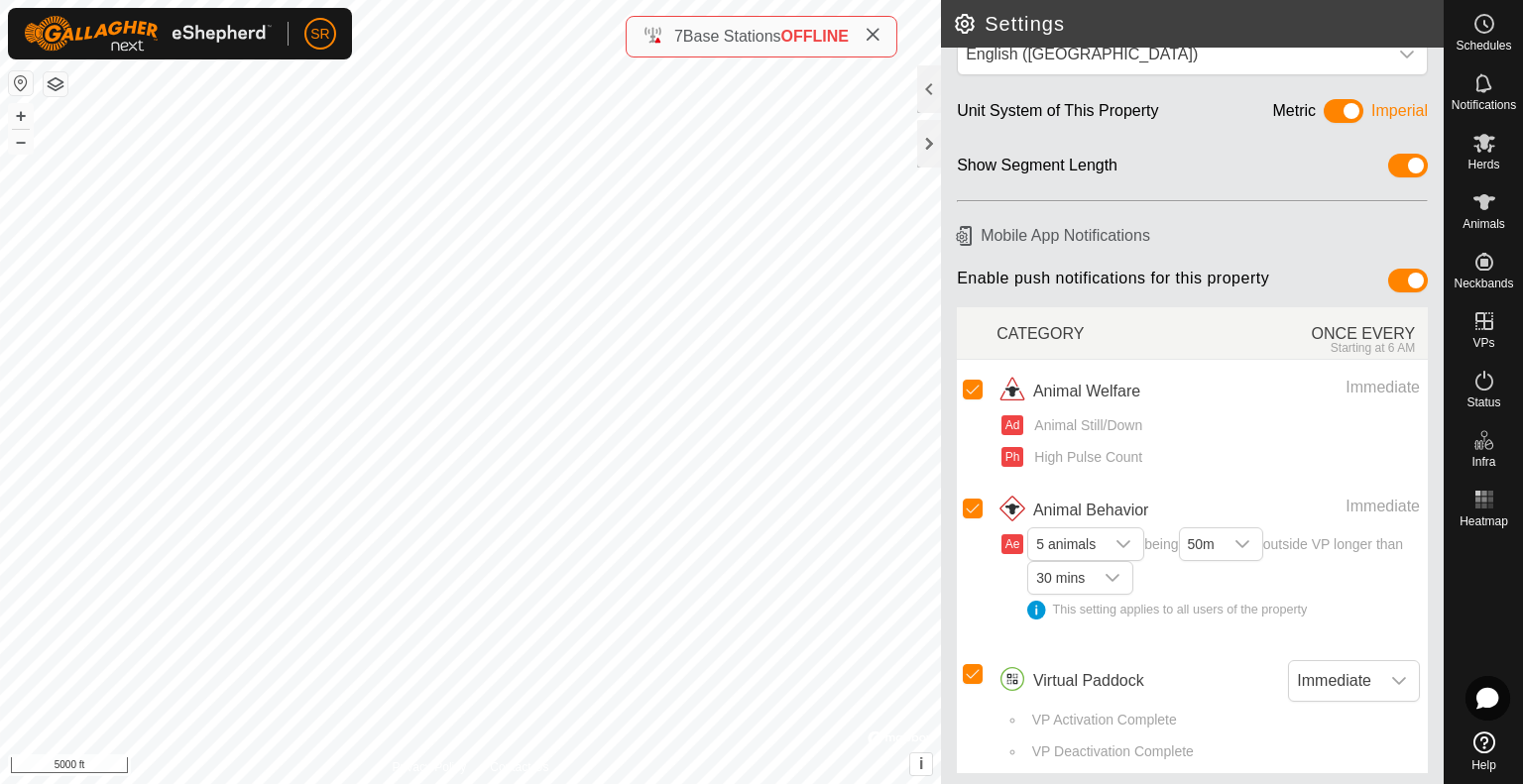 scroll, scrollTop: 0, scrollLeft: 0, axis: both 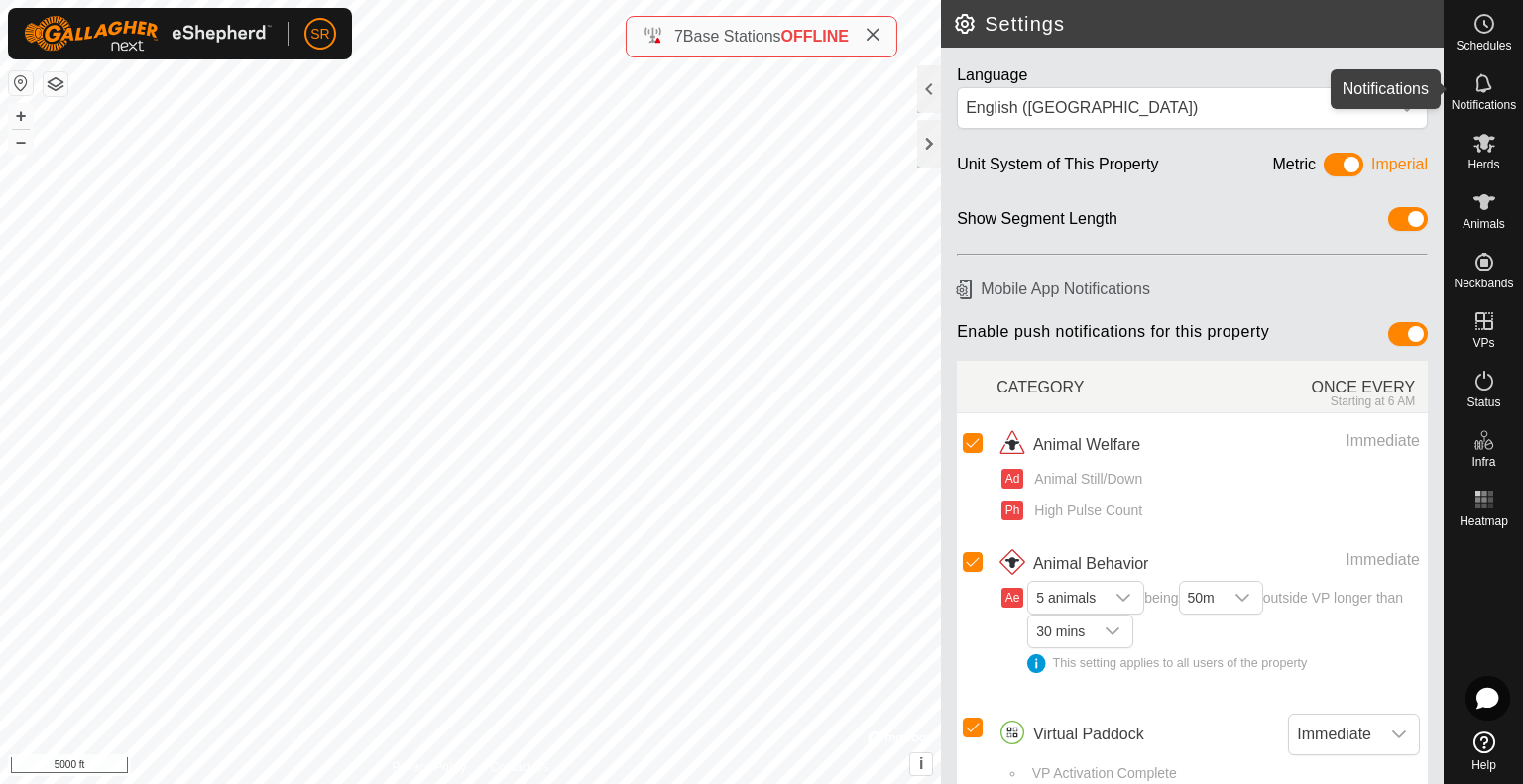 click 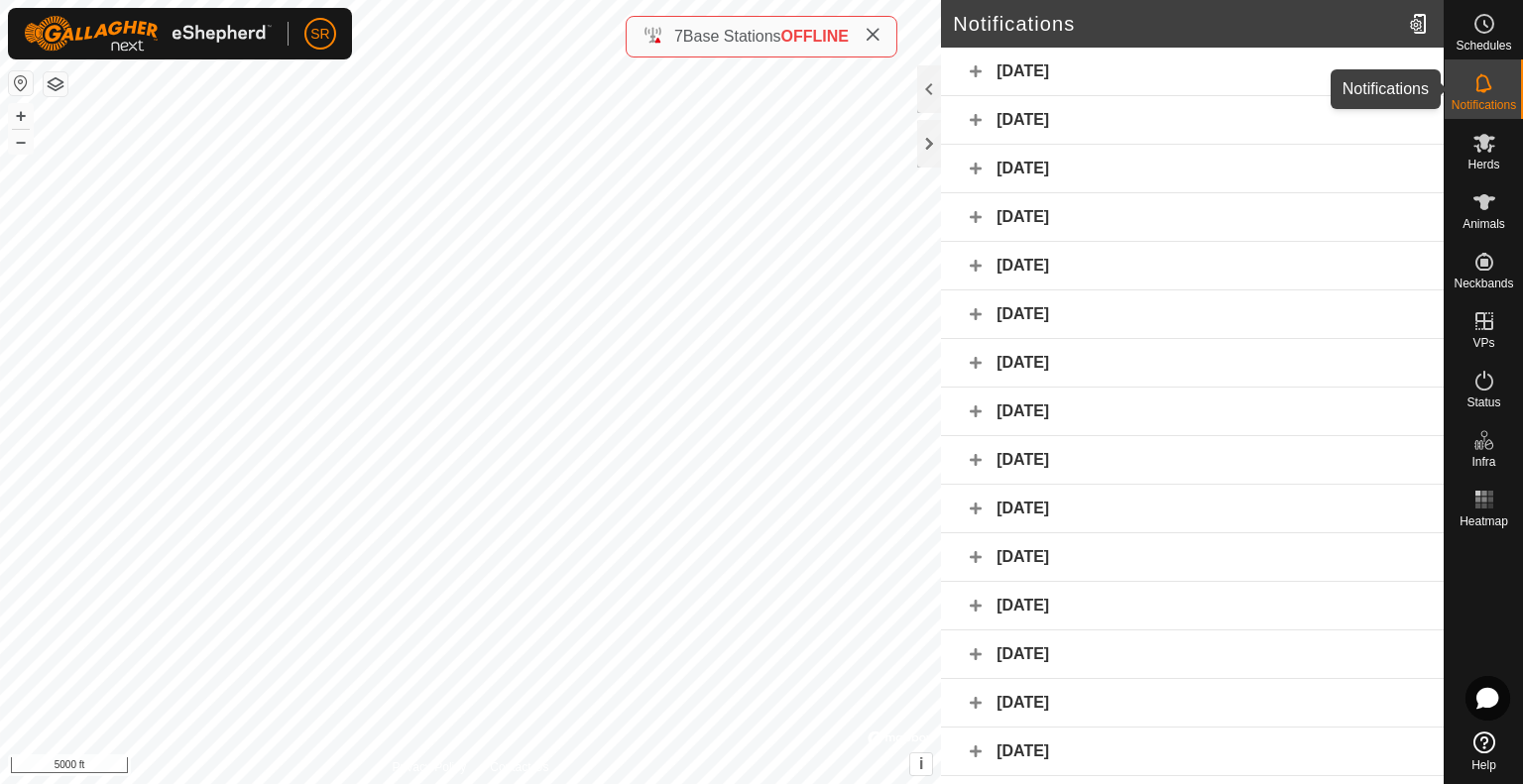 click on "Notifications" at bounding box center (1483, 89) 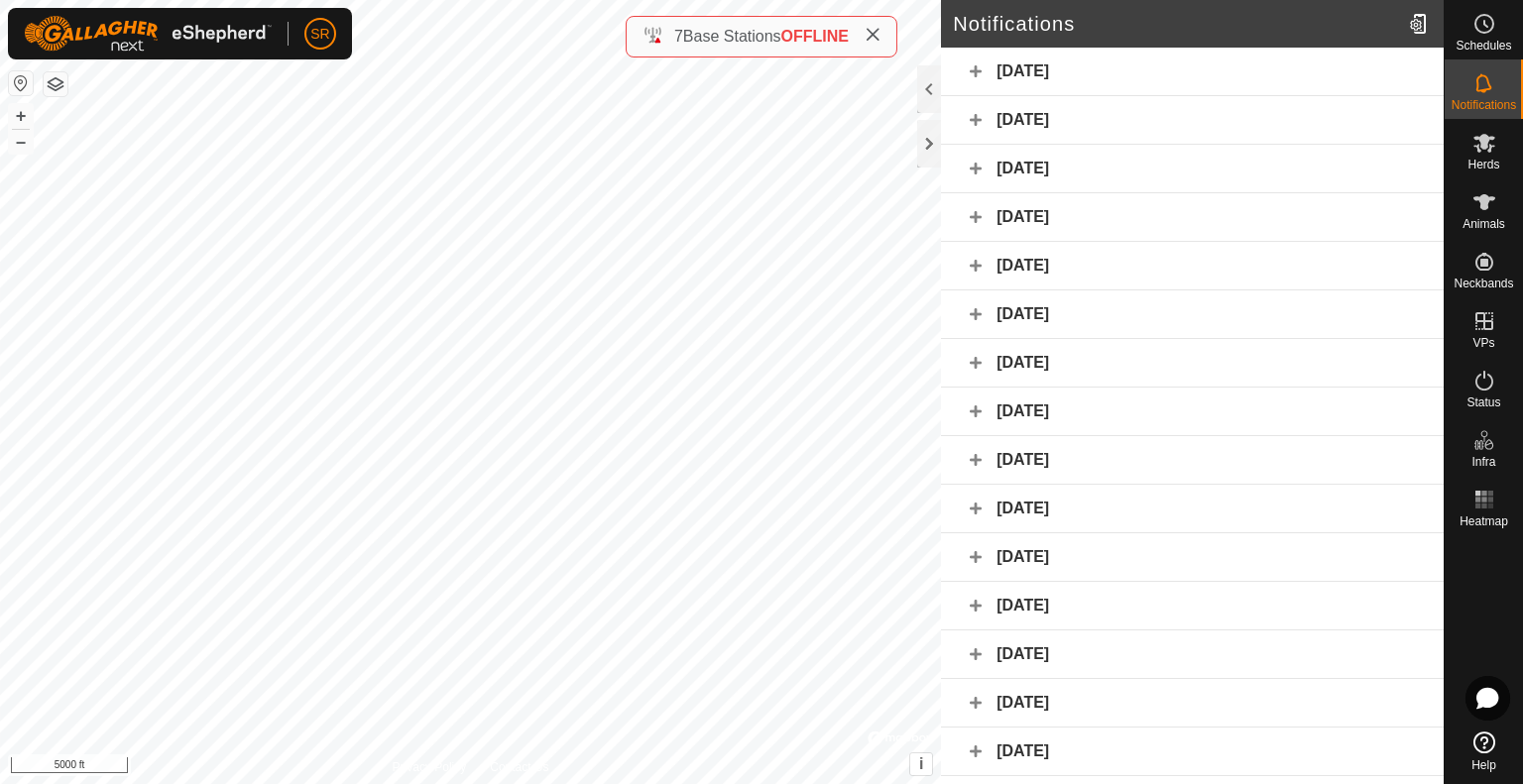 click on "[DATE]" 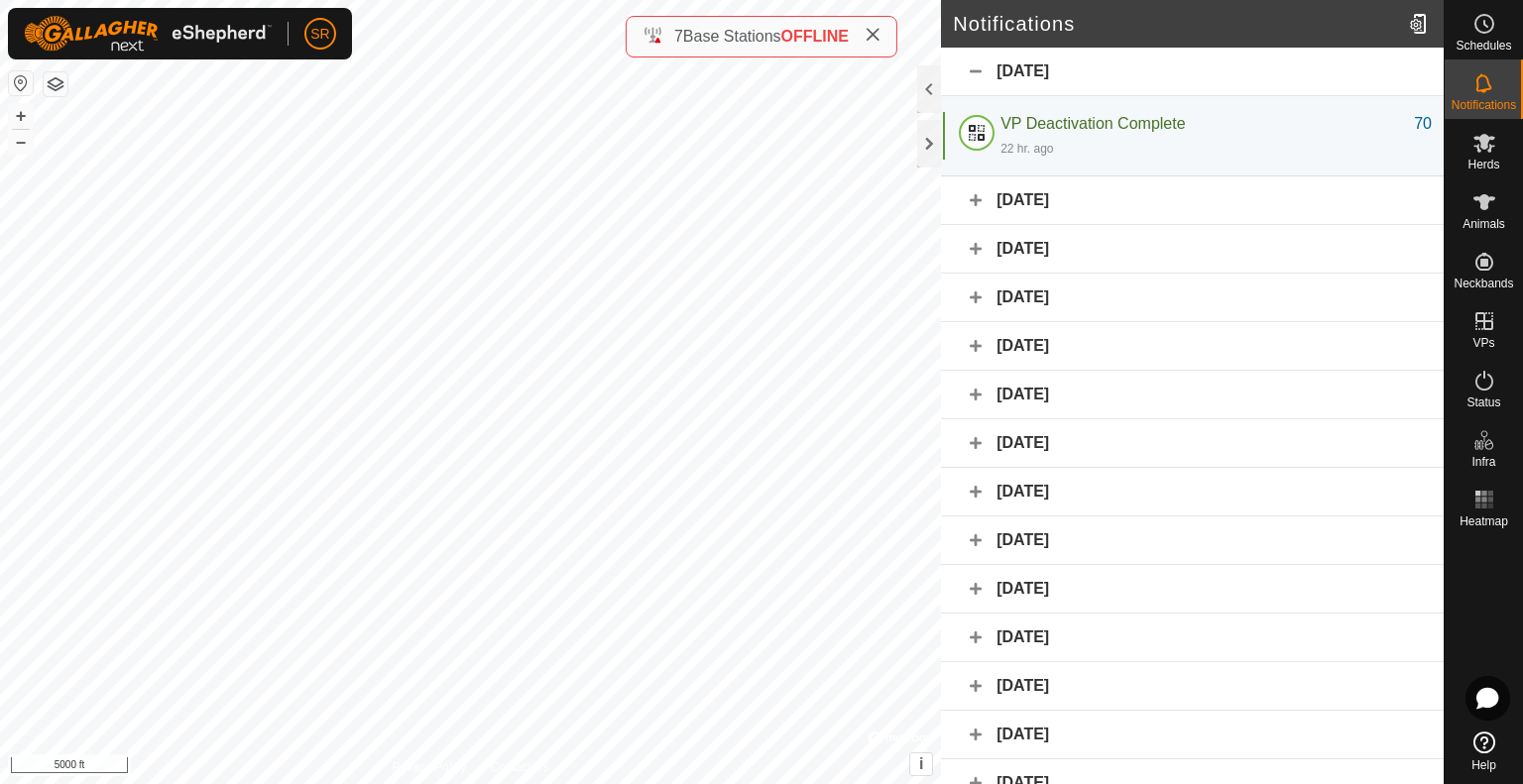 click on "[DATE]" 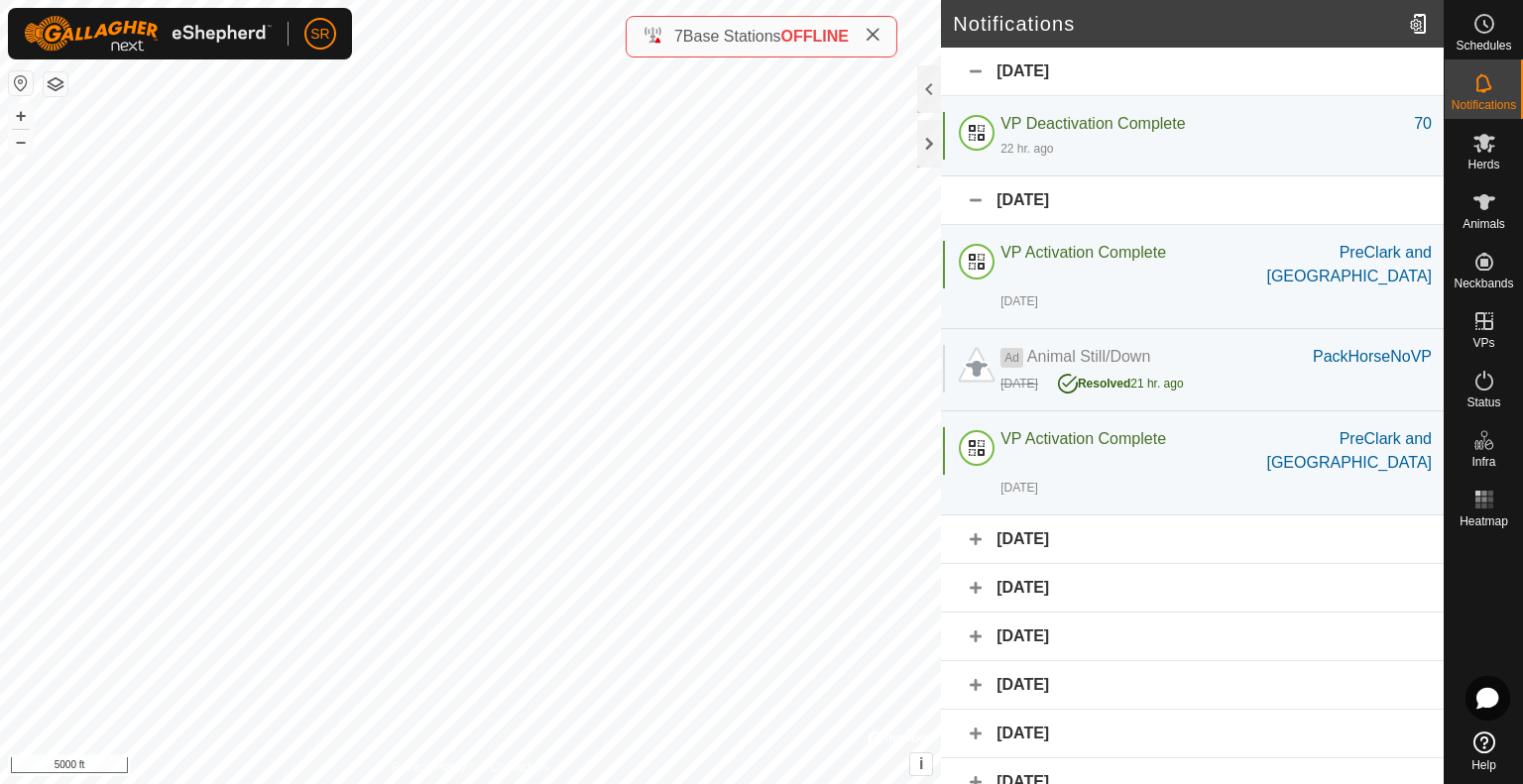 click on "[DATE]" 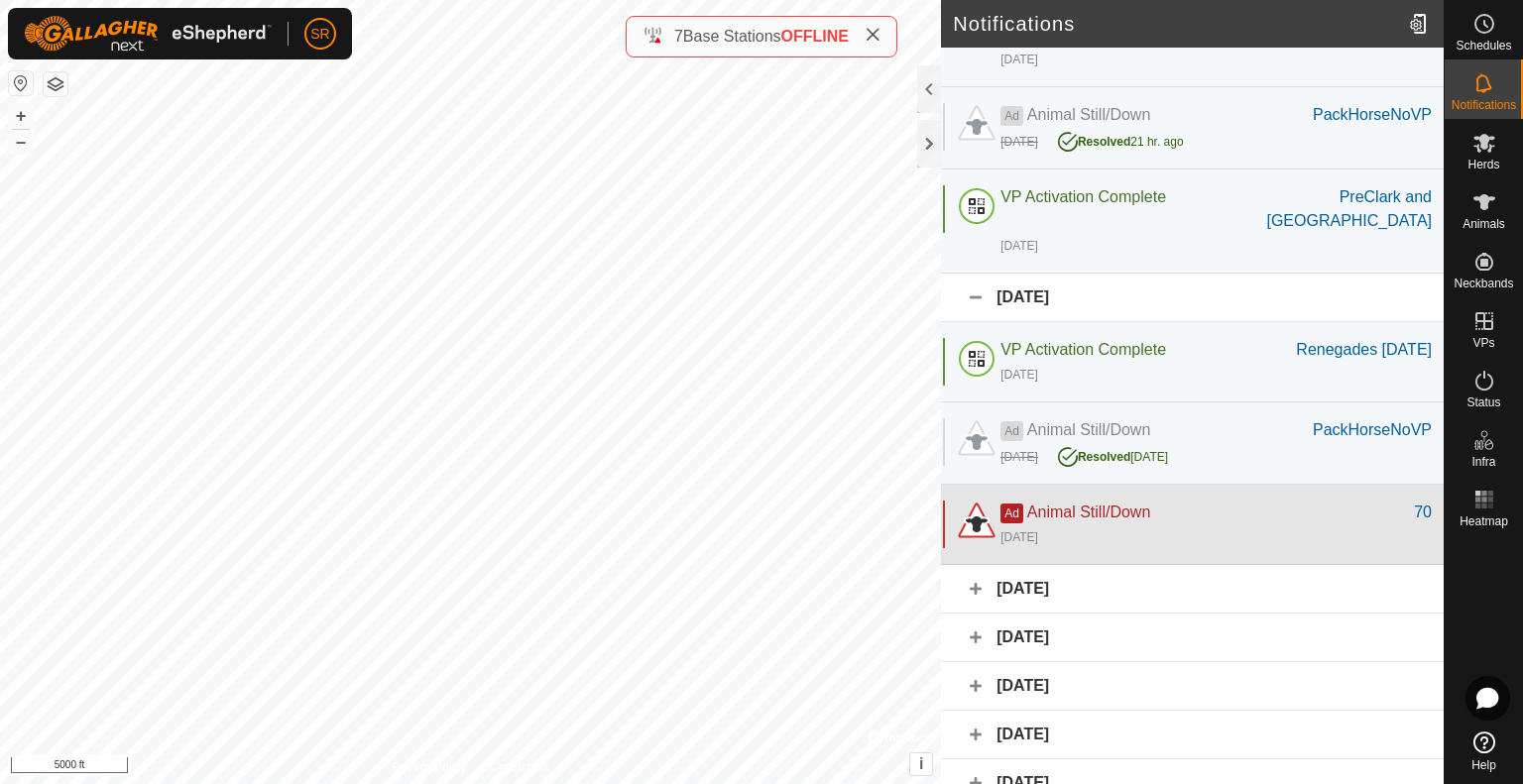 scroll, scrollTop: 245, scrollLeft: 0, axis: vertical 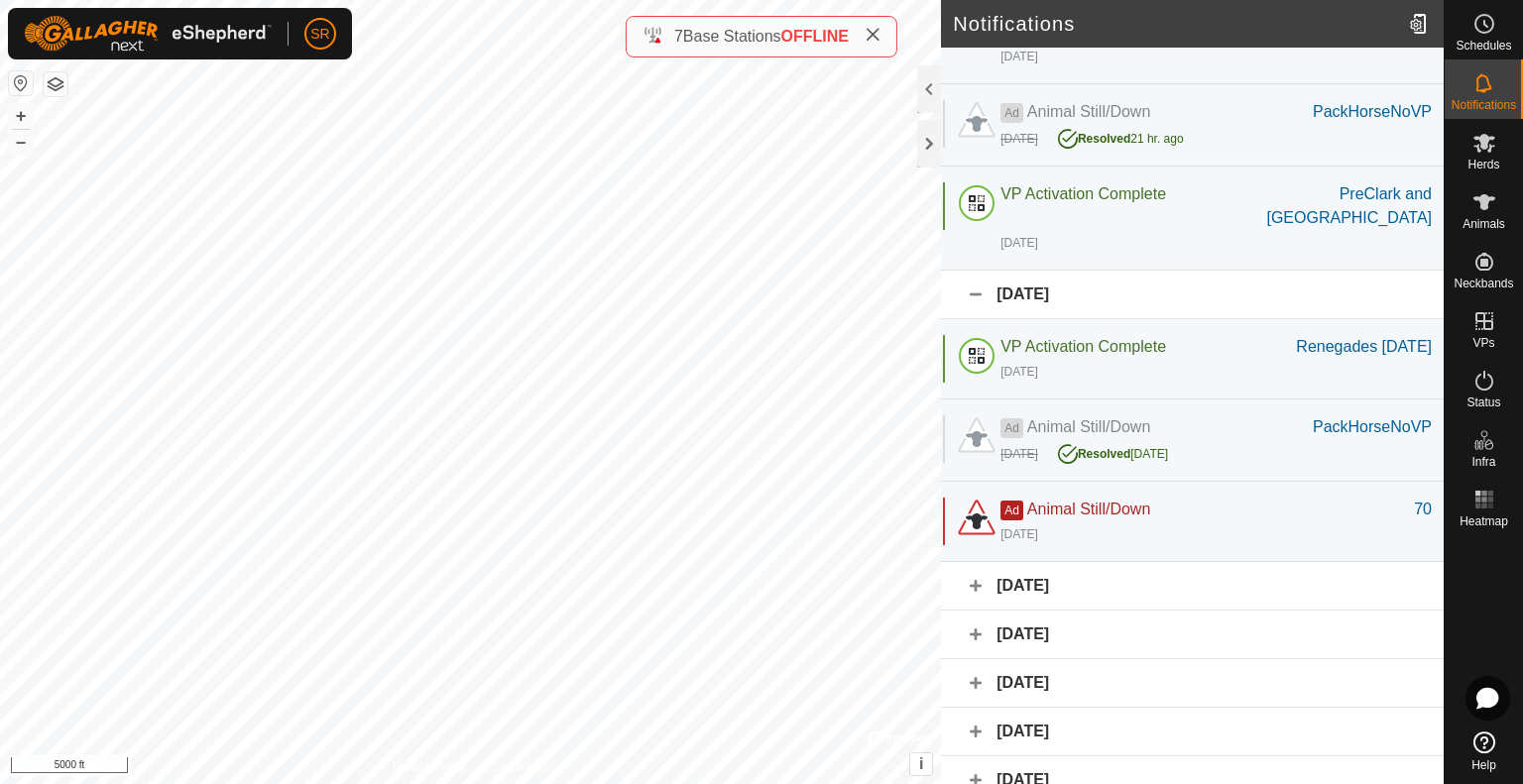 click on "[DATE]" 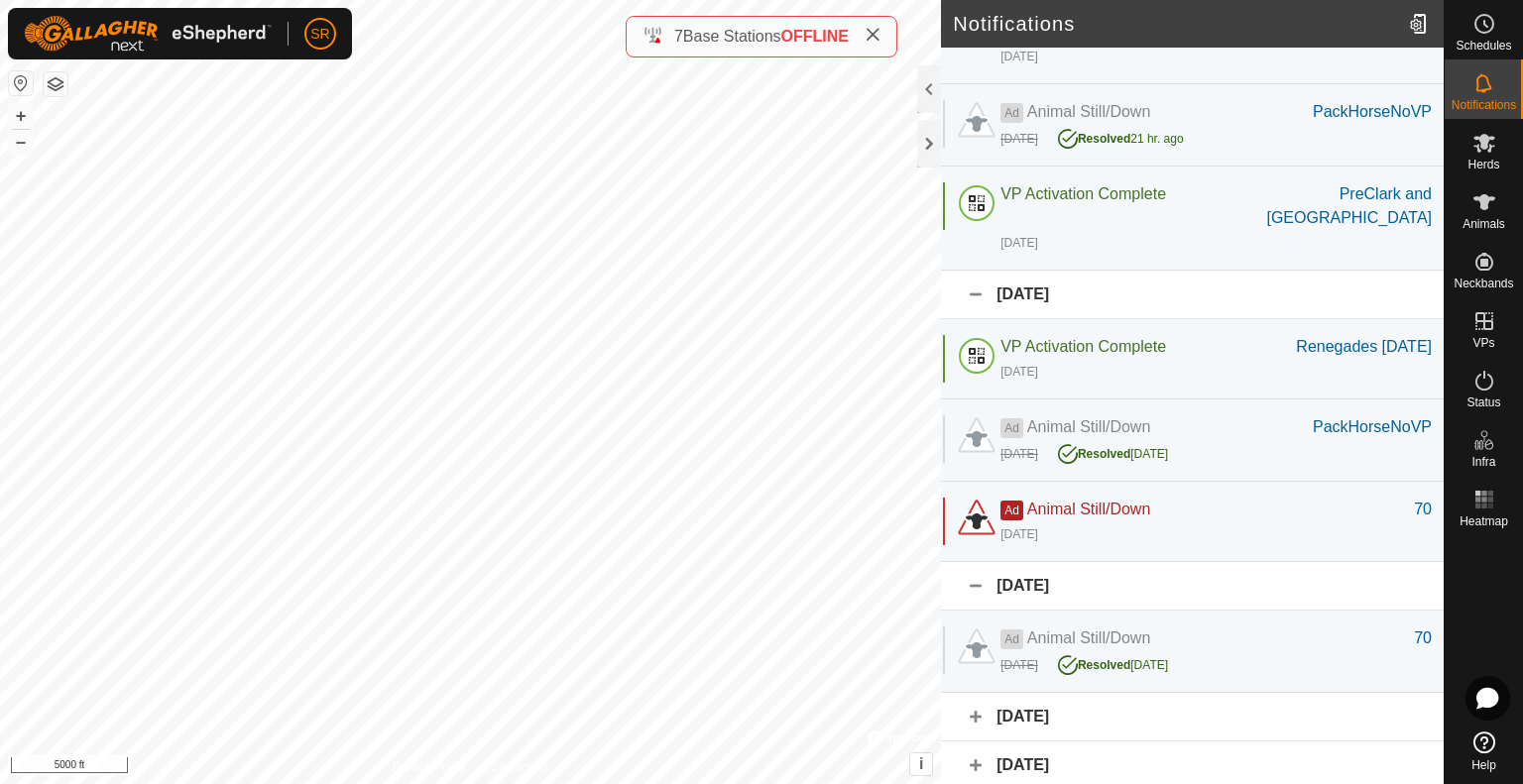 scroll, scrollTop: 312, scrollLeft: 0, axis: vertical 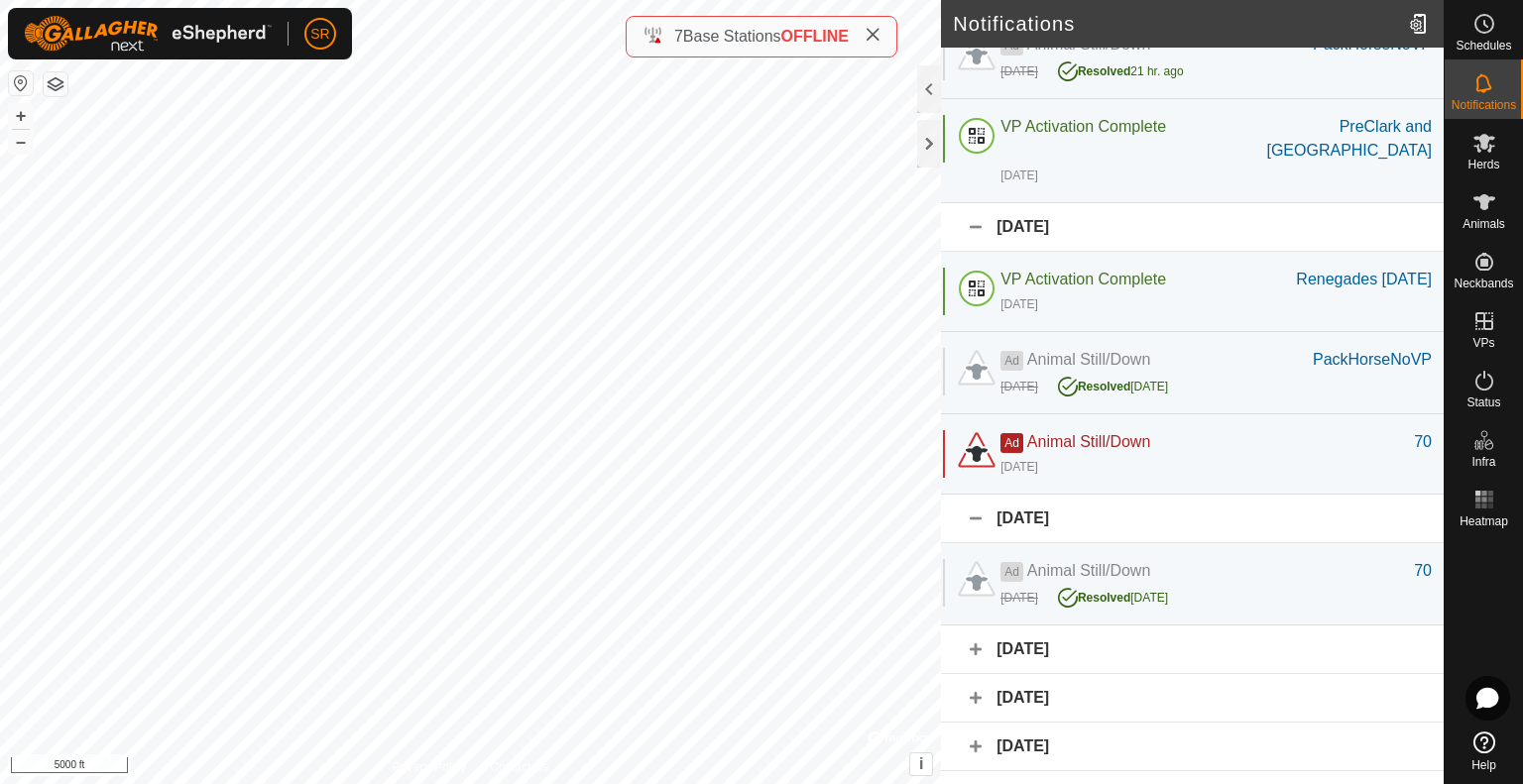 click on "[DATE]" 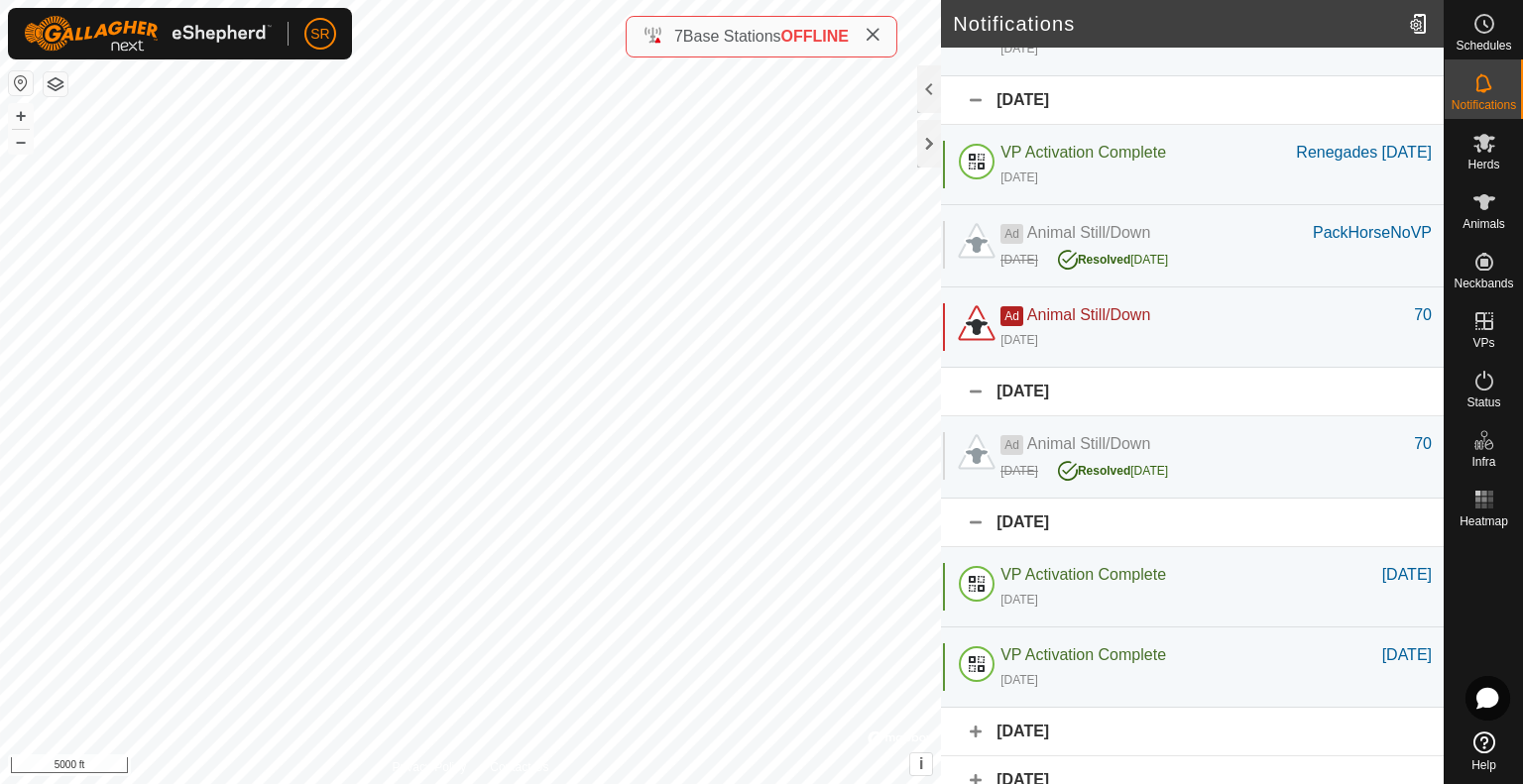 scroll, scrollTop: 538, scrollLeft: 0, axis: vertical 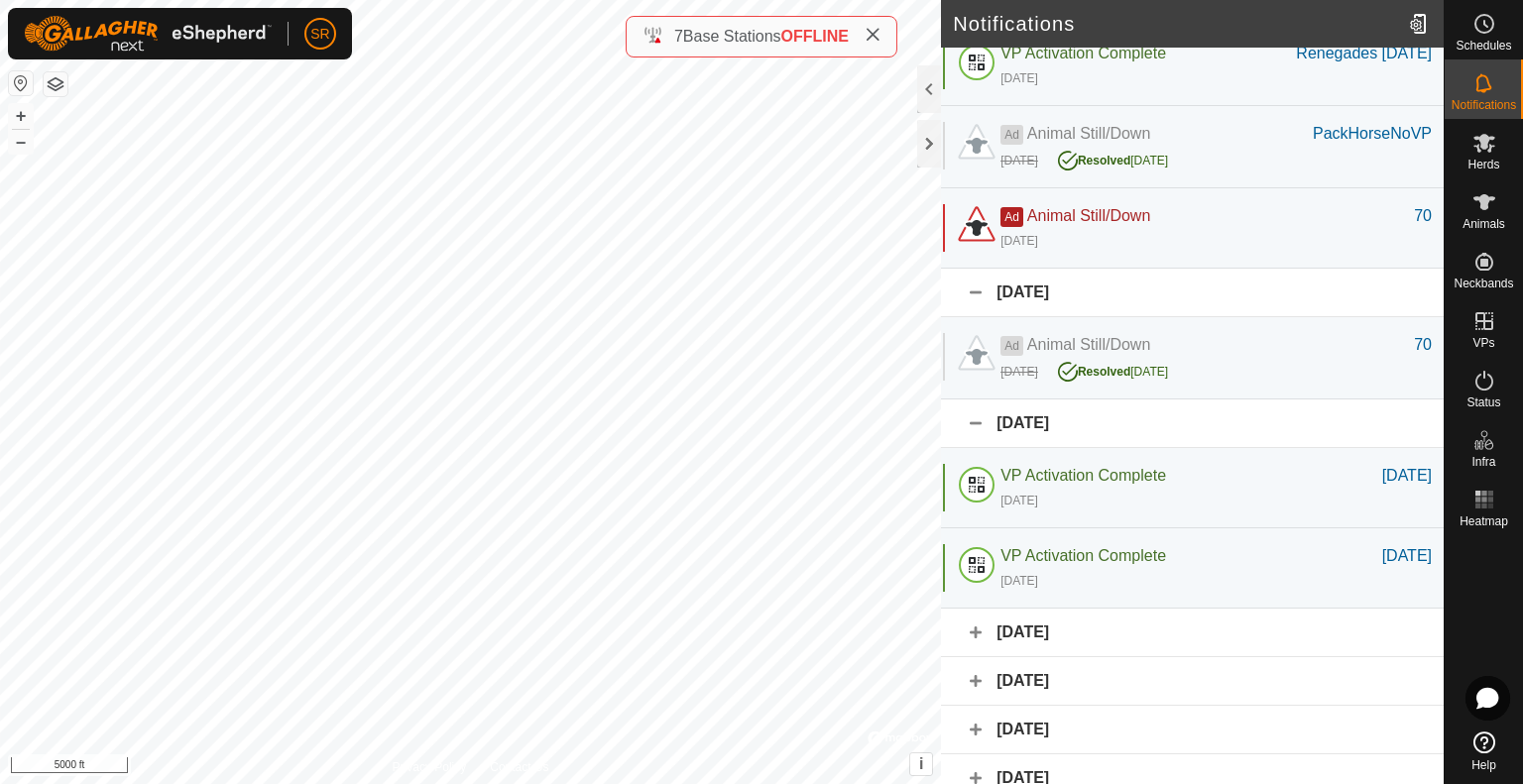 click on "[DATE]" 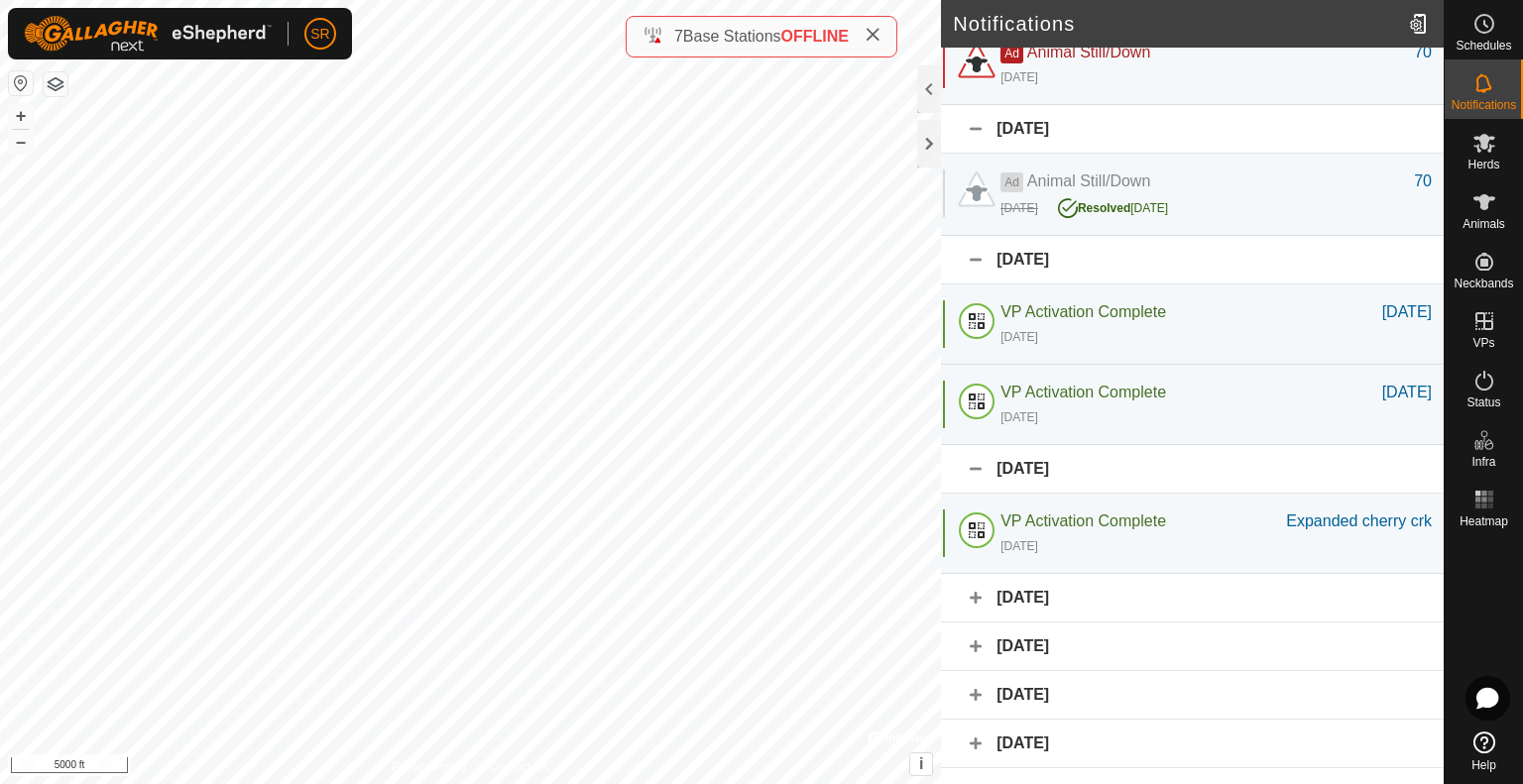 scroll, scrollTop: 733, scrollLeft: 0, axis: vertical 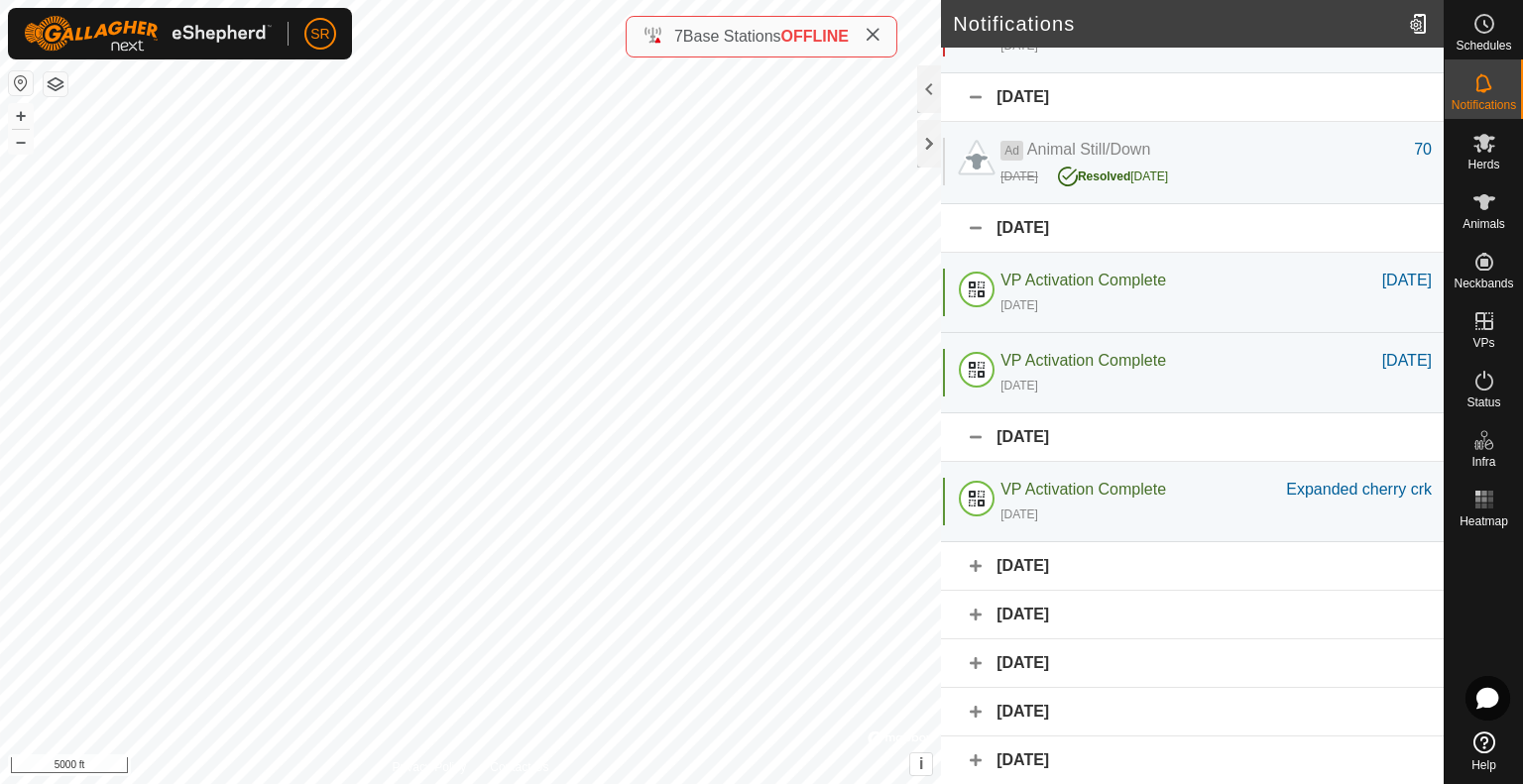 click on "[DATE]" 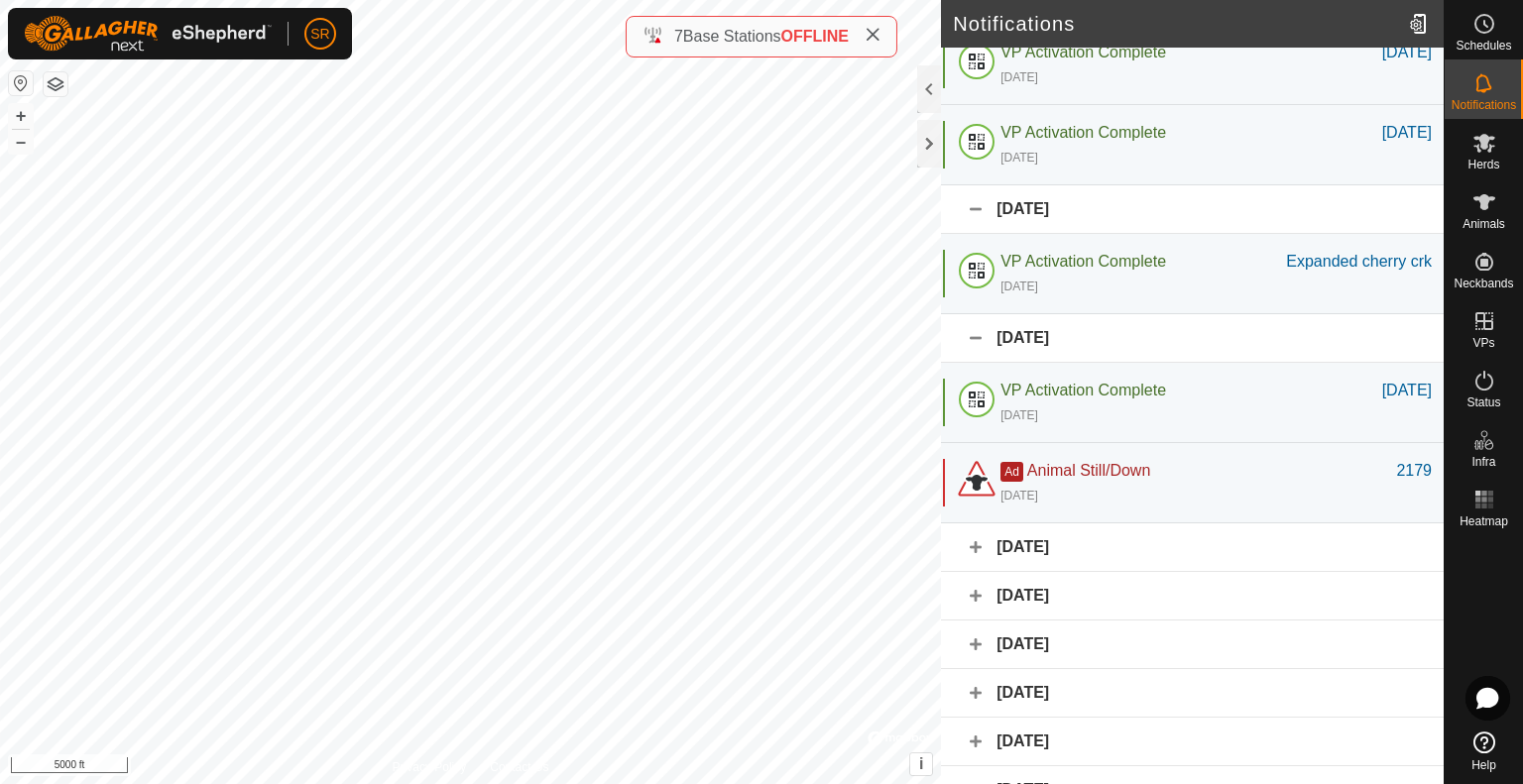 scroll, scrollTop: 963, scrollLeft: 0, axis: vertical 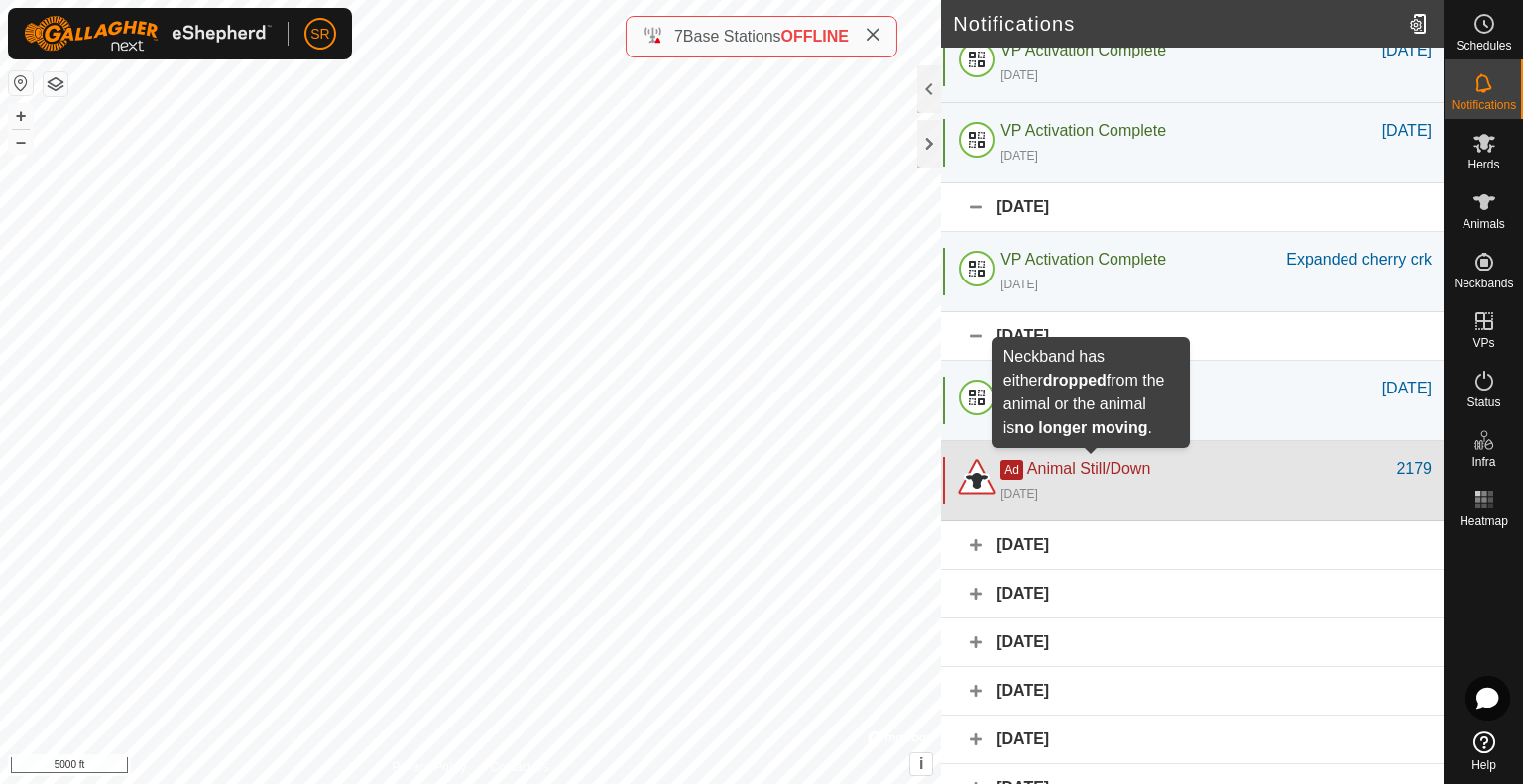 drag, startPoint x: 1121, startPoint y: 463, endPoint x: 1386, endPoint y: 502, distance: 267.85444 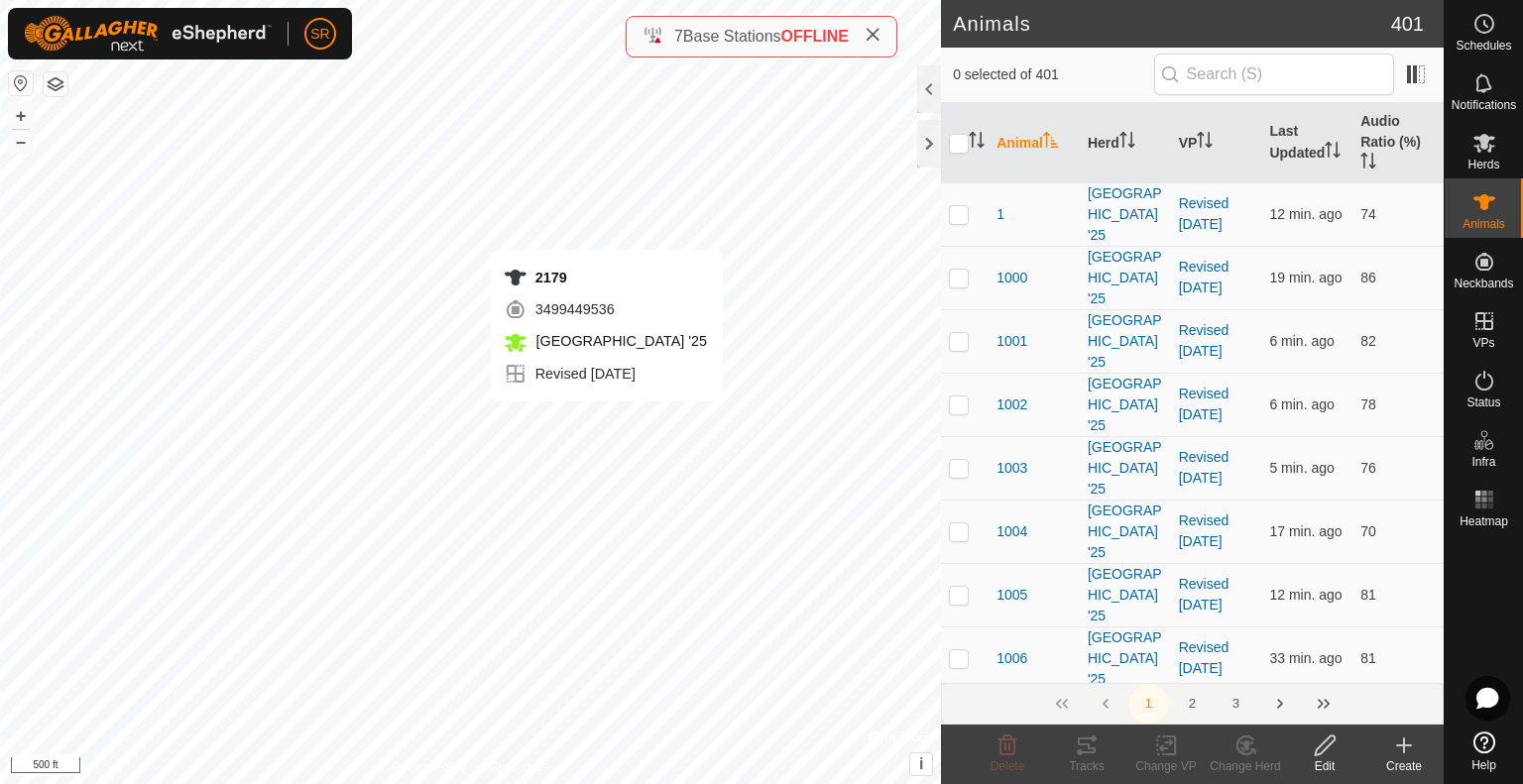 checkbox on "true" 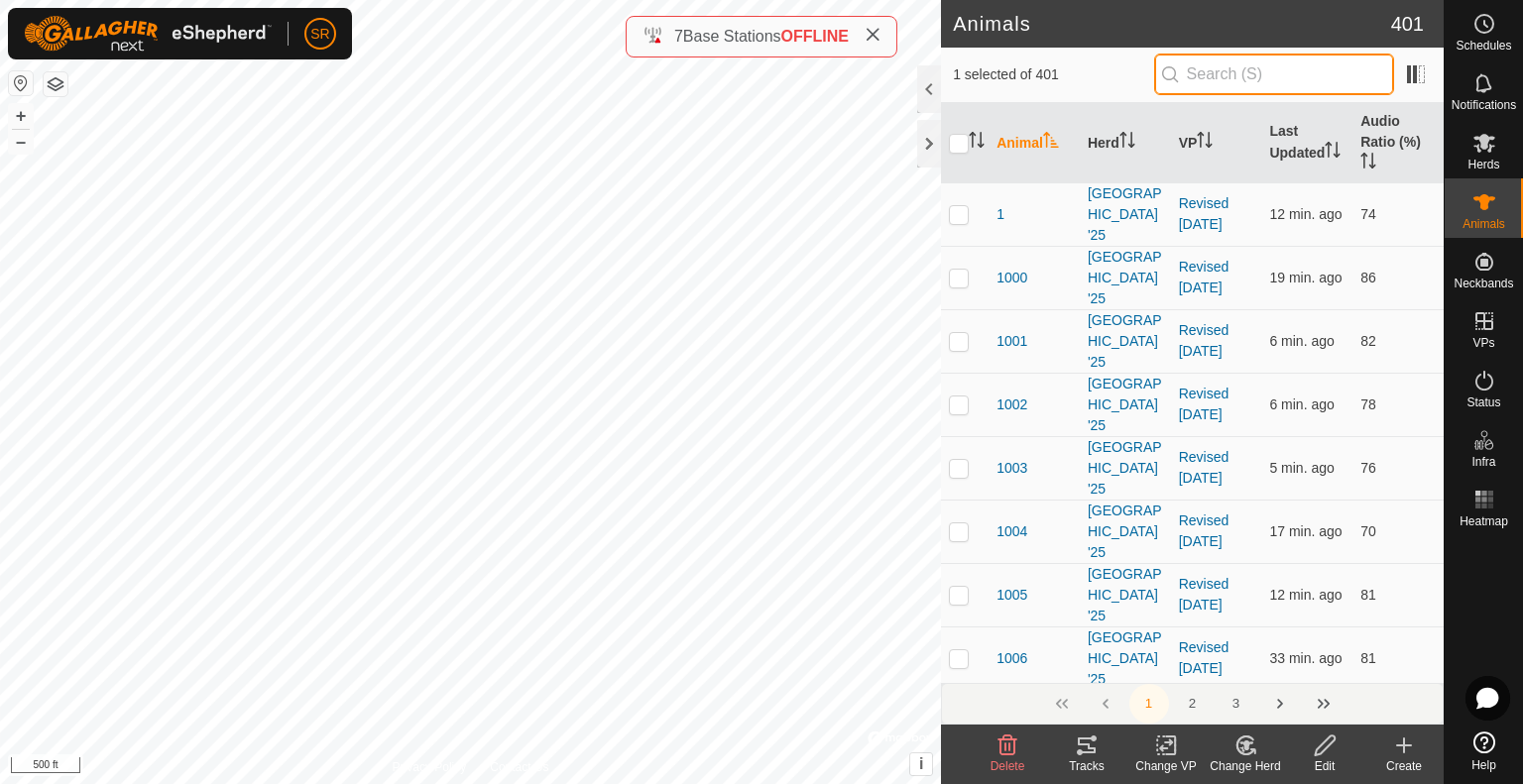 click at bounding box center (1274, 74) 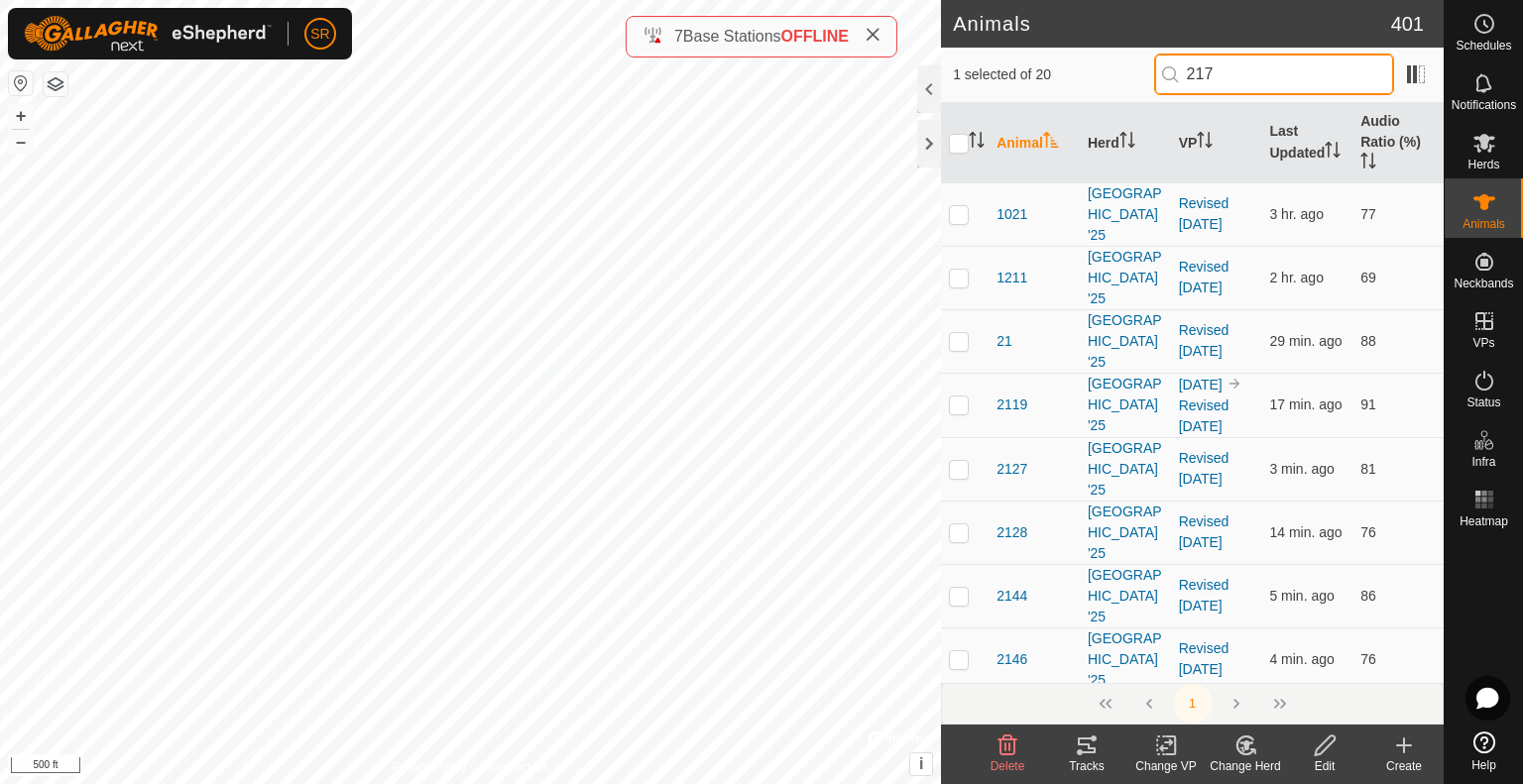 type on "2179" 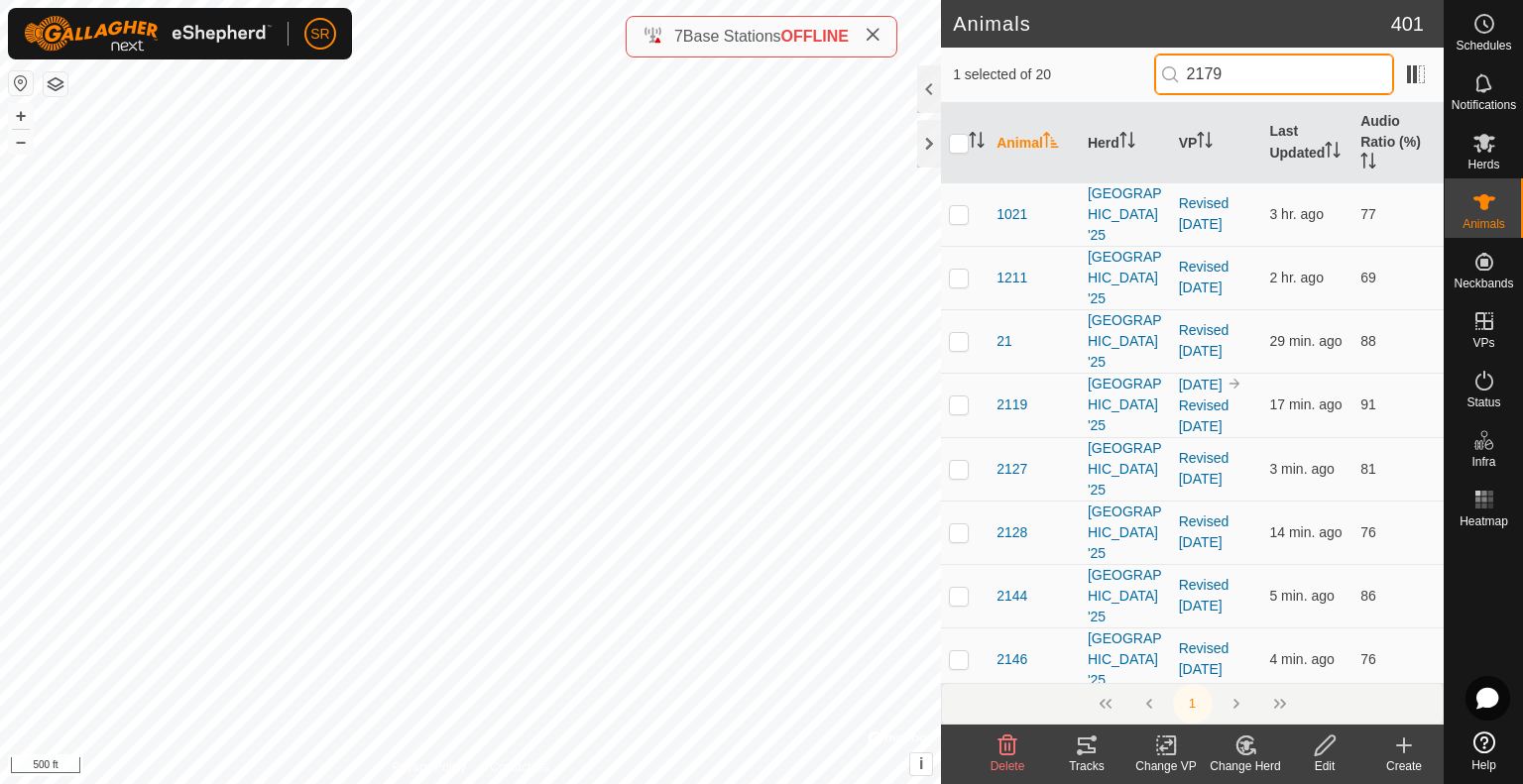 checkbox on "true" 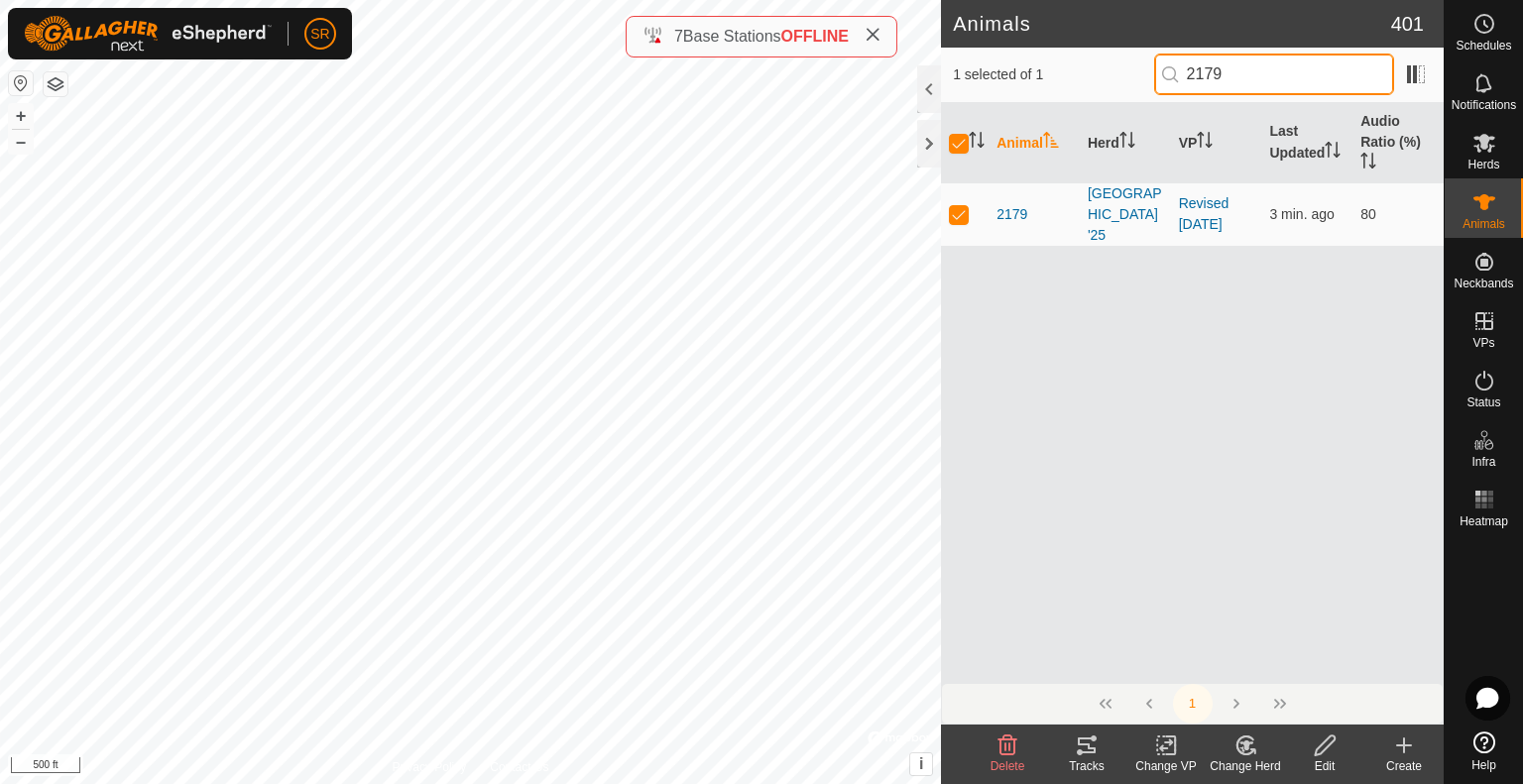 type on "2179" 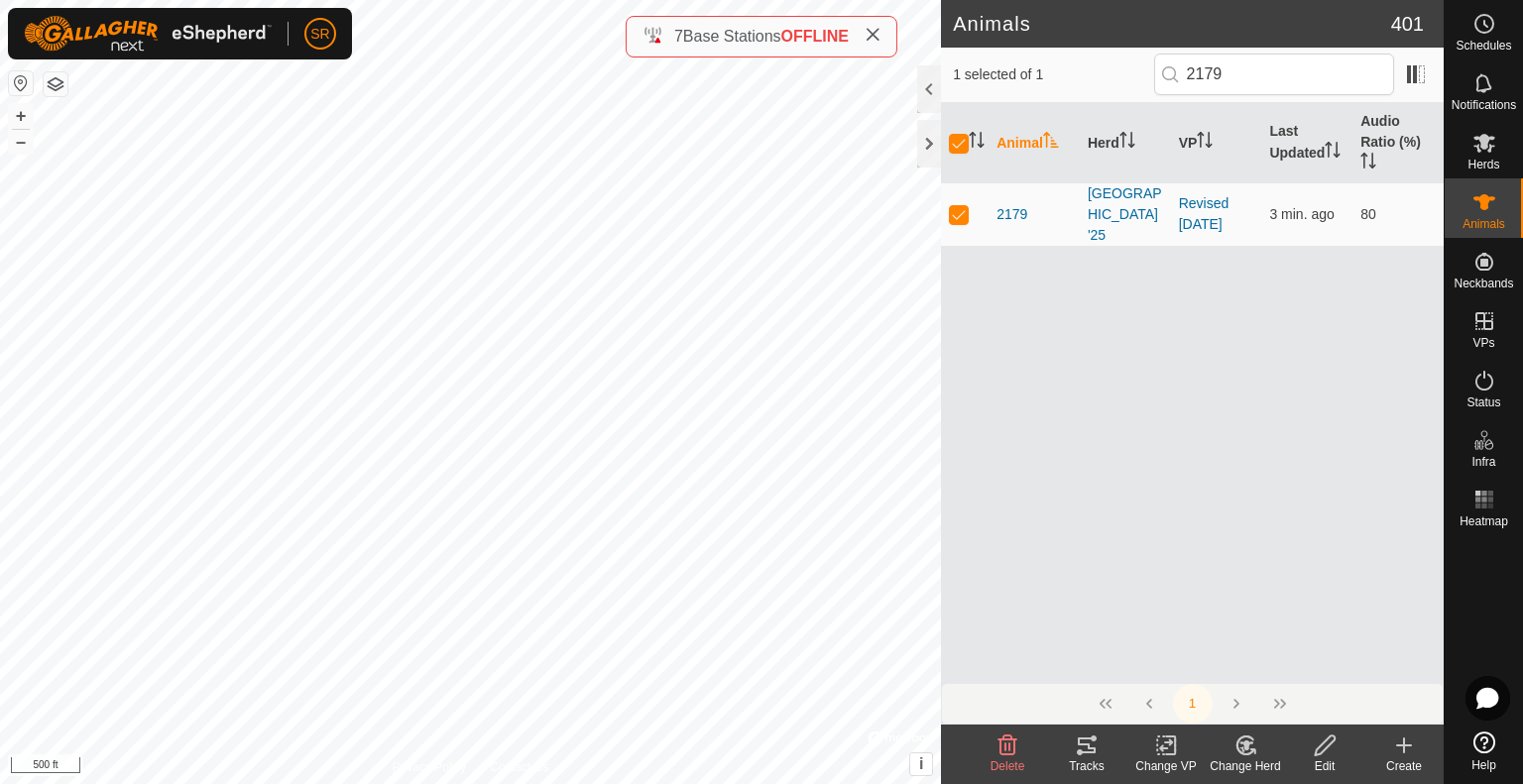 click 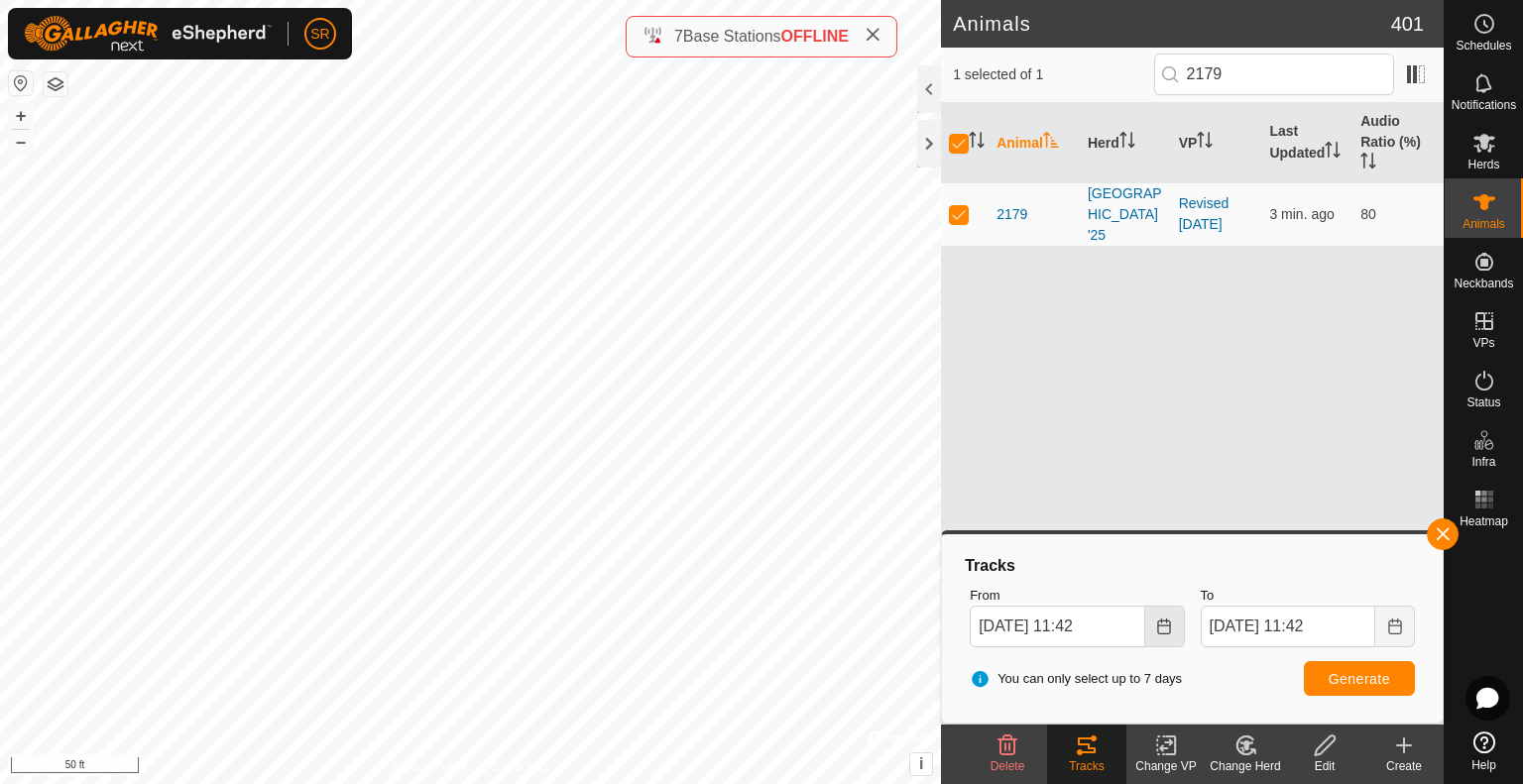 click 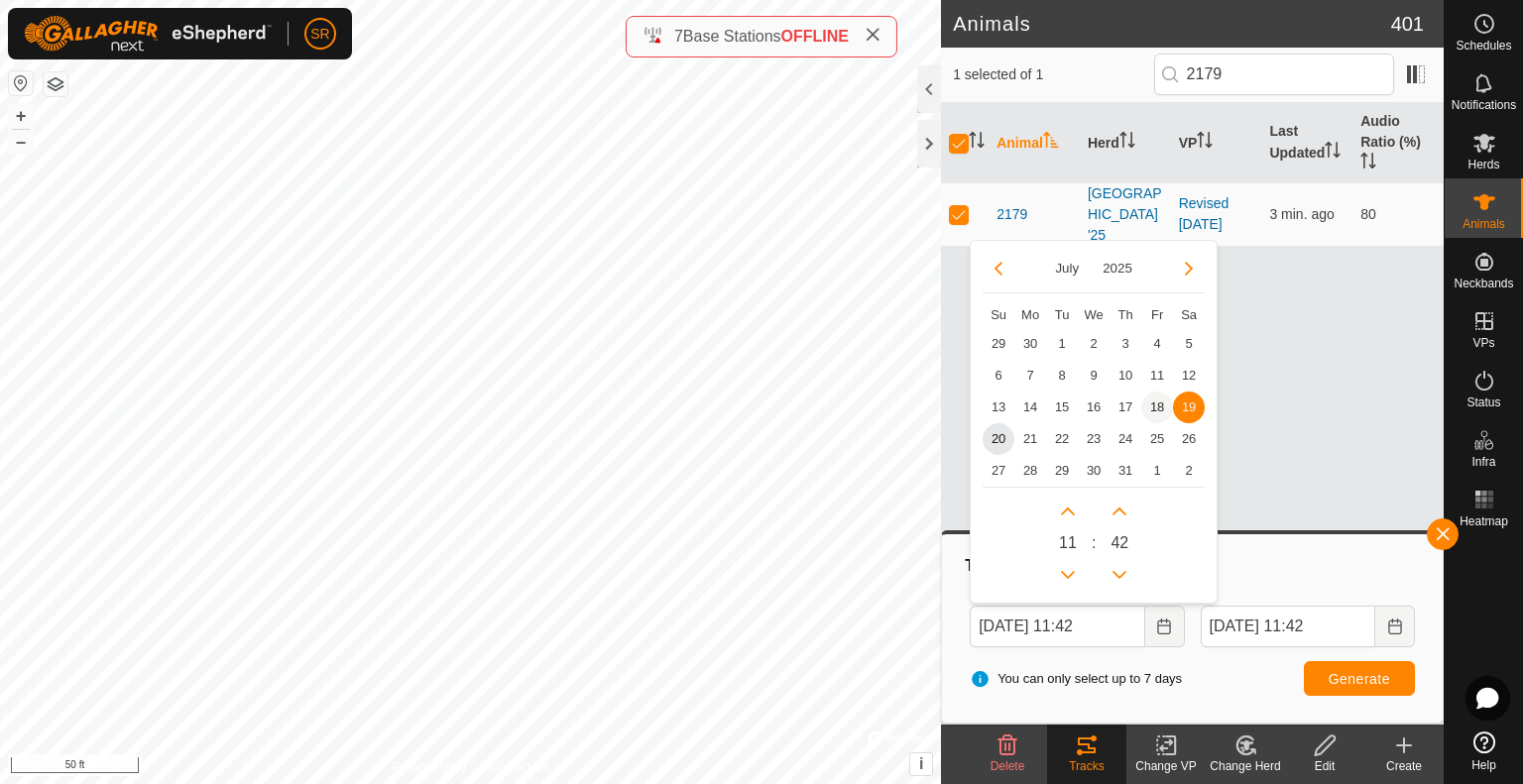 click on "18" at bounding box center (1157, 407) 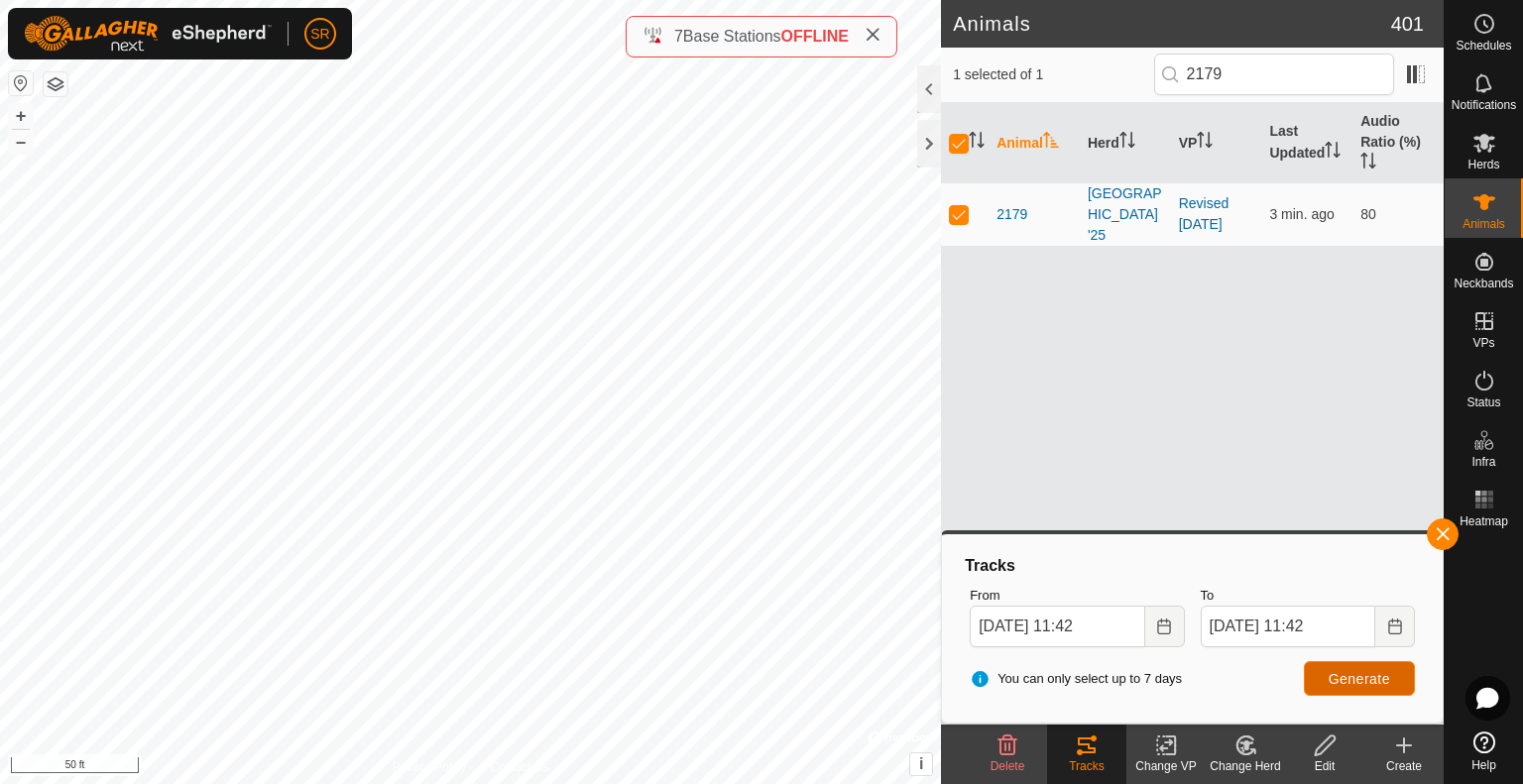 click on "Generate" at bounding box center (1359, 679) 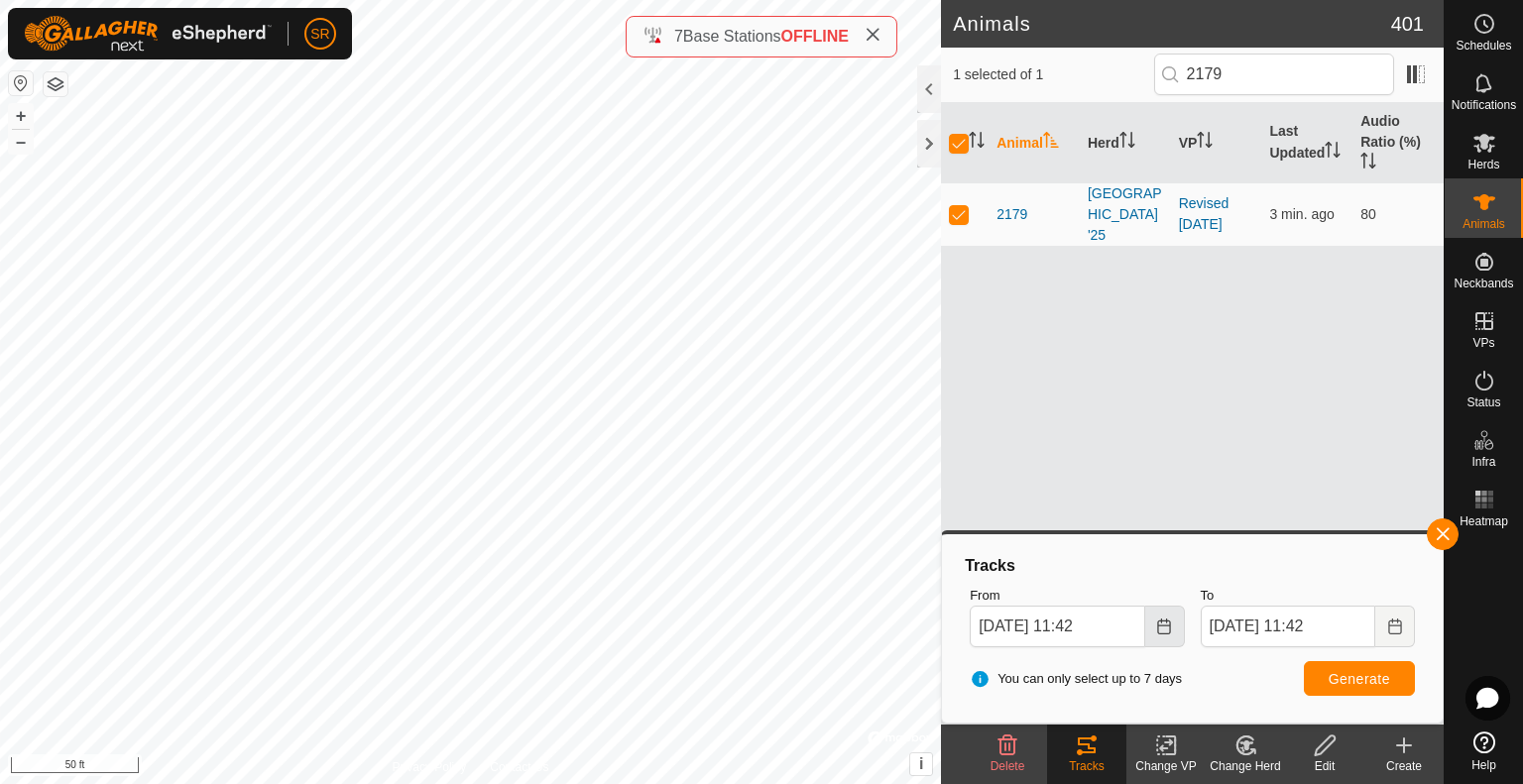 click at bounding box center (1165, 626) 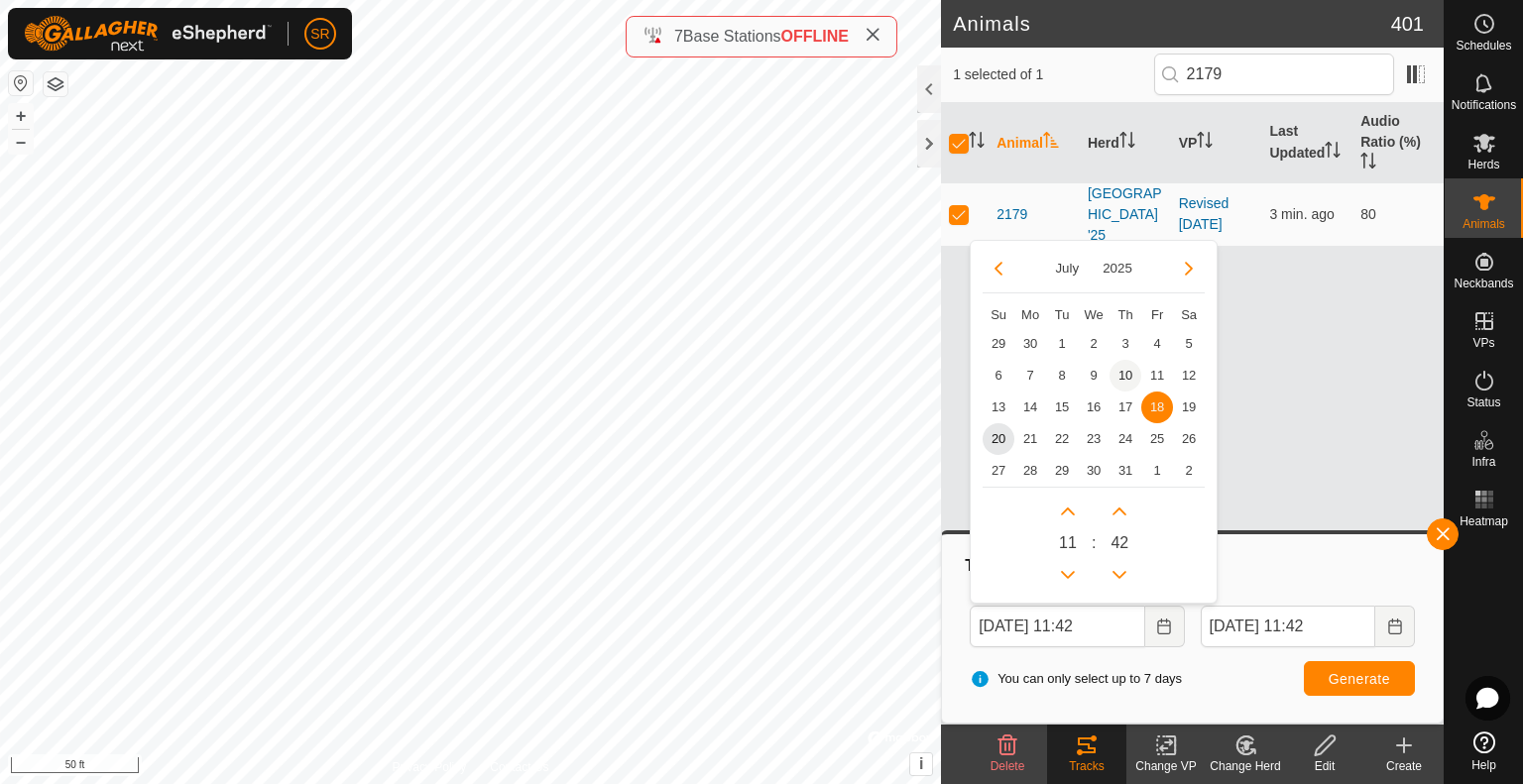 click on "10" at bounding box center [1125, 376] 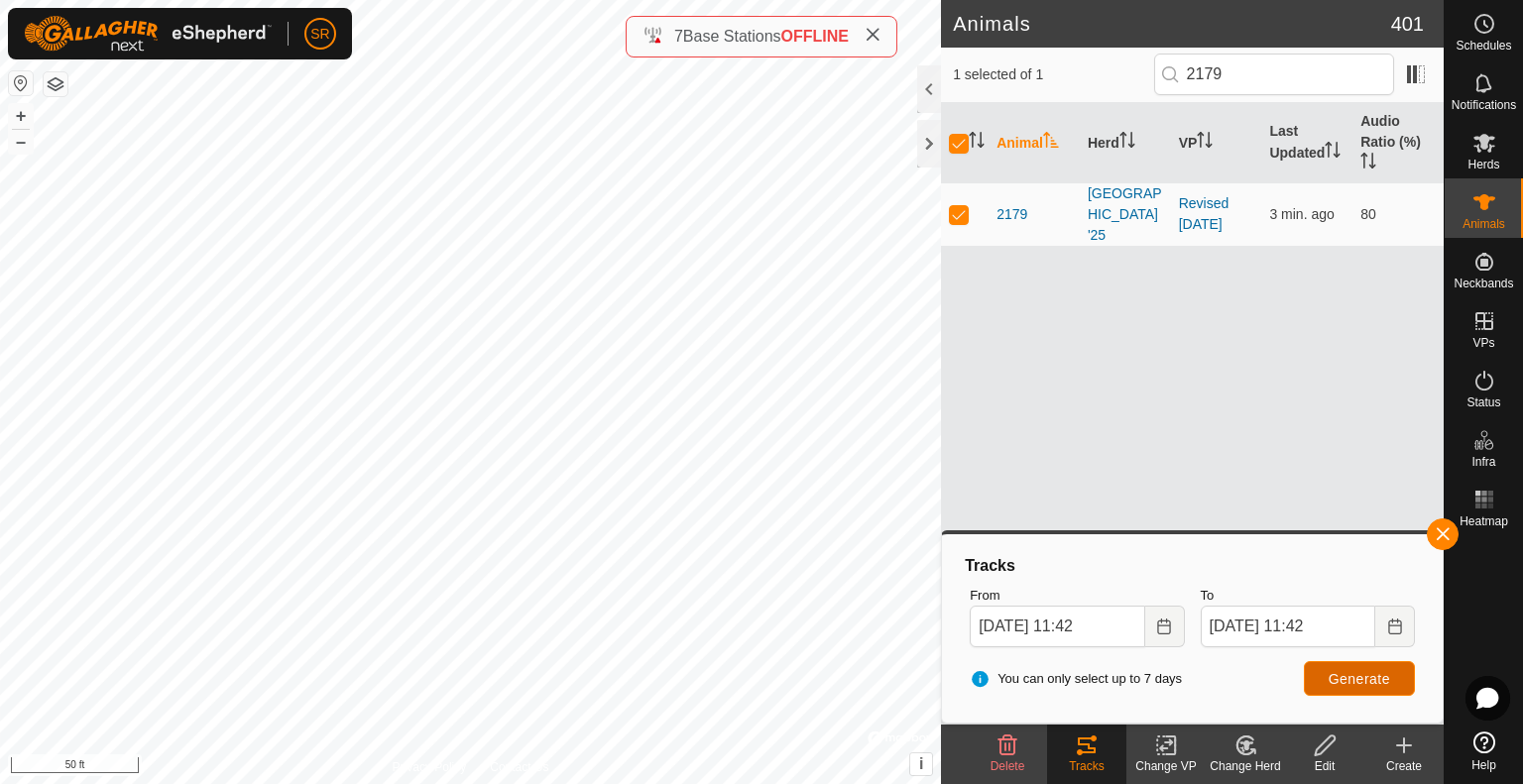 click on "Generate" at bounding box center [1359, 679] 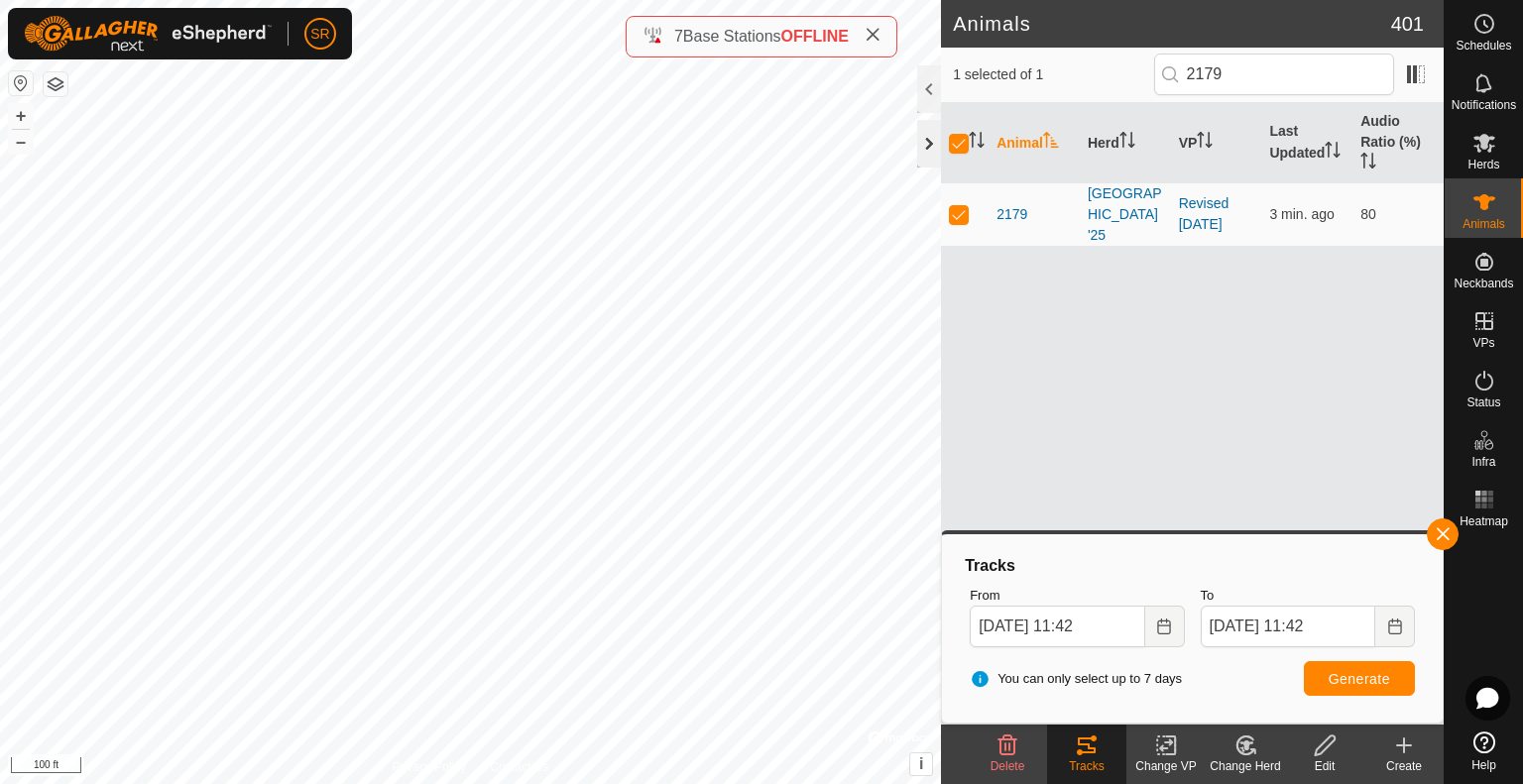 click 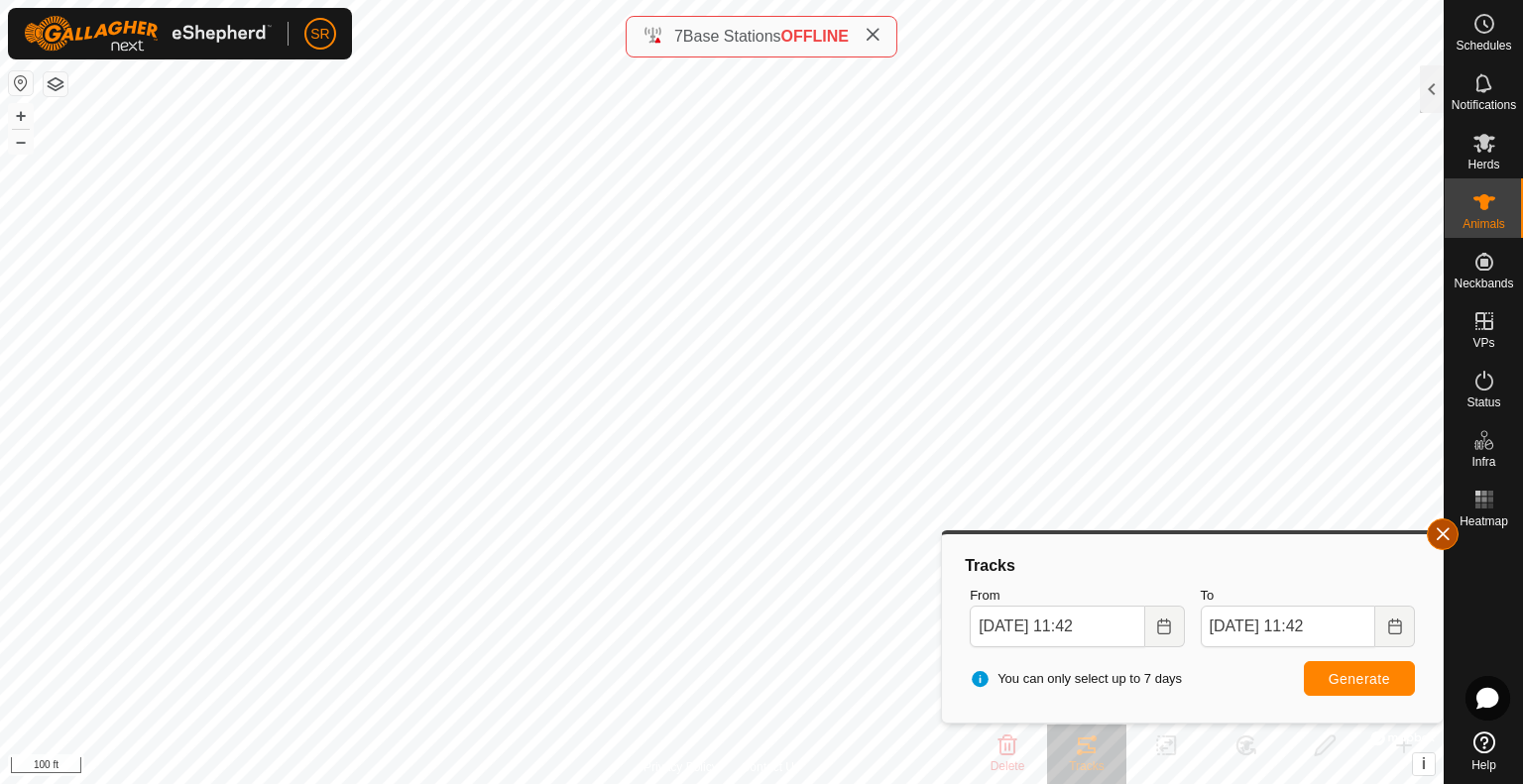 click at bounding box center [1443, 534] 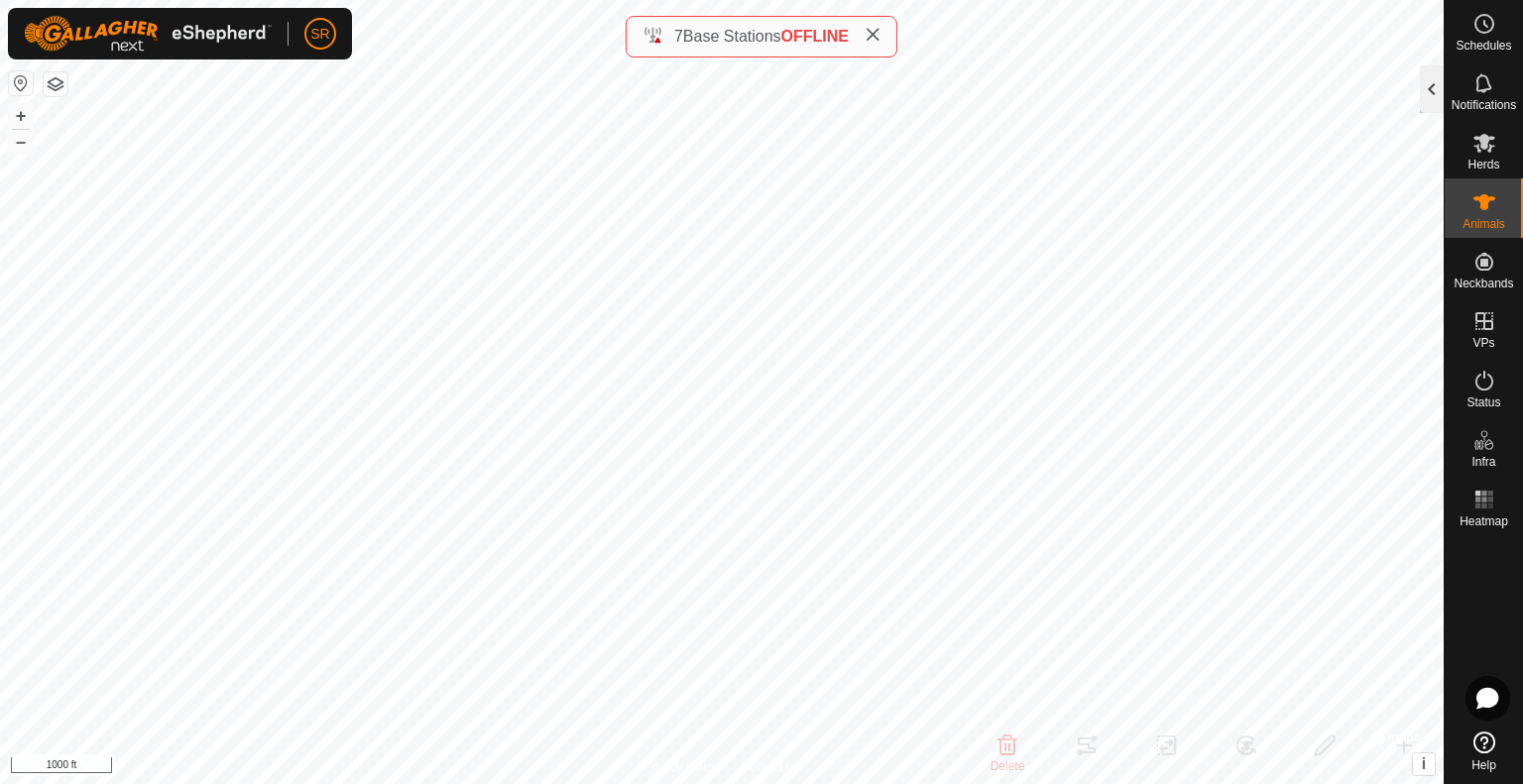 click 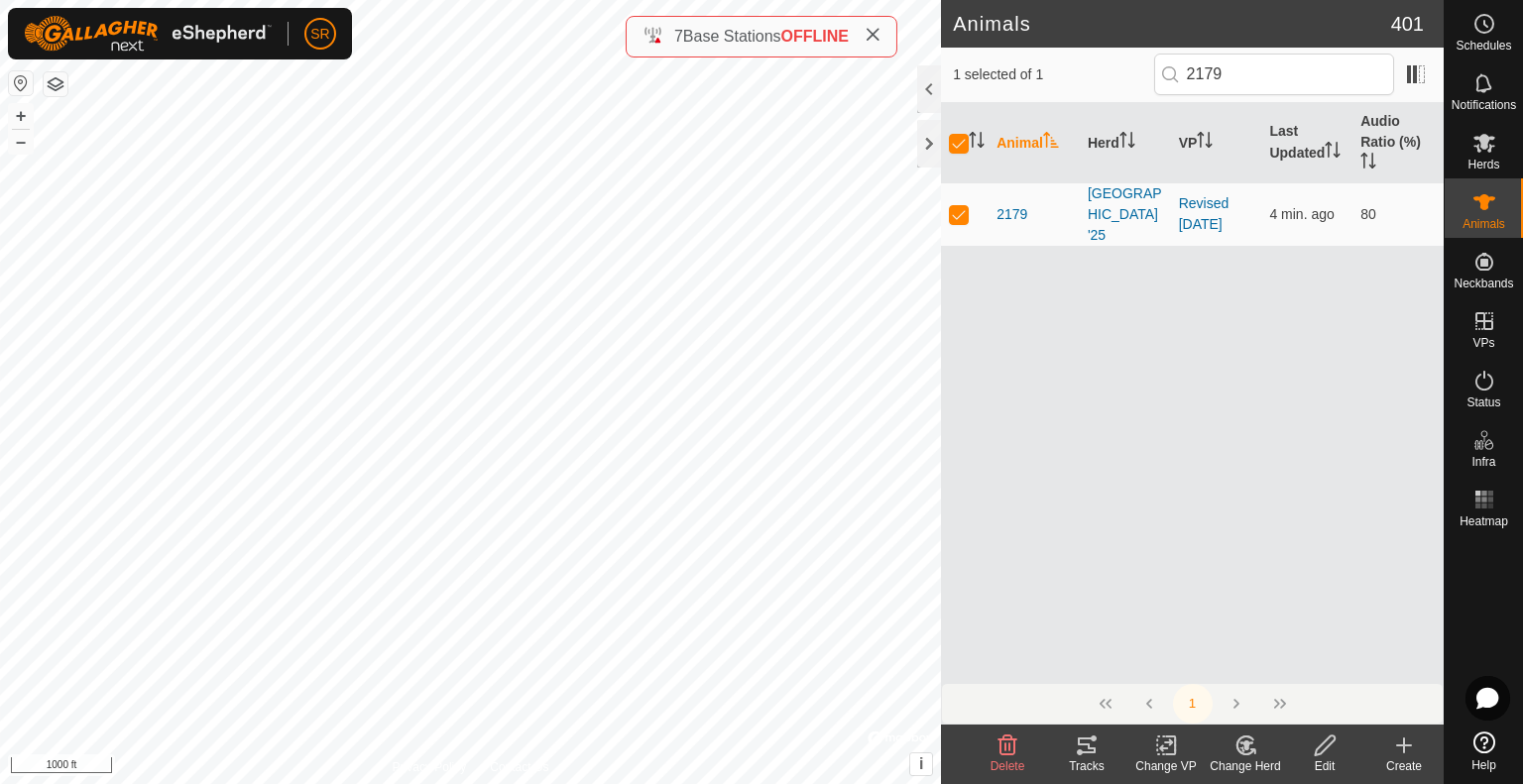 click on "Tracks" 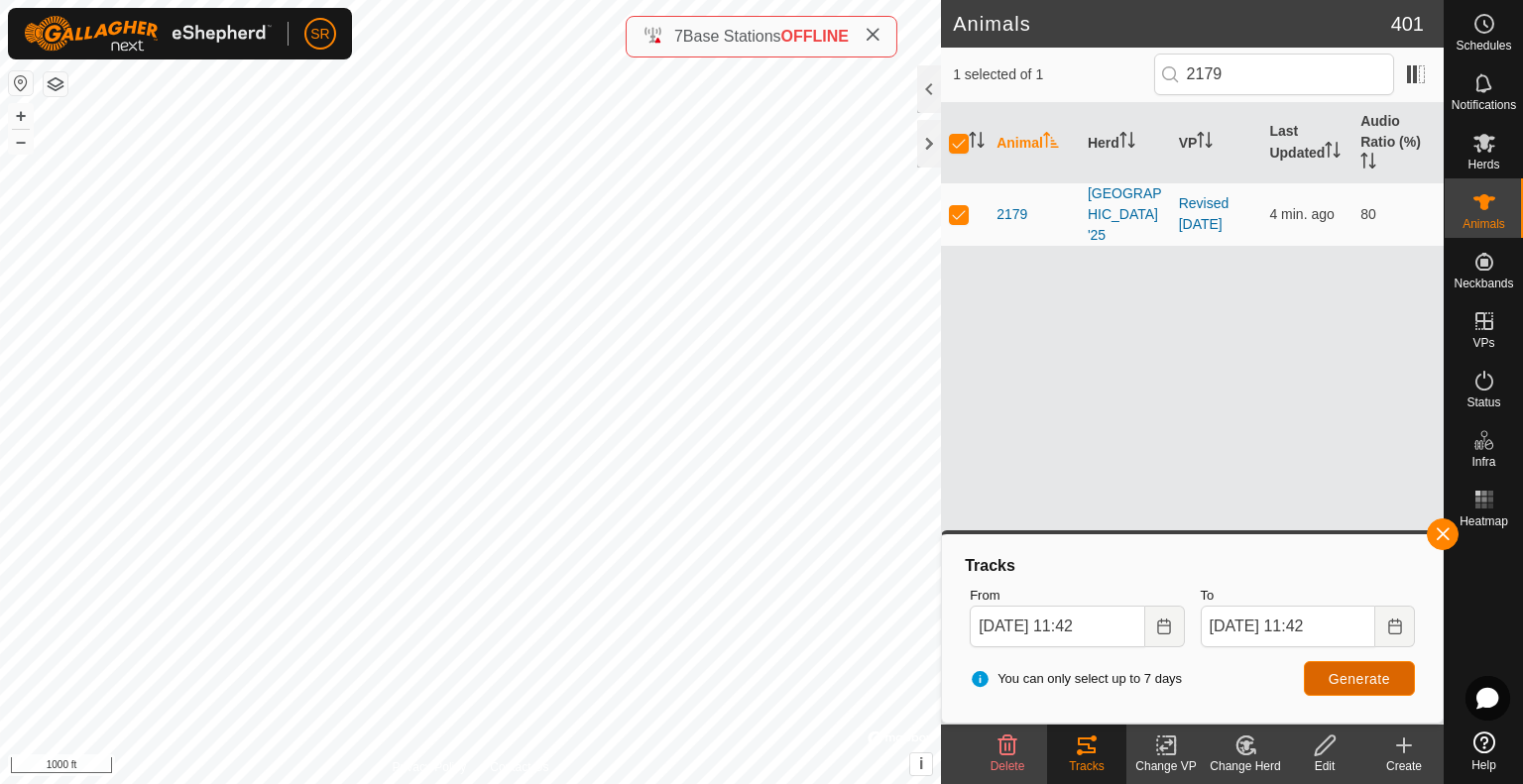 click on "Generate" at bounding box center (1359, 678) 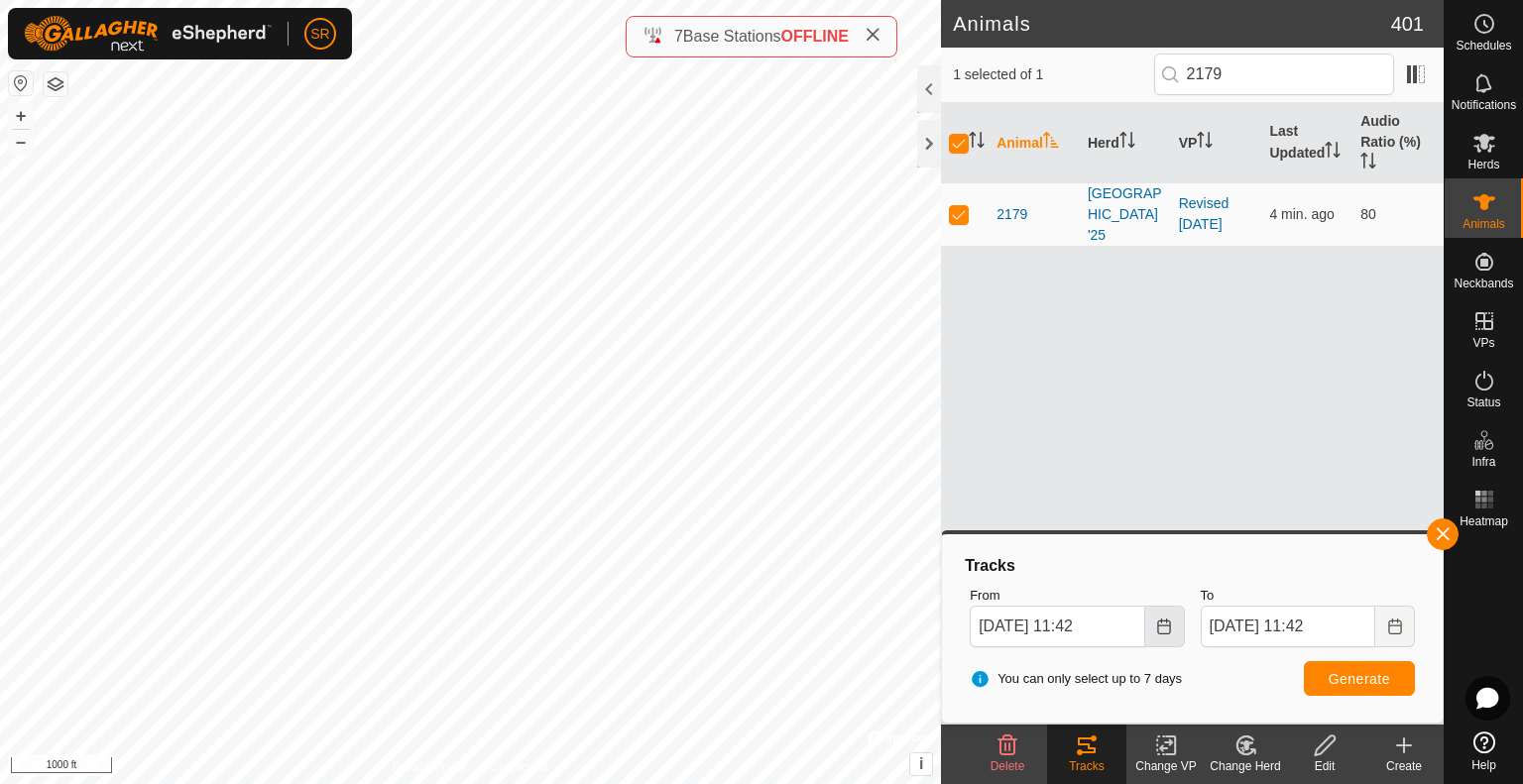 click 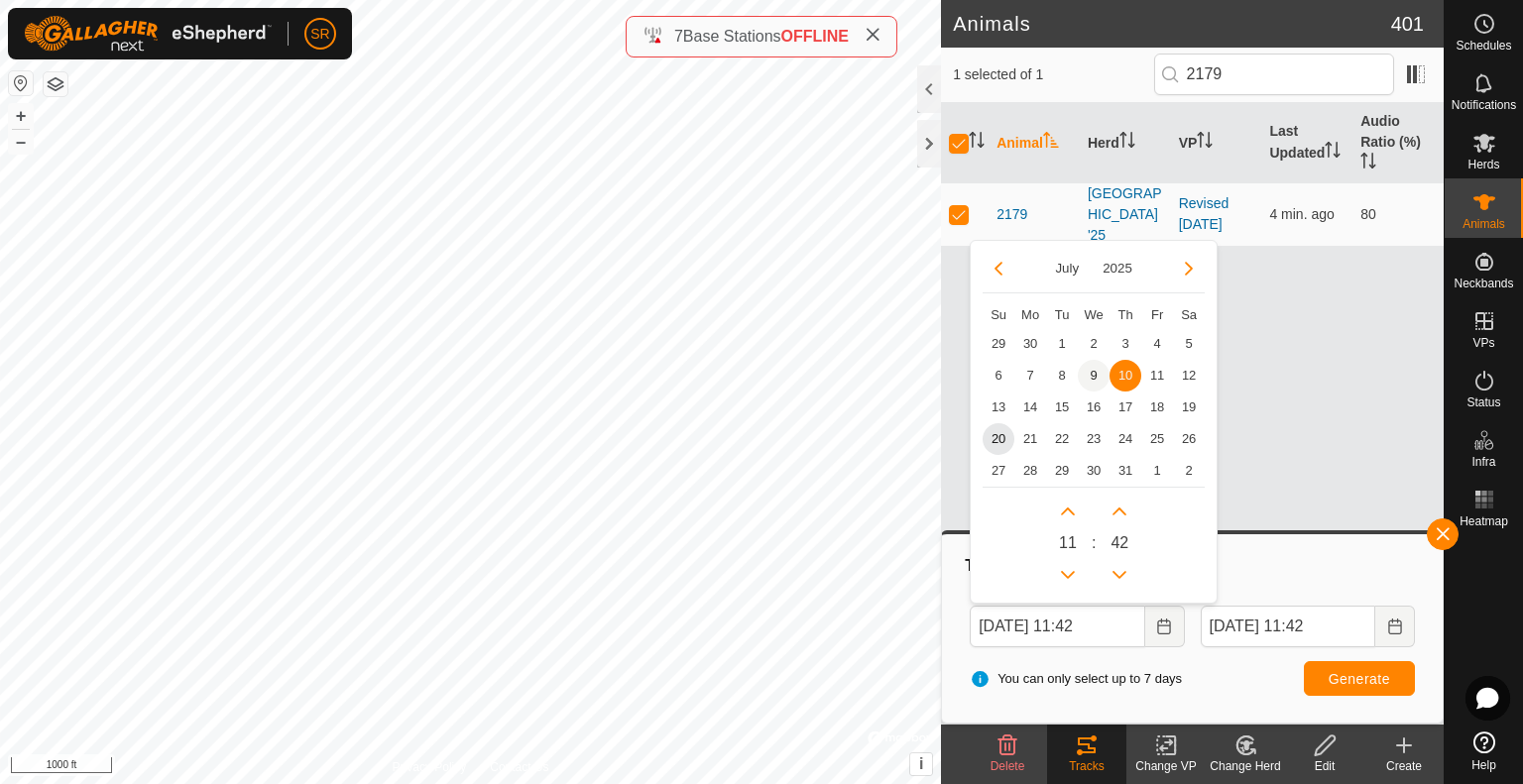 click on "9" at bounding box center [1094, 376] 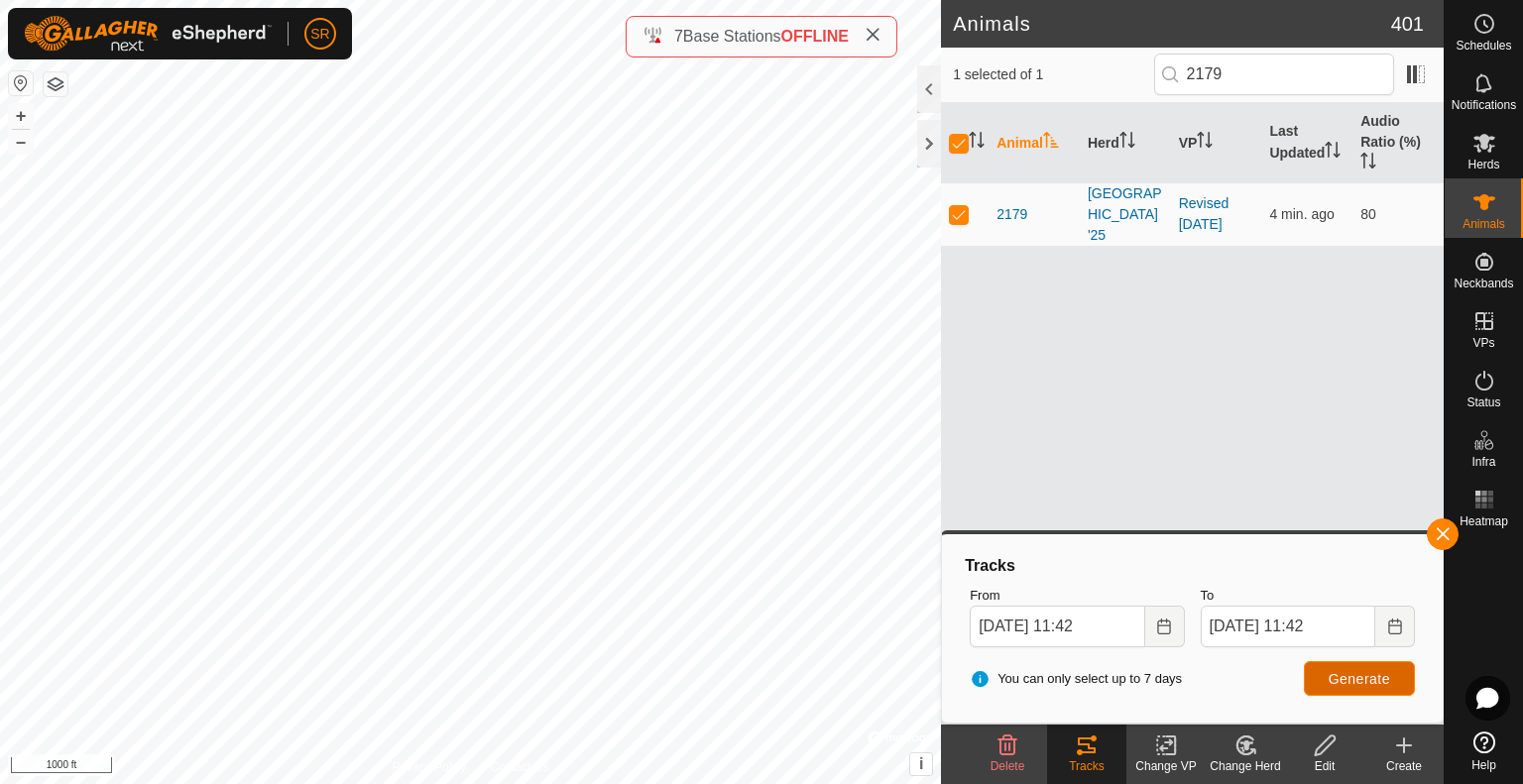 click on "Generate" at bounding box center [1359, 679] 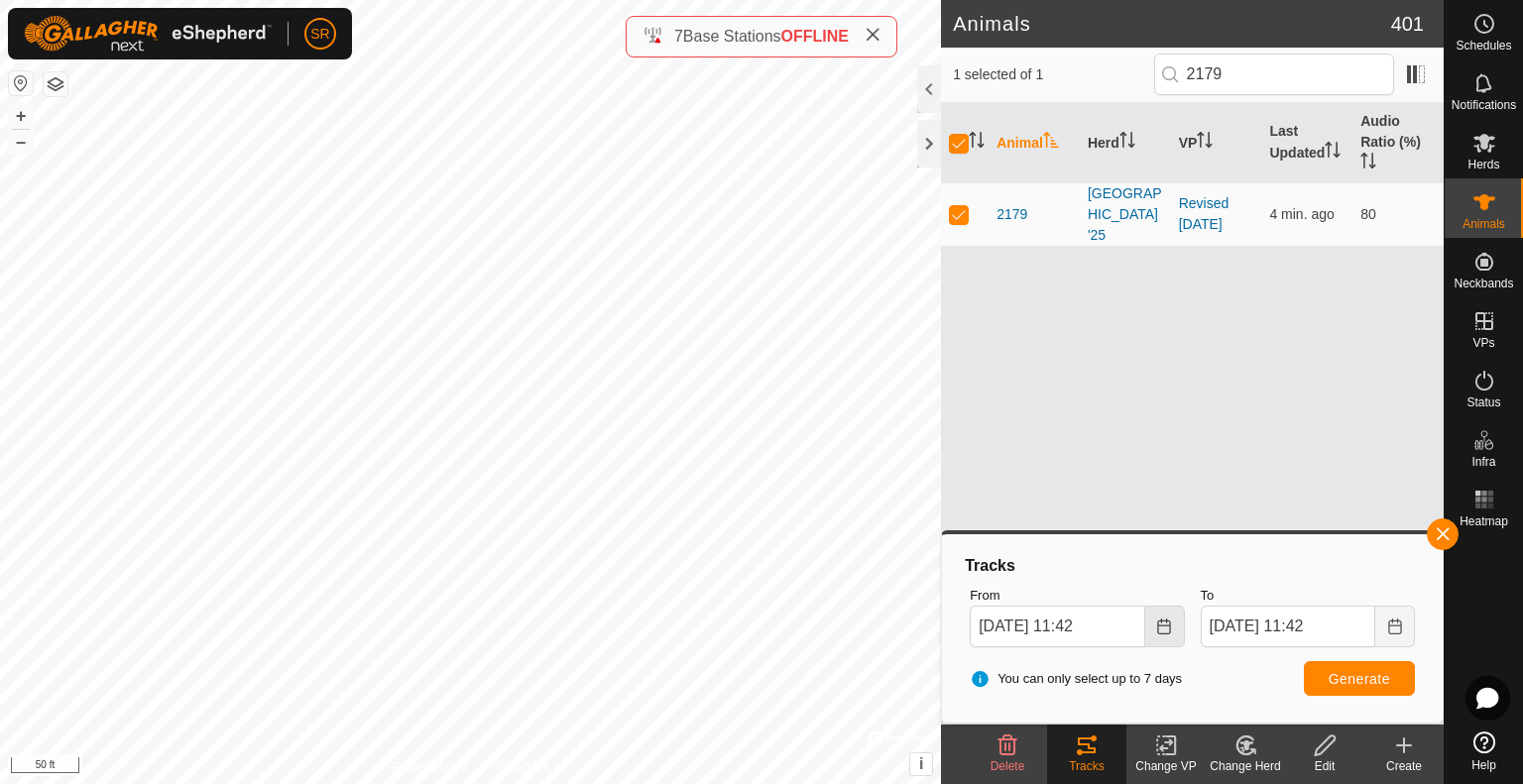 click 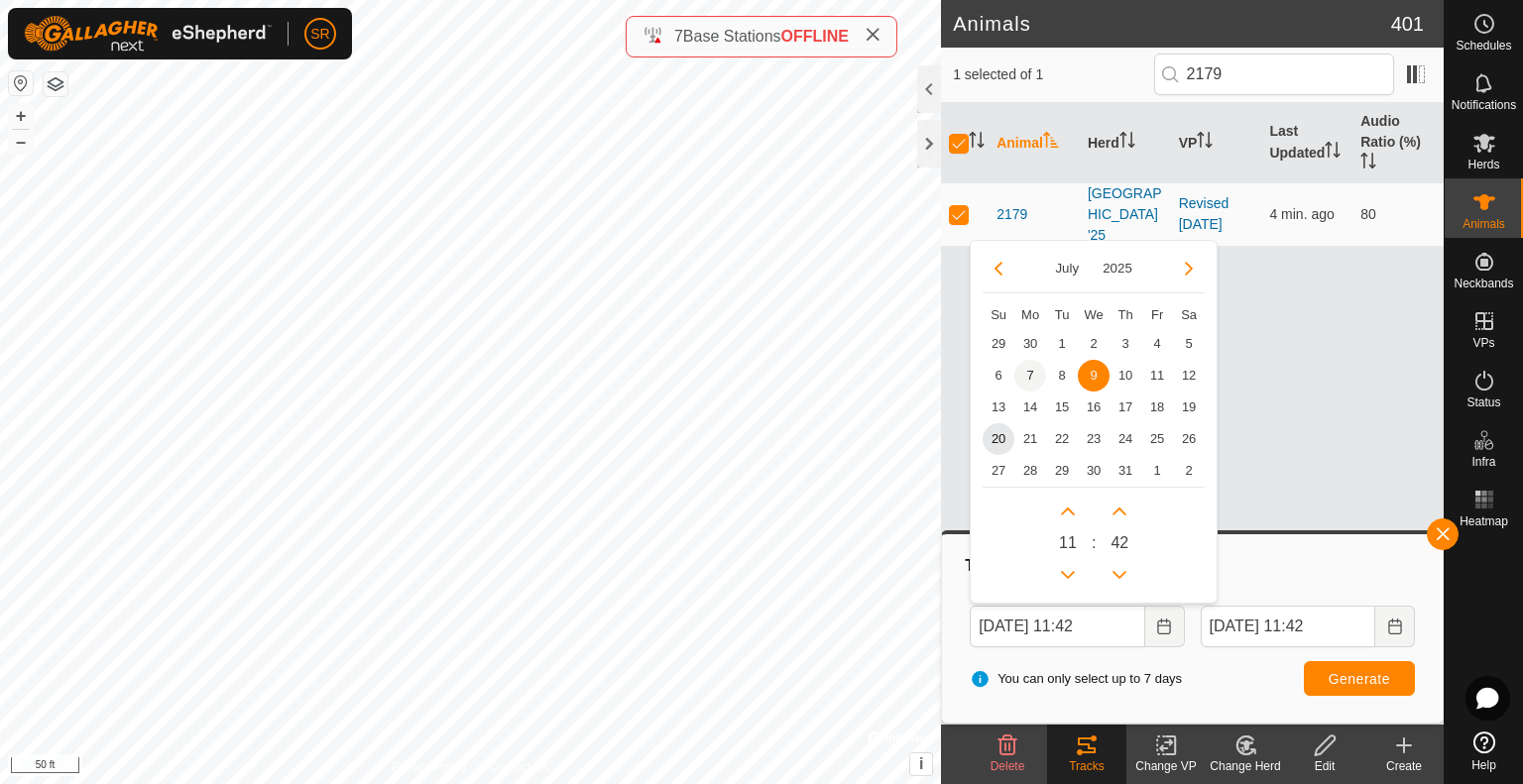 click on "7" at bounding box center (1030, 376) 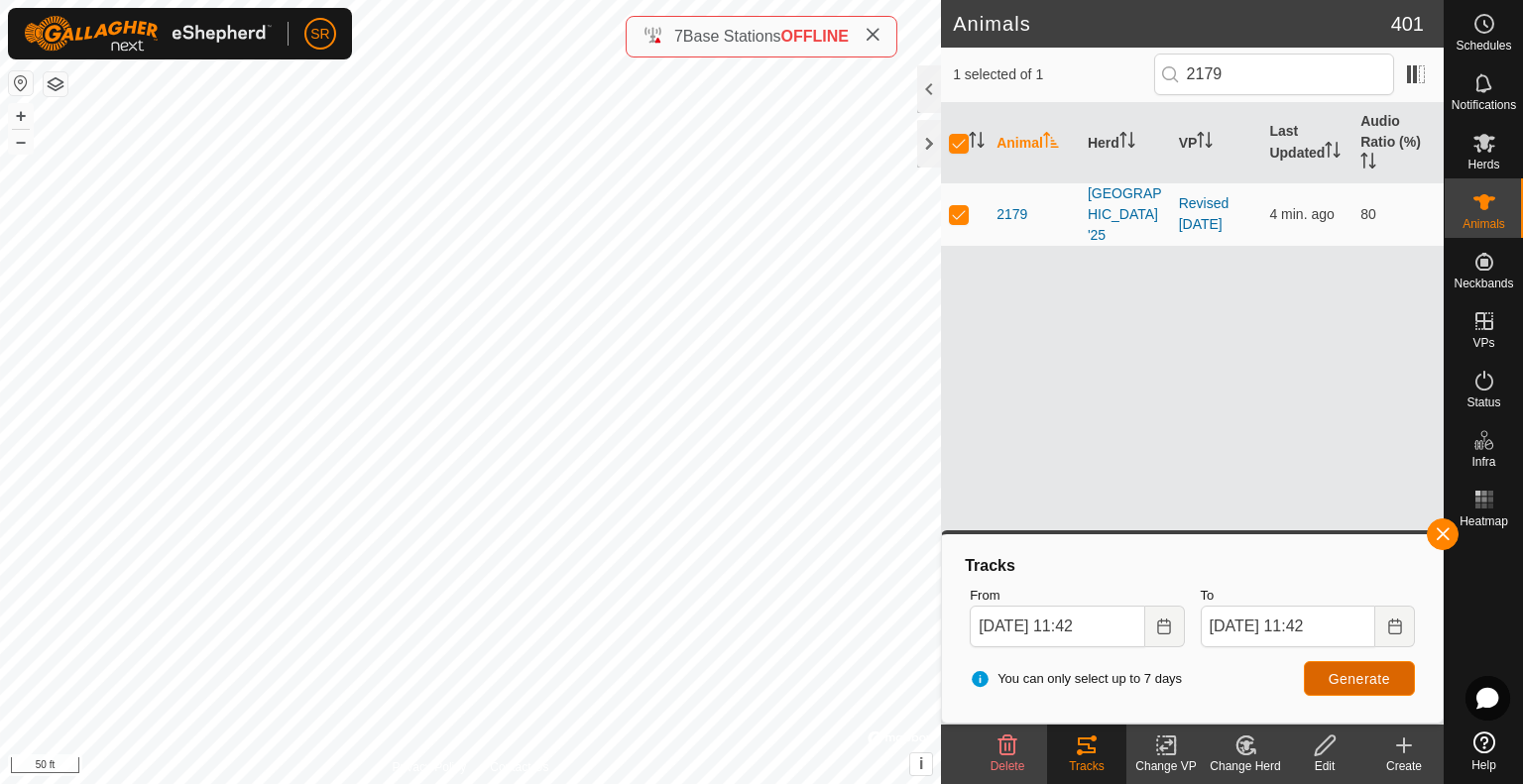 click on "Generate" at bounding box center (1359, 679) 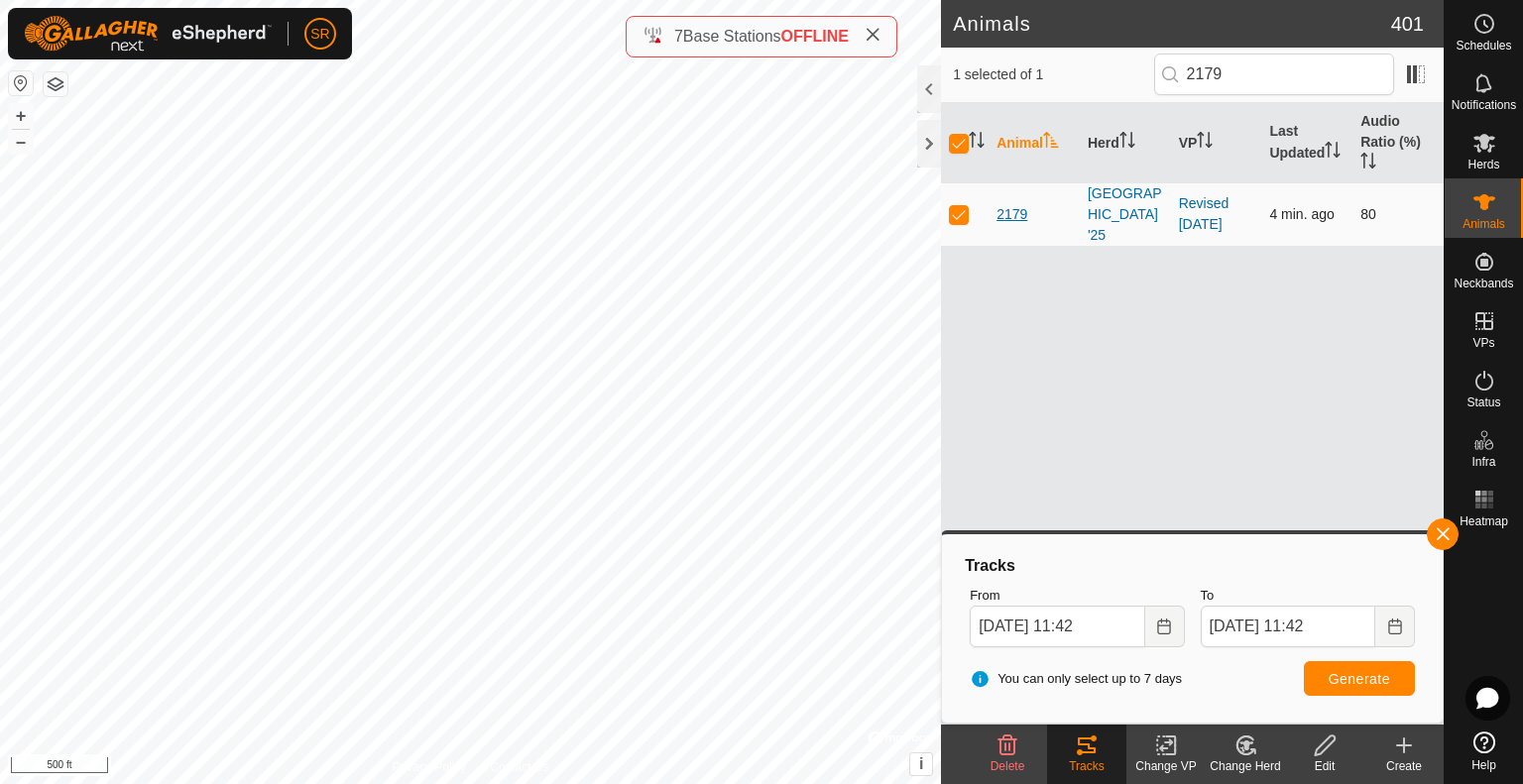 click on "2179" at bounding box center (1011, 214) 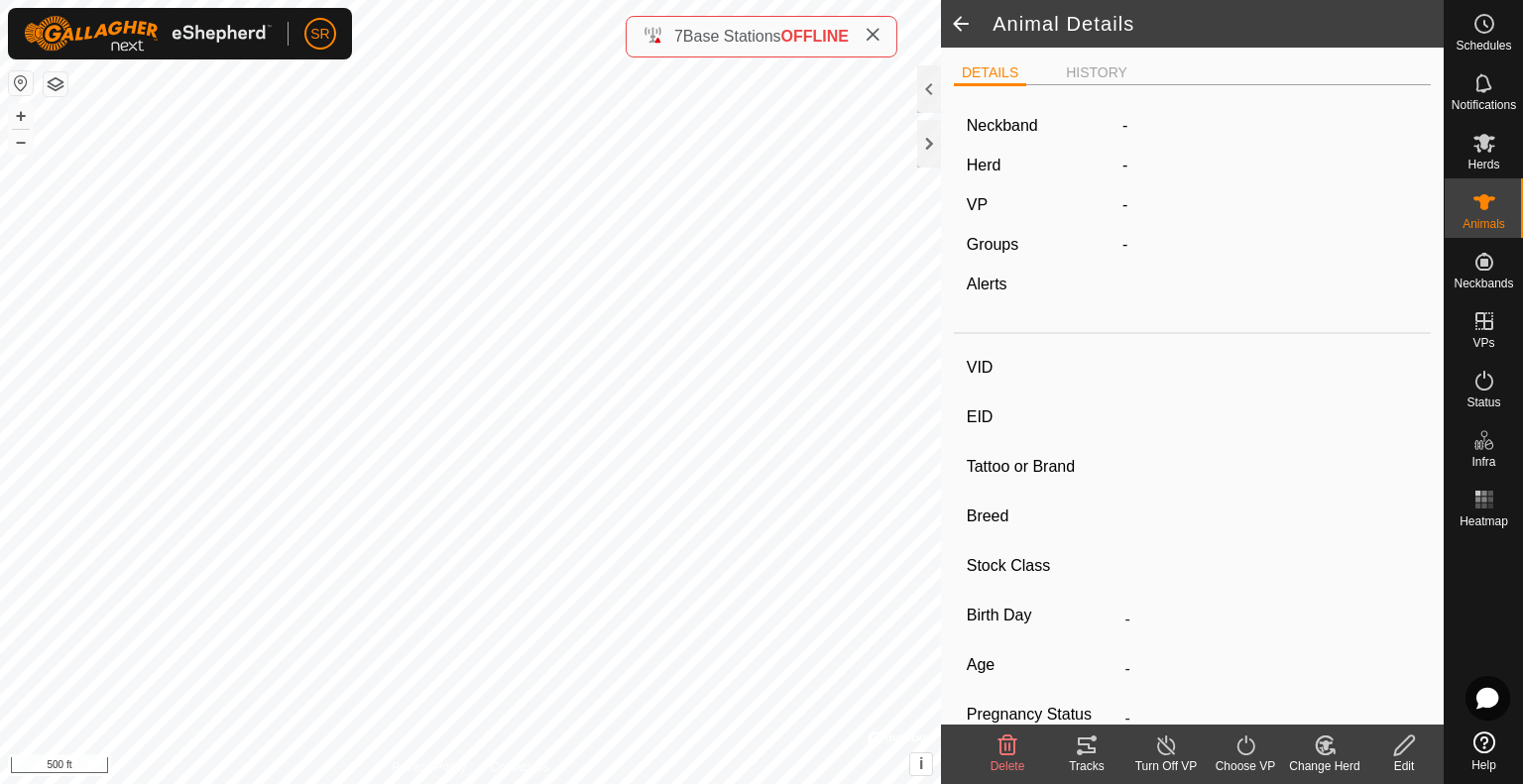 type on "2179" 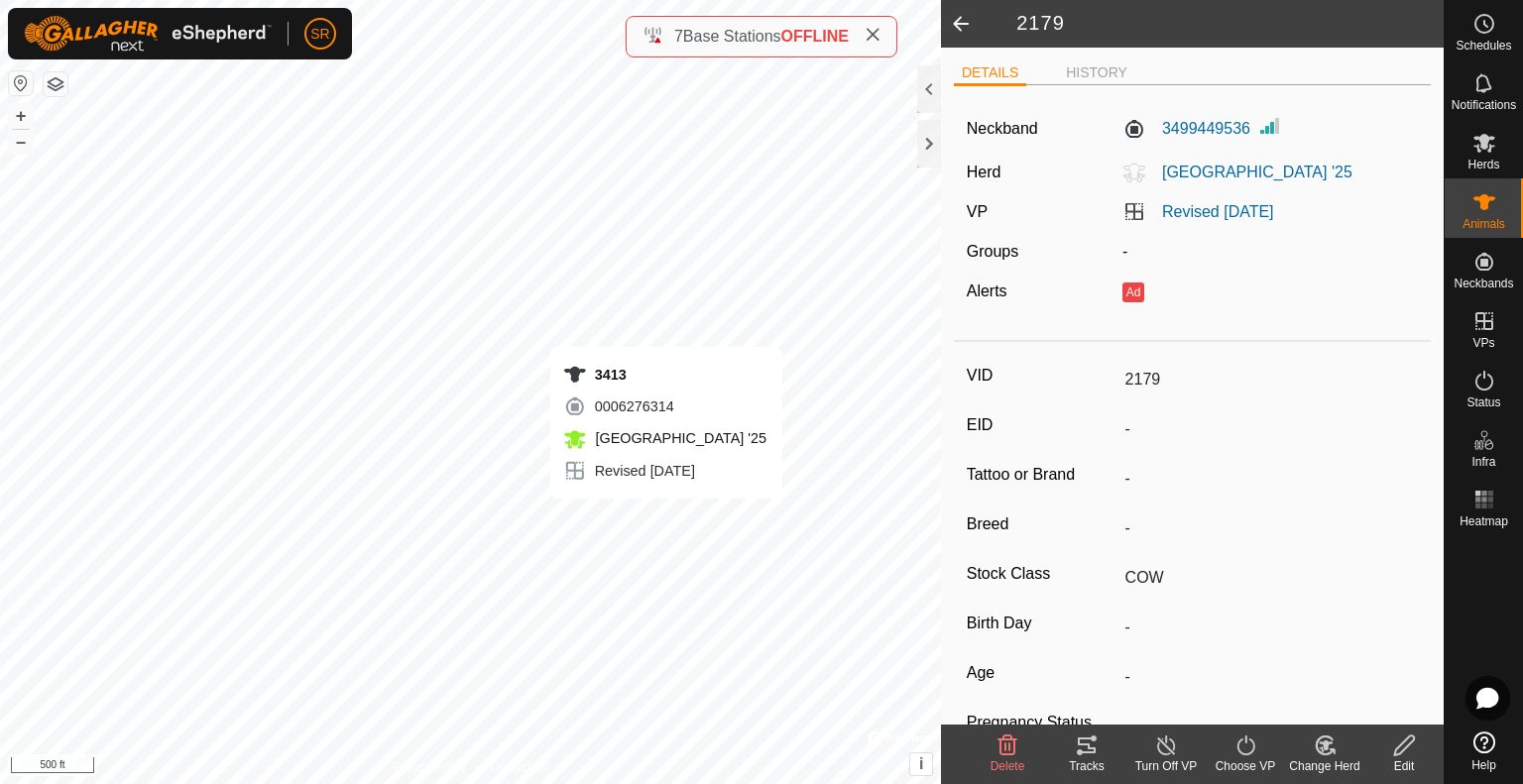type 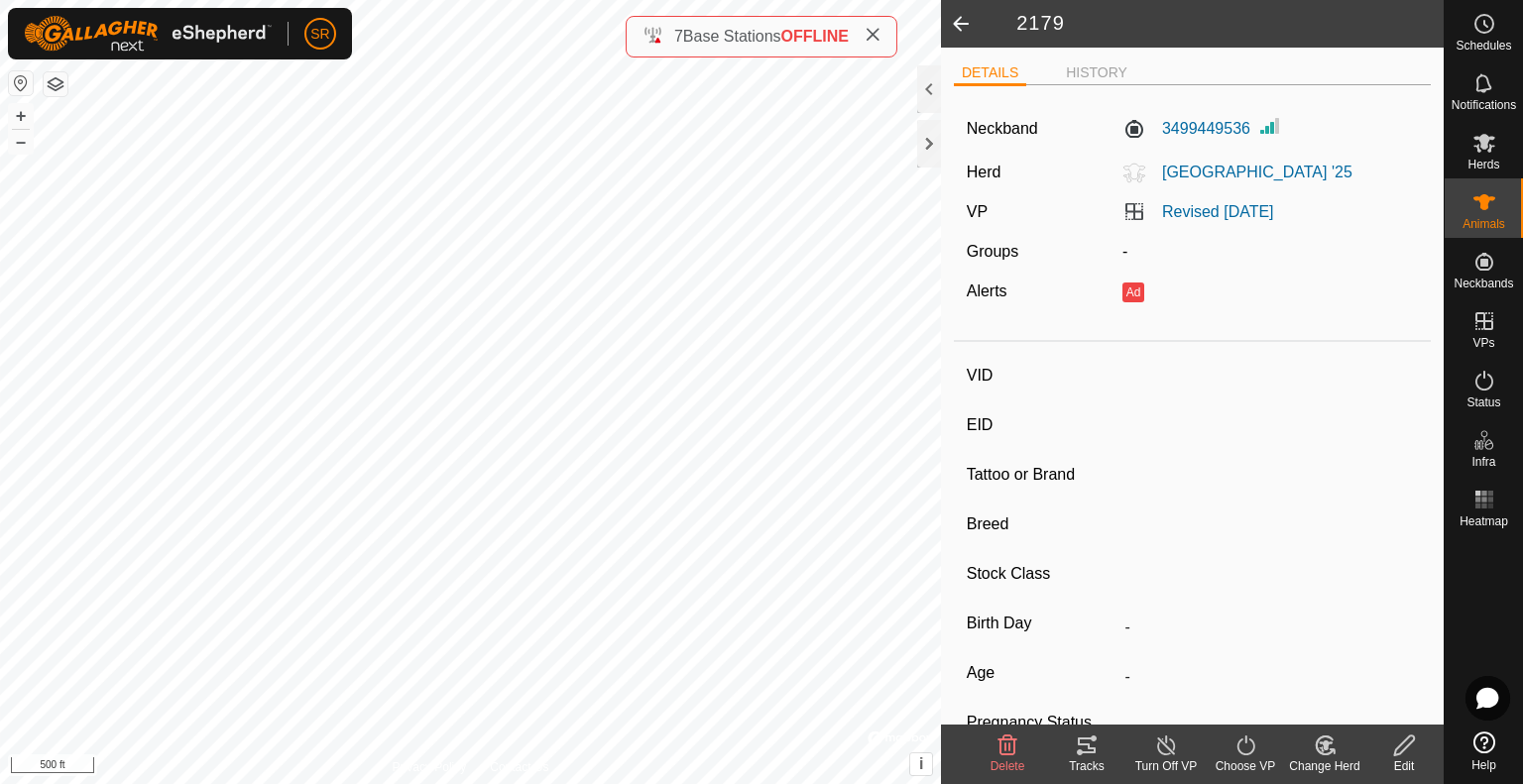 type on "3413" 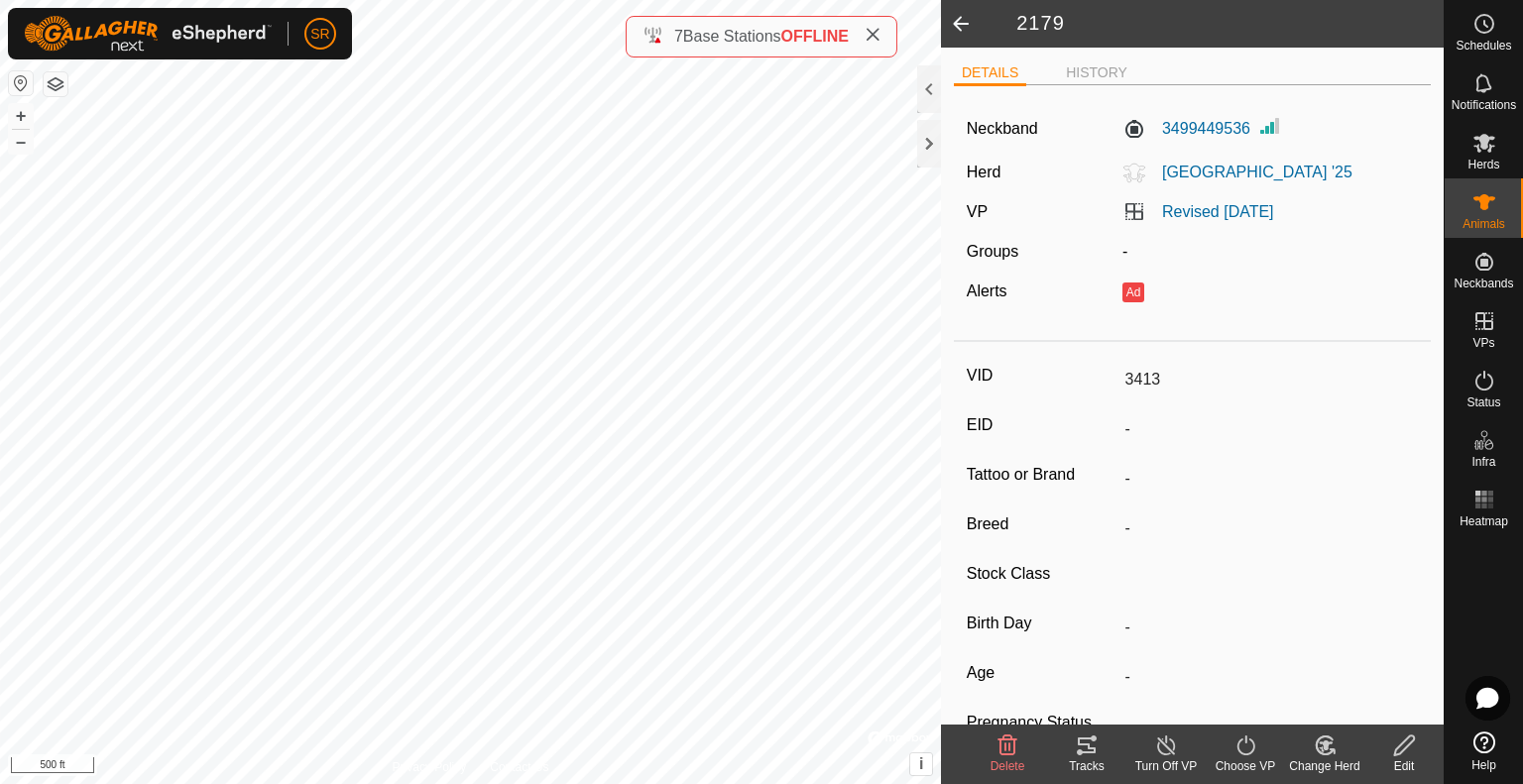 type on "COW" 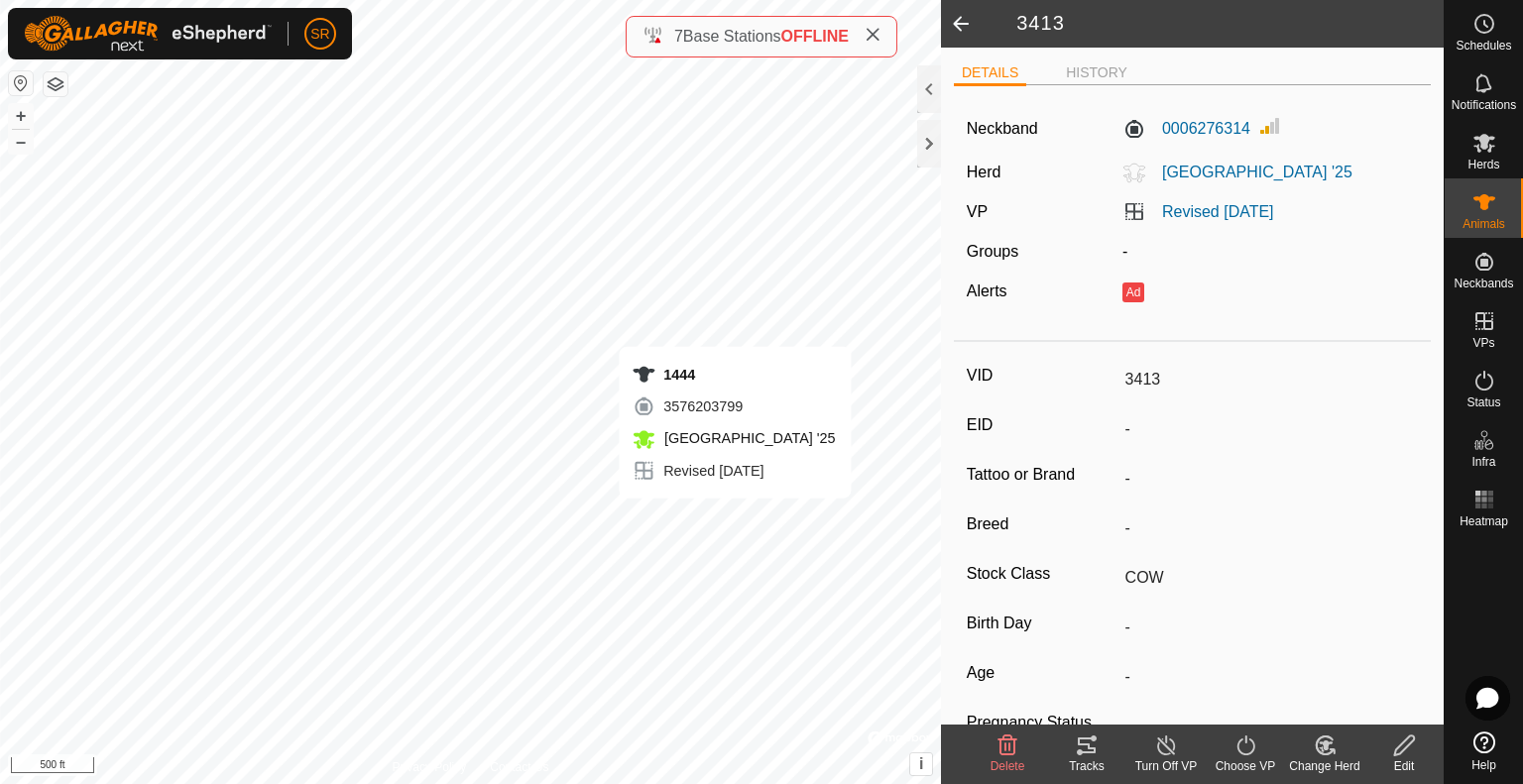 type 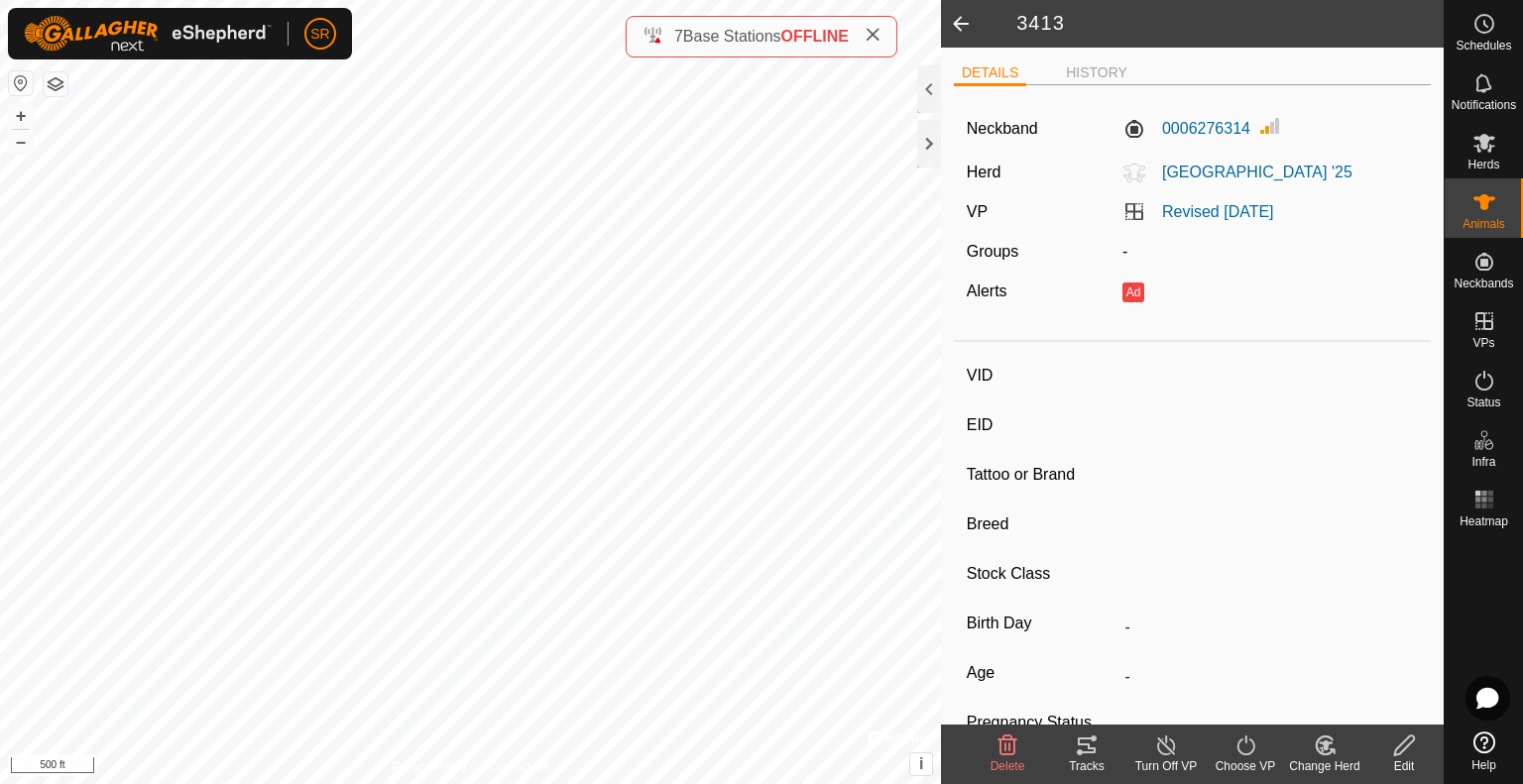 type on "1444" 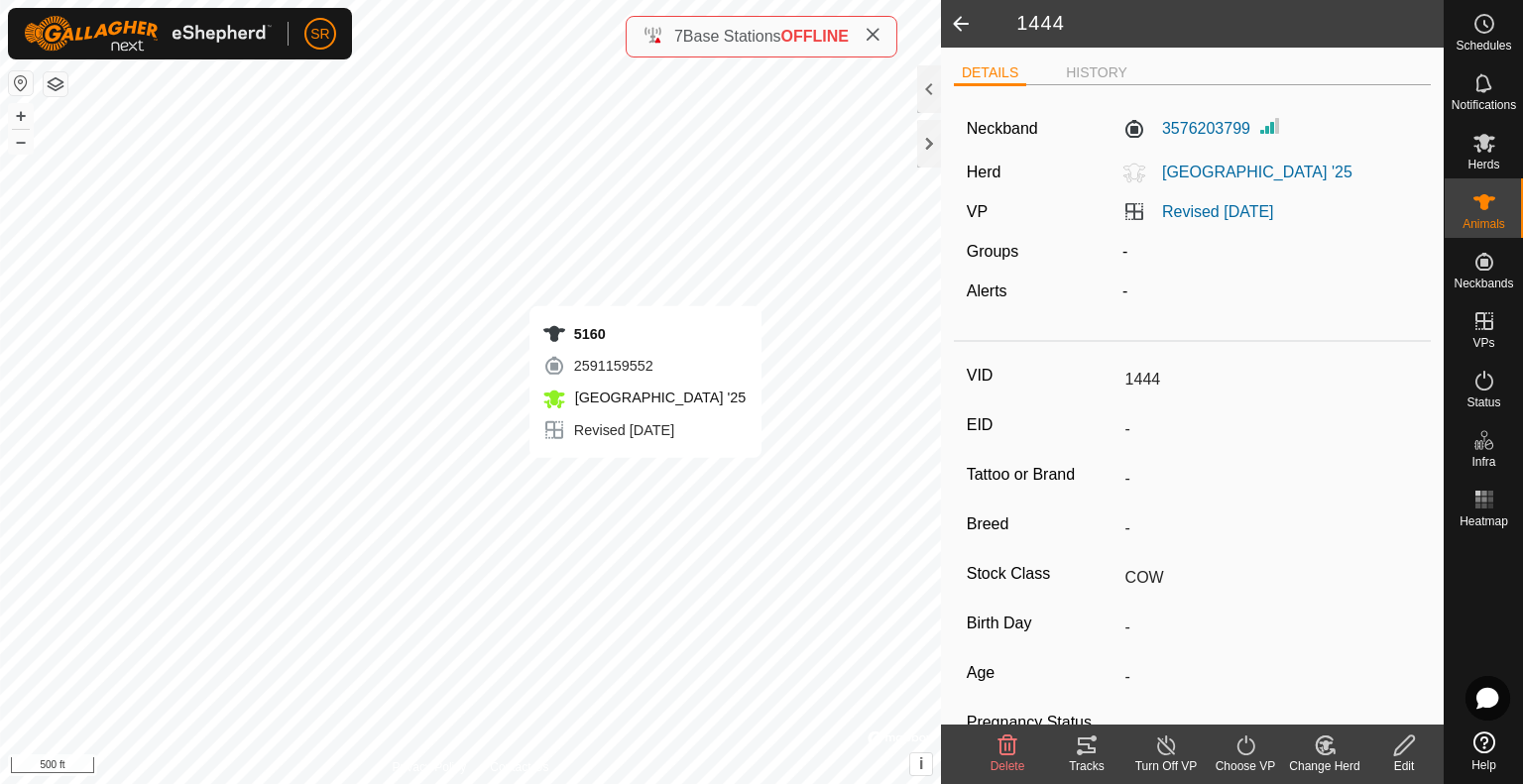 type 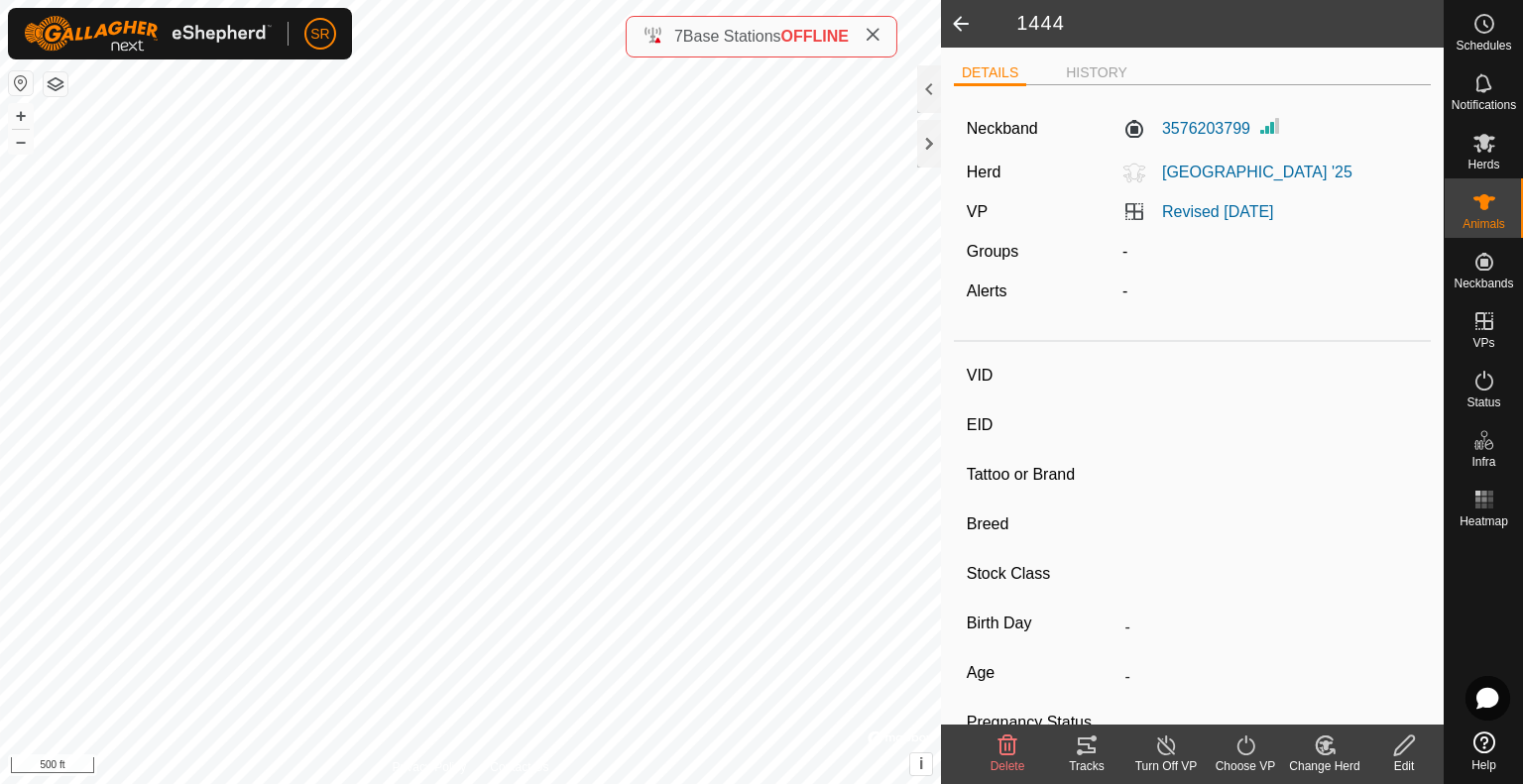 type on "5160" 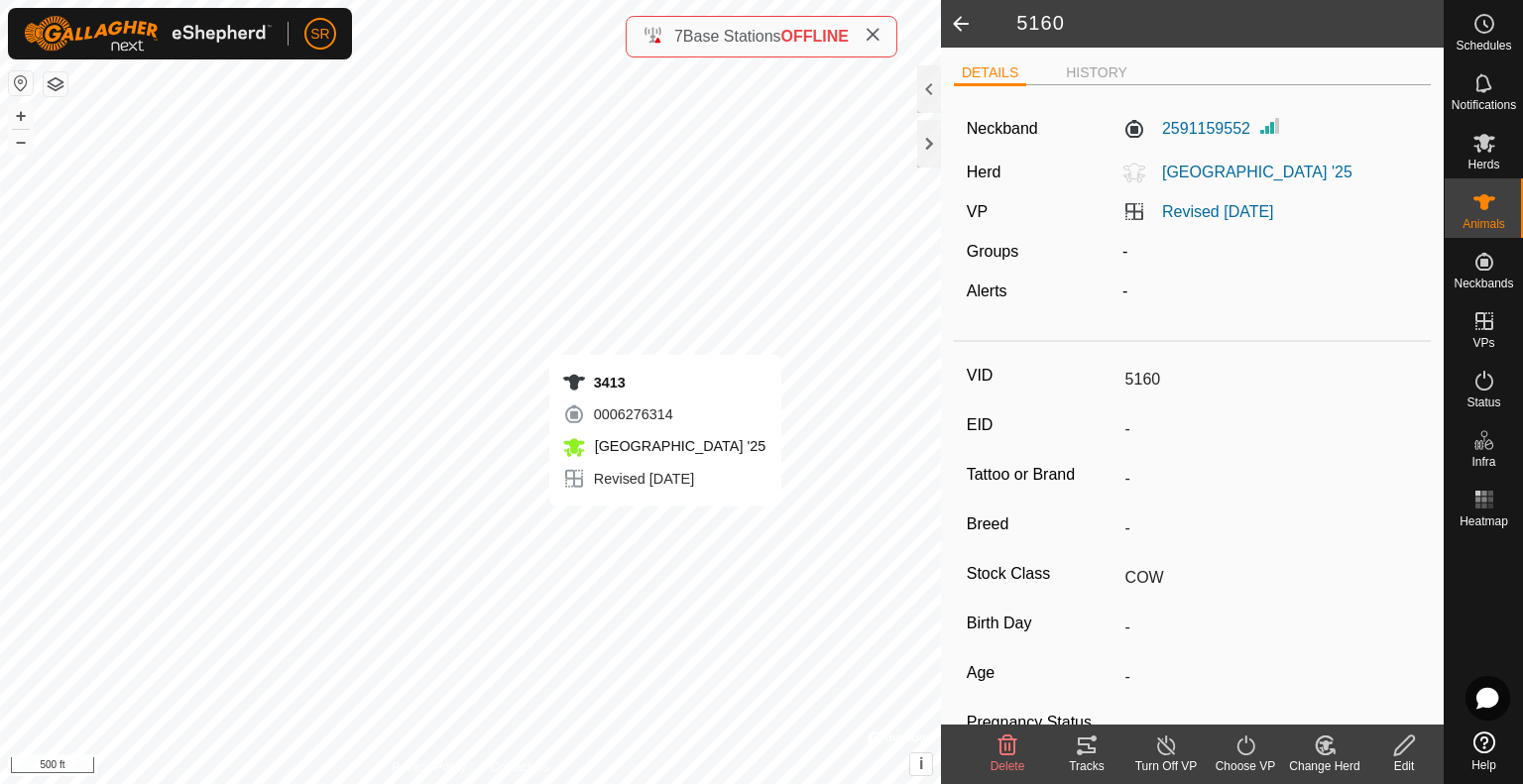 type 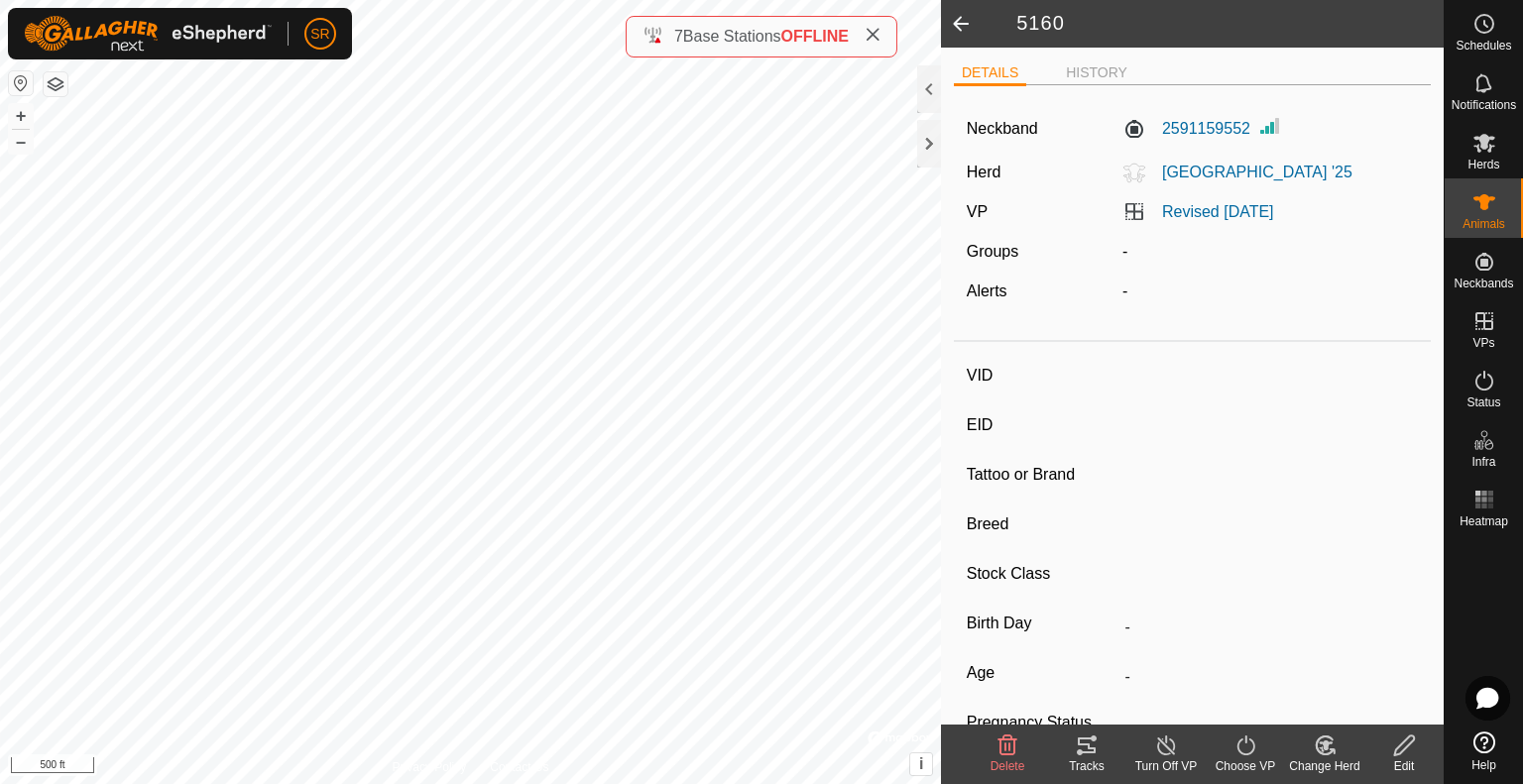 type on "3413" 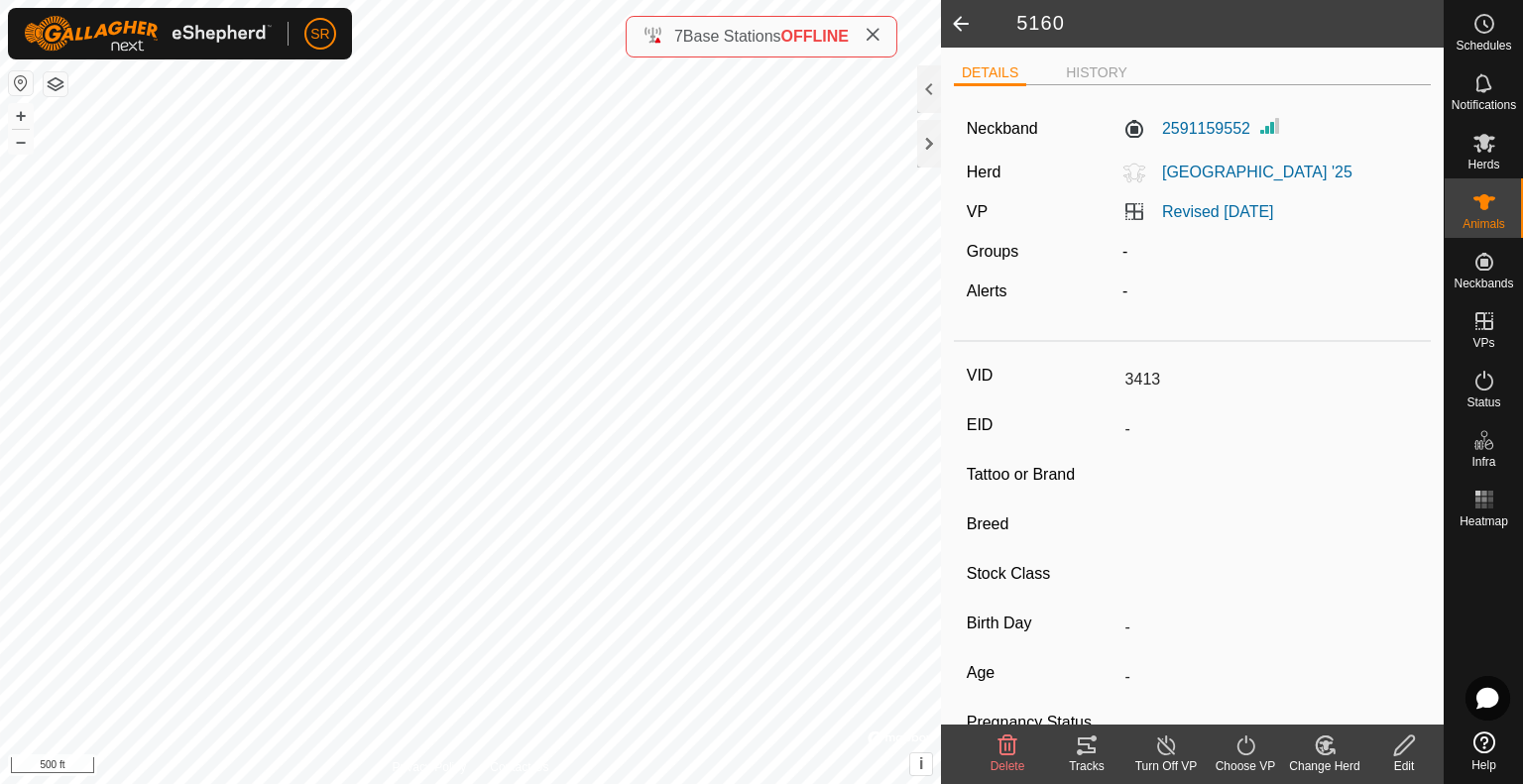 type on "-" 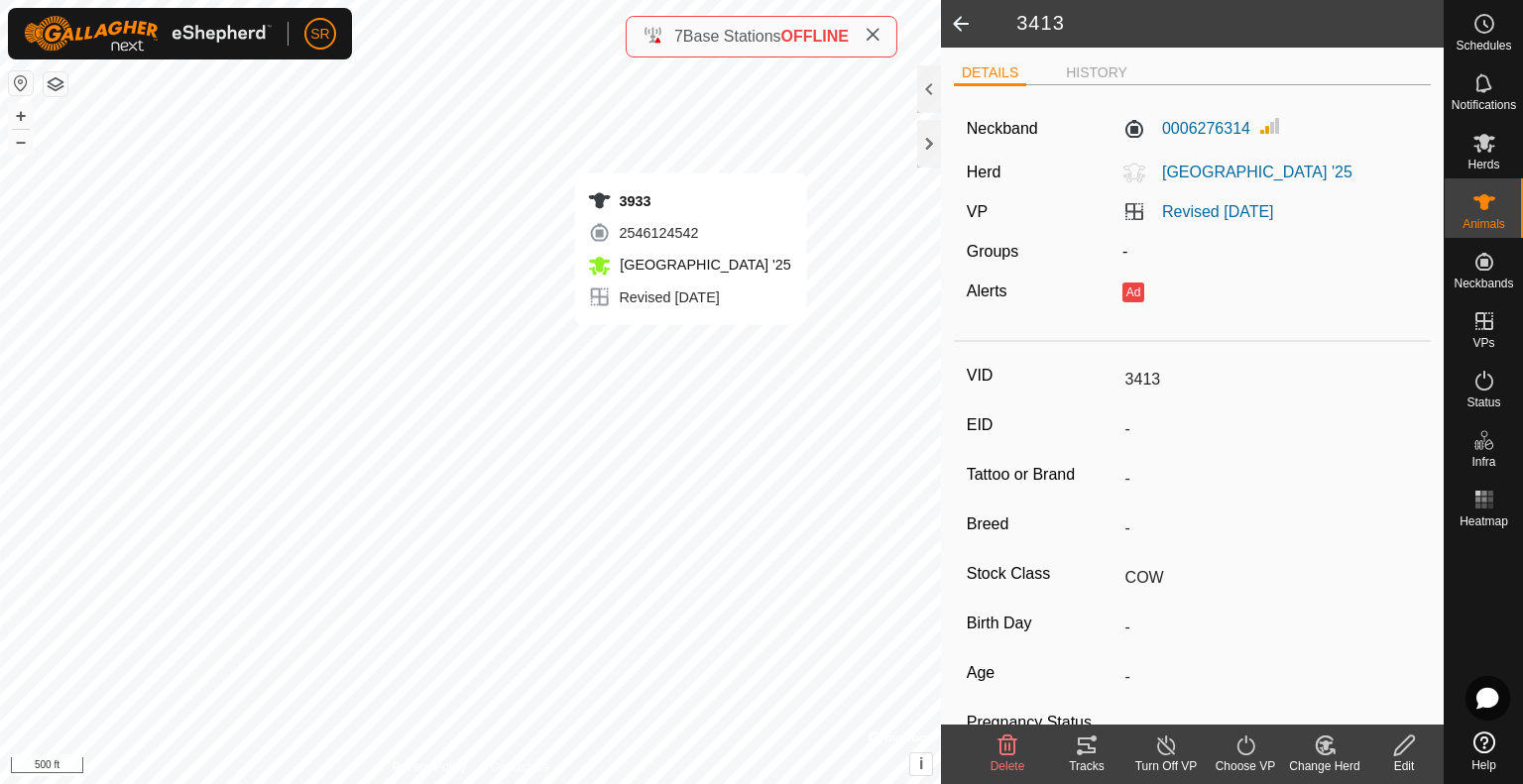 type 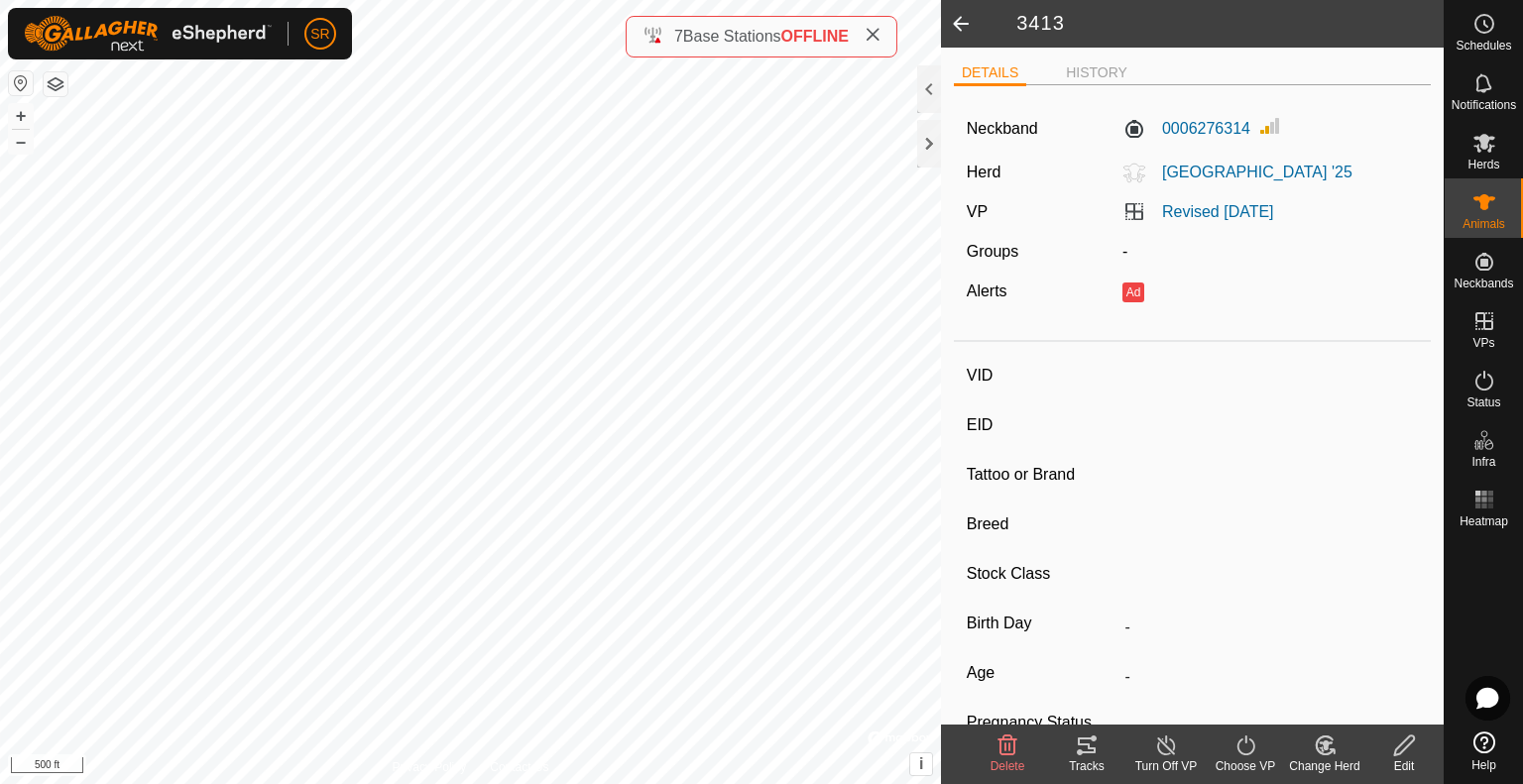type on "3933" 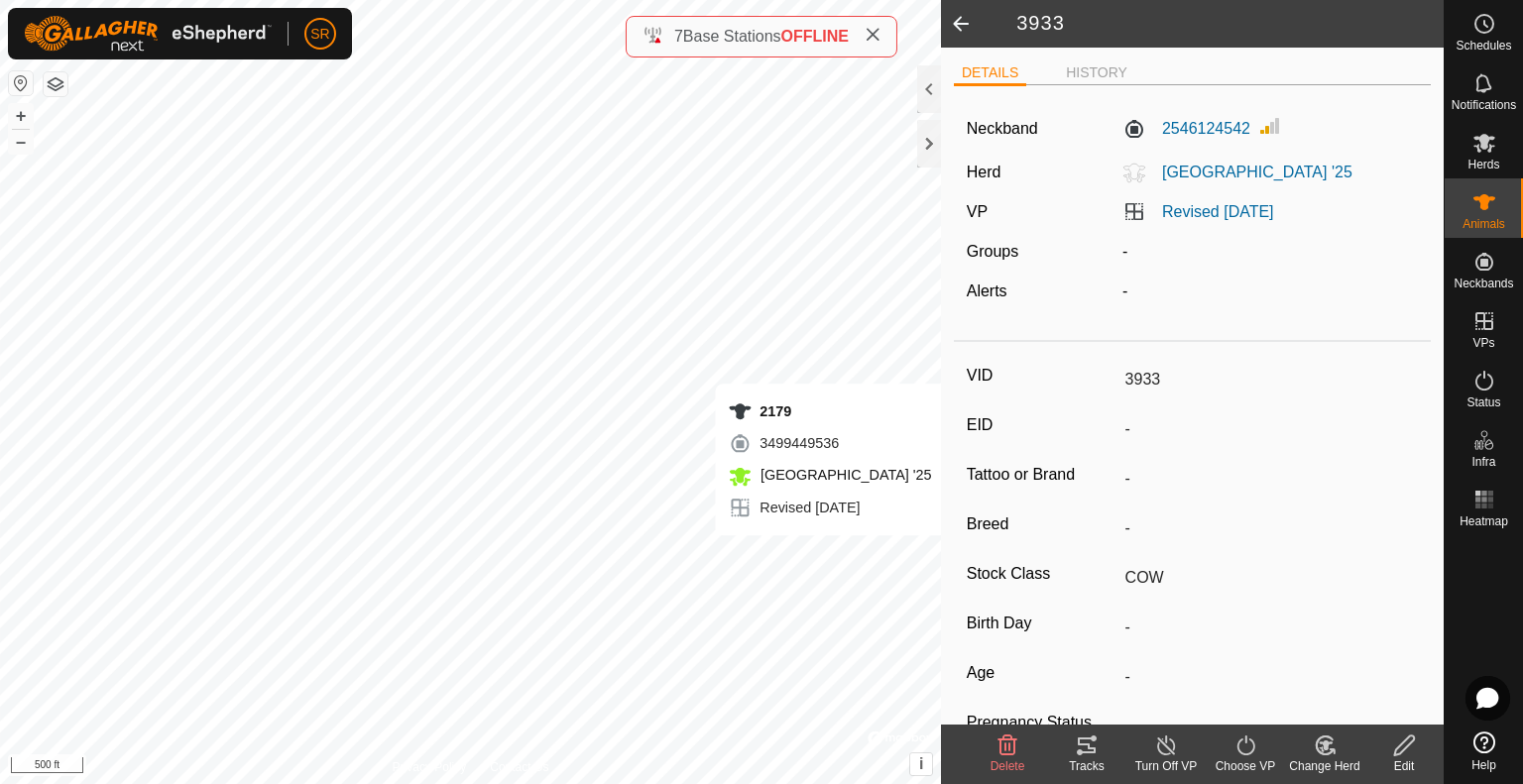 type 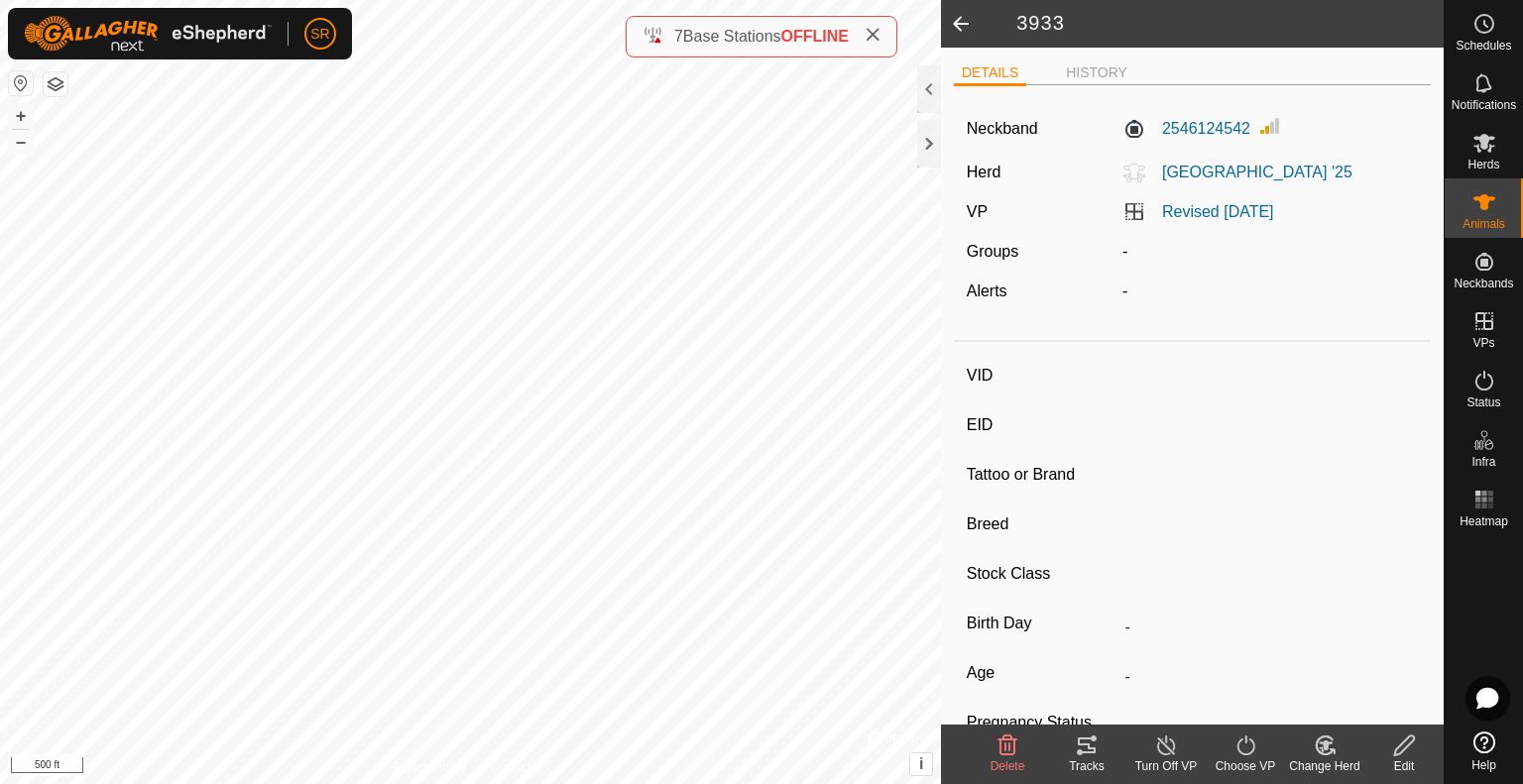 type on "2179" 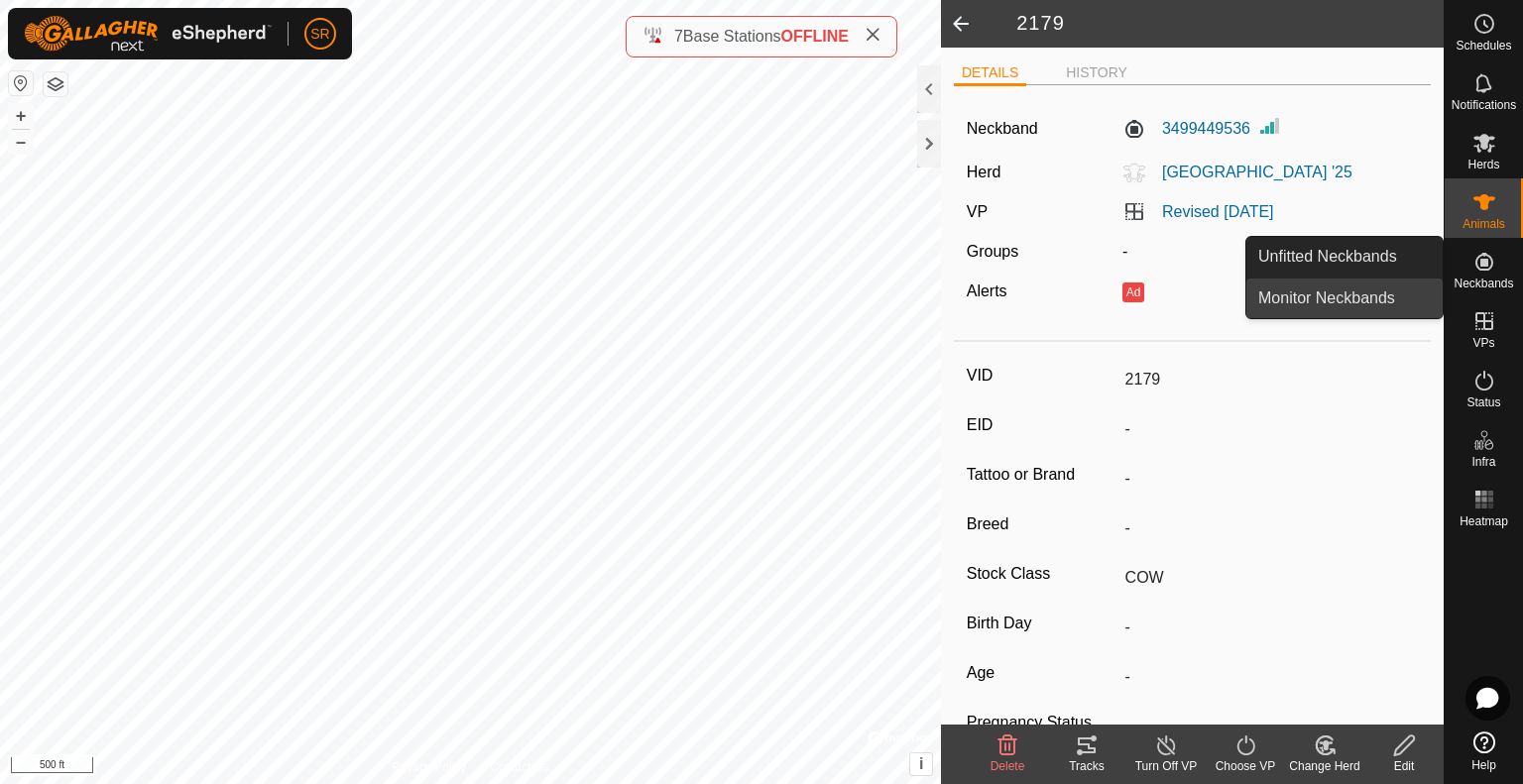 click on "Monitor Neckbands" at bounding box center (1345, 298) 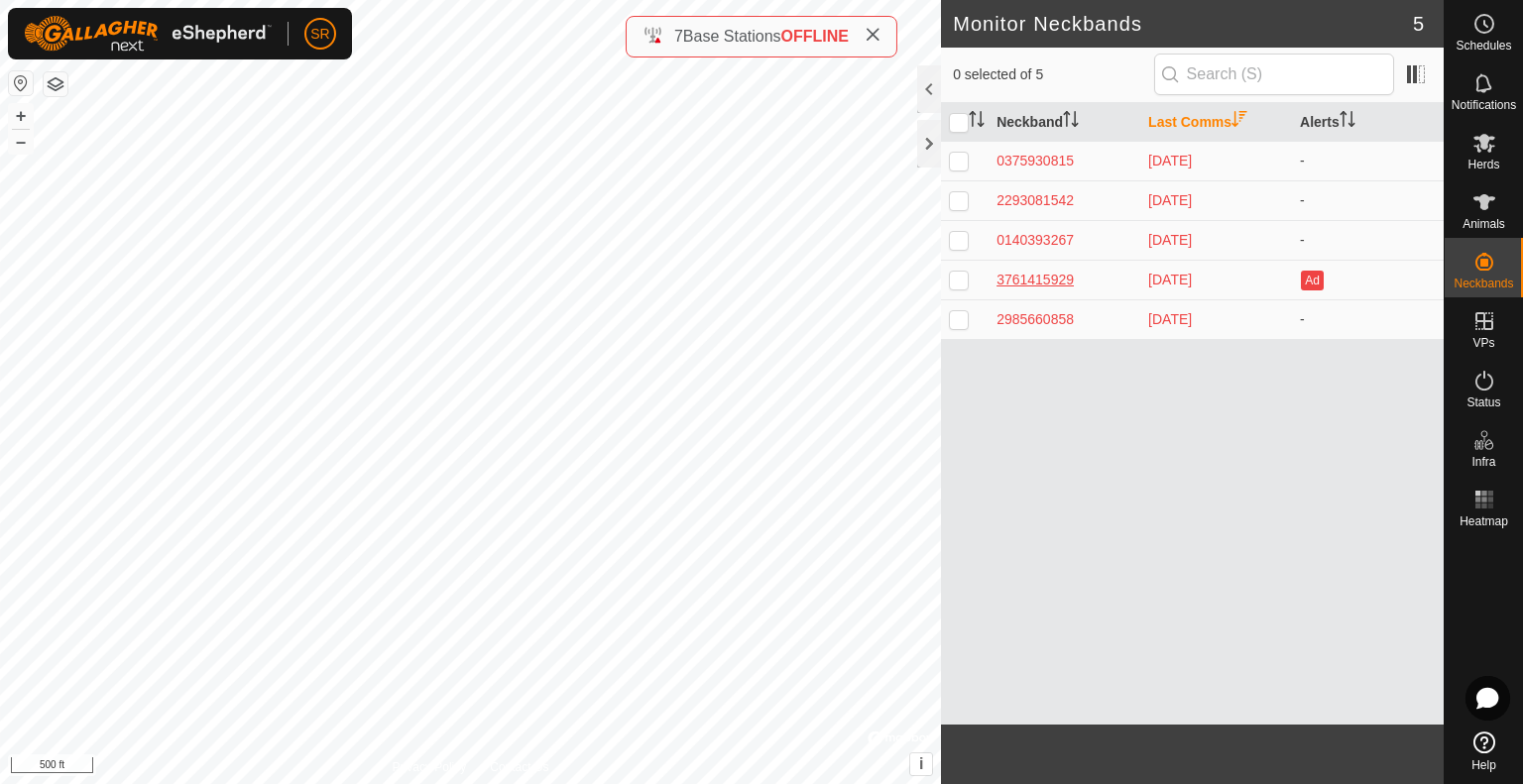 click on "3761415929" at bounding box center [1064, 280] 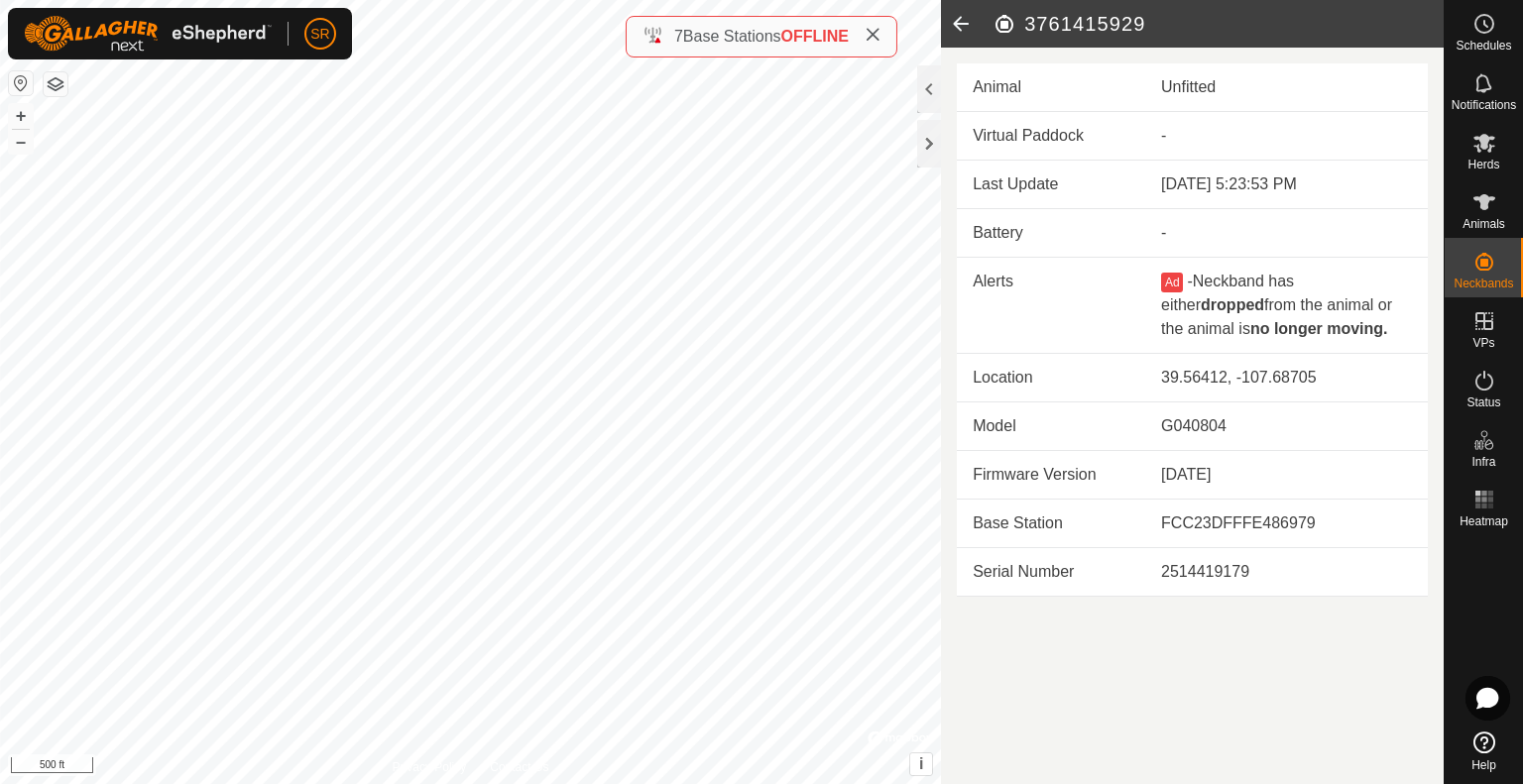 click 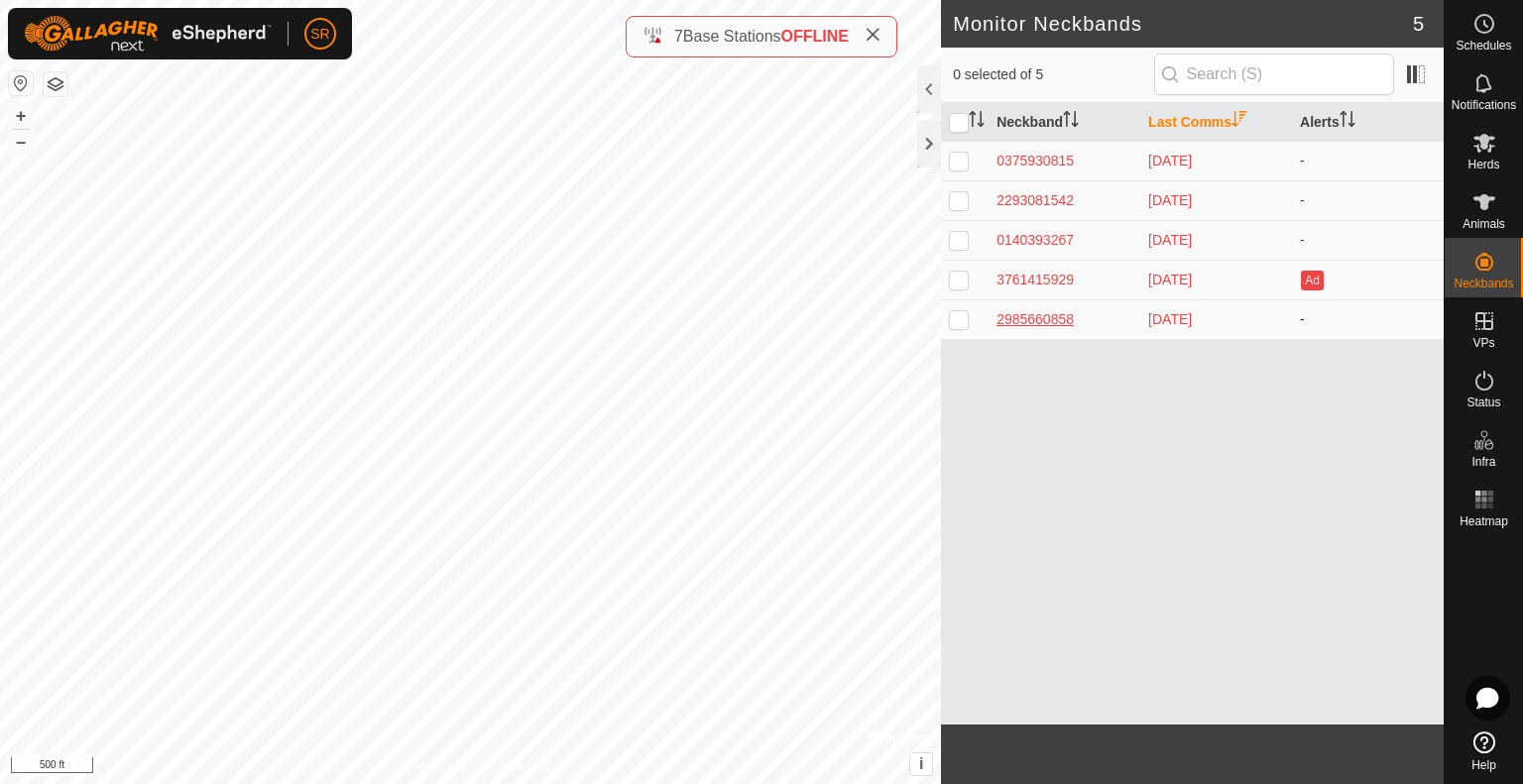 click on "2985660858" at bounding box center (1064, 319) 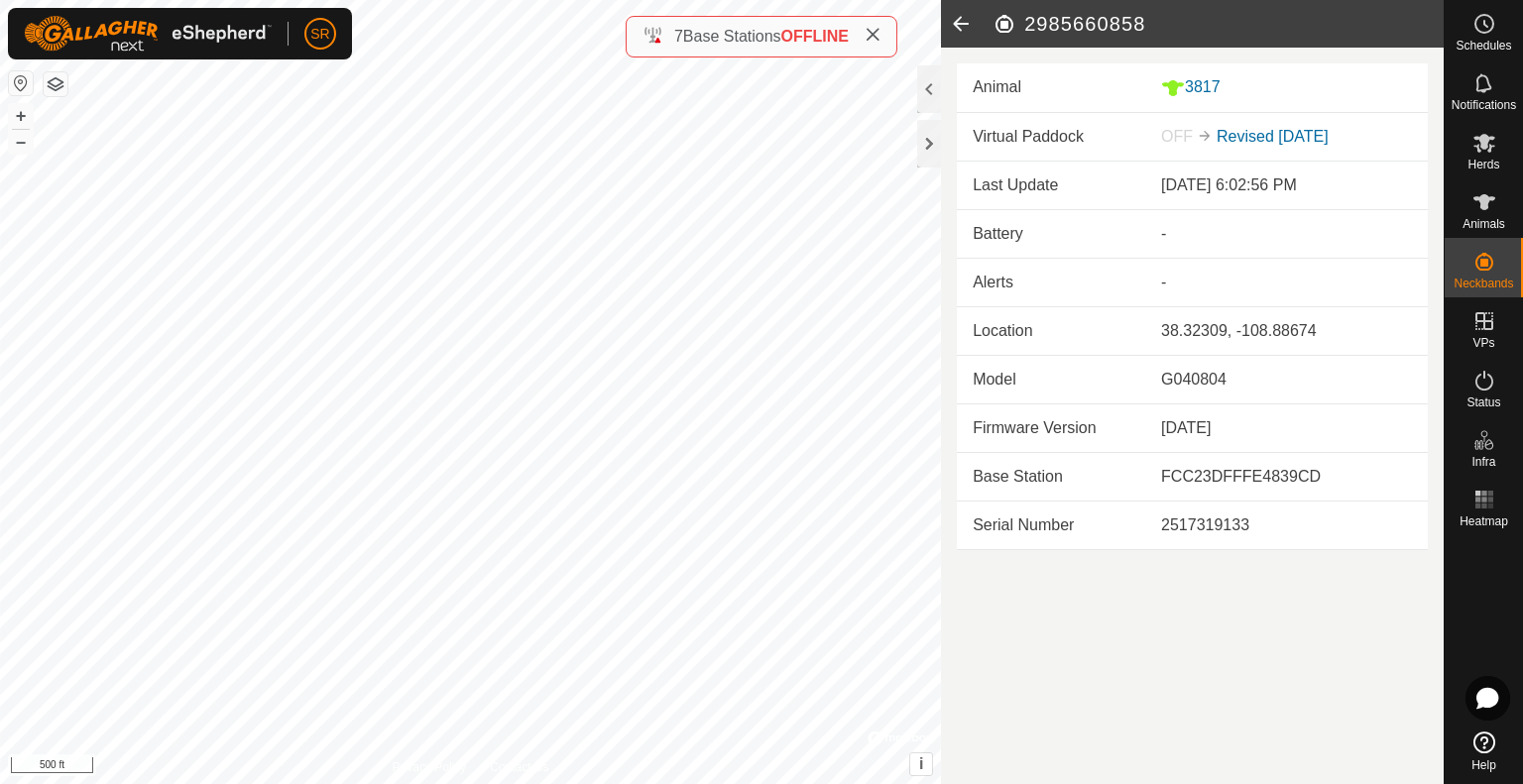 click 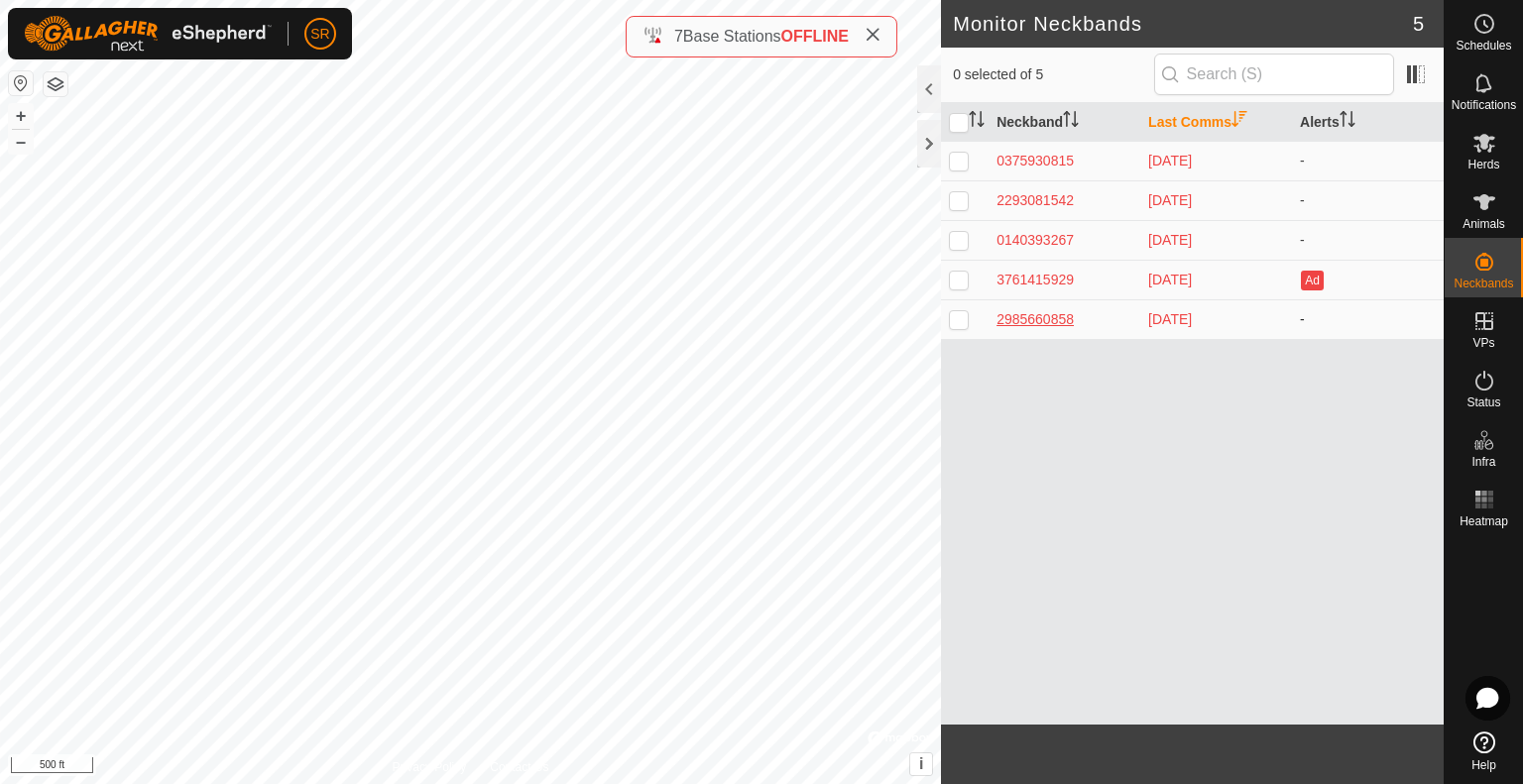 click on "2985660858" at bounding box center (1064, 319) 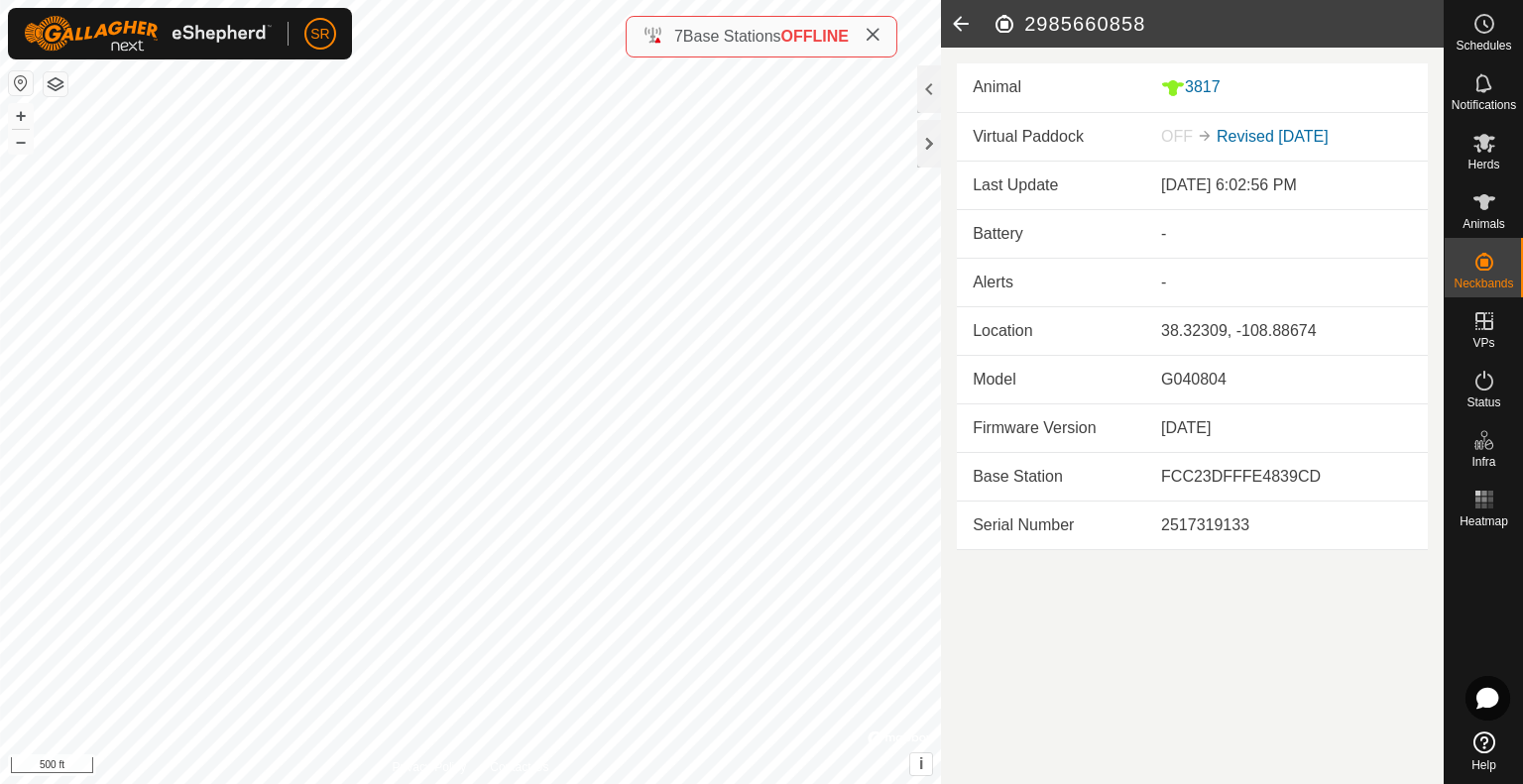 click 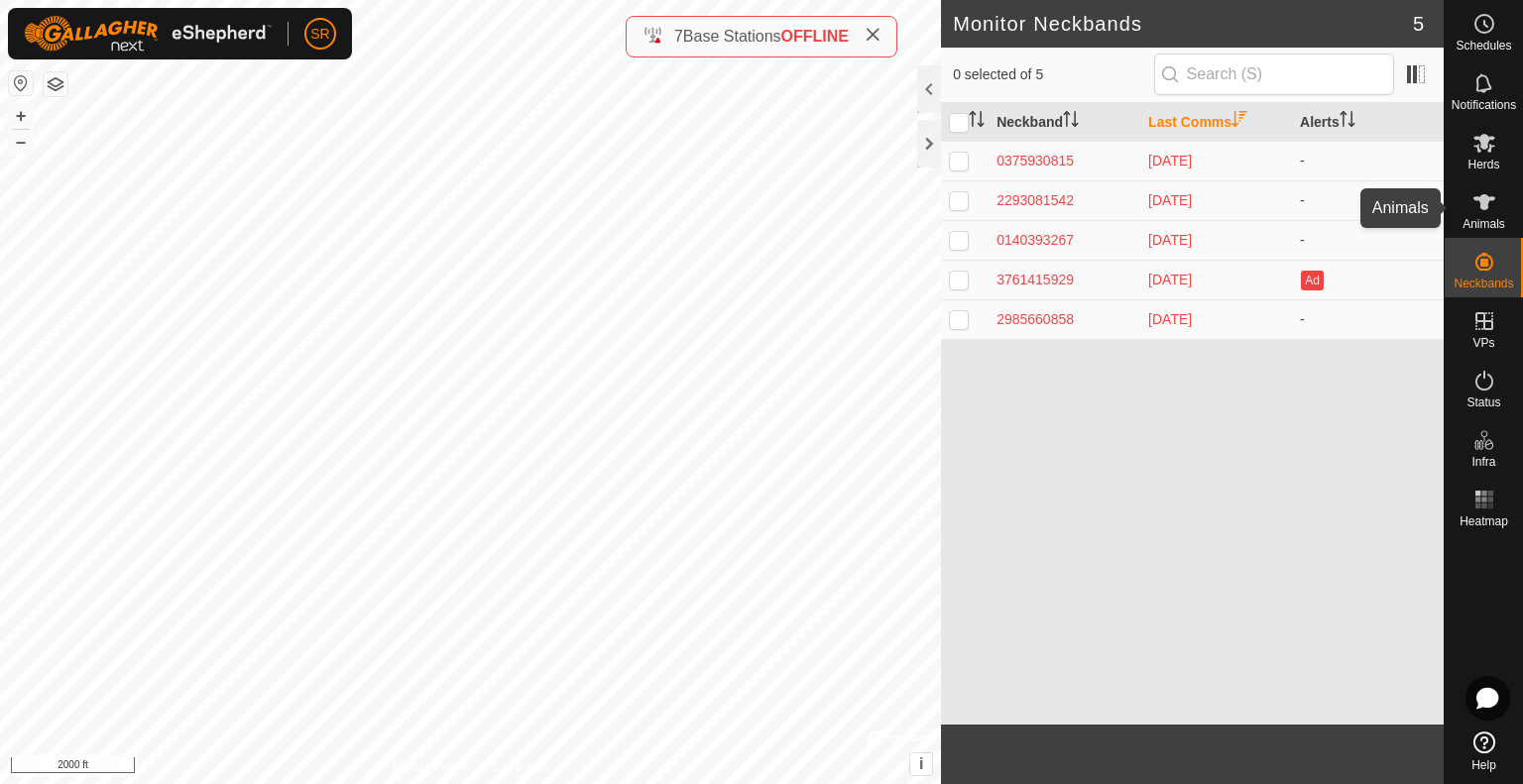 click 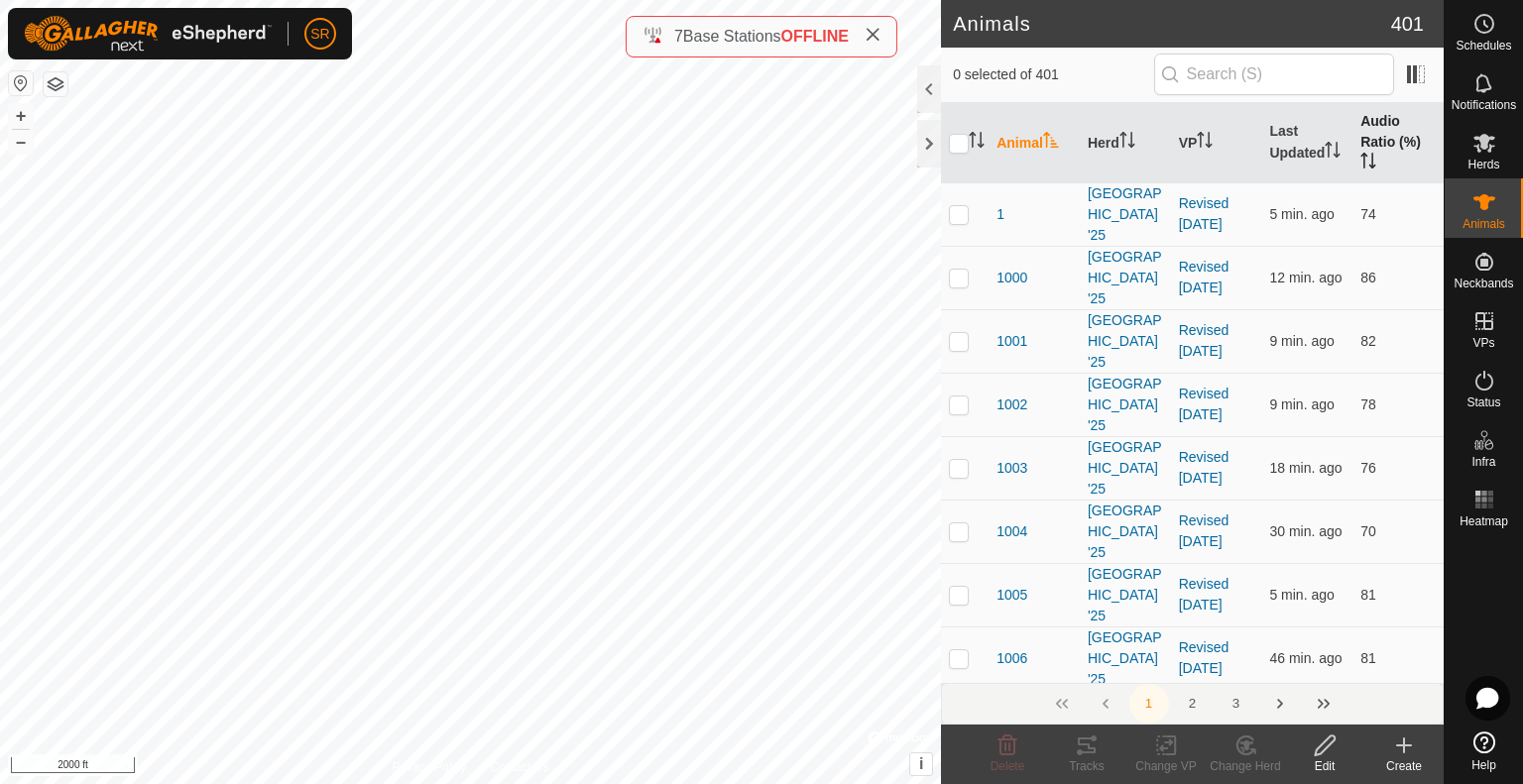 click on "Audio Ratio (%)" at bounding box center (1398, 143) 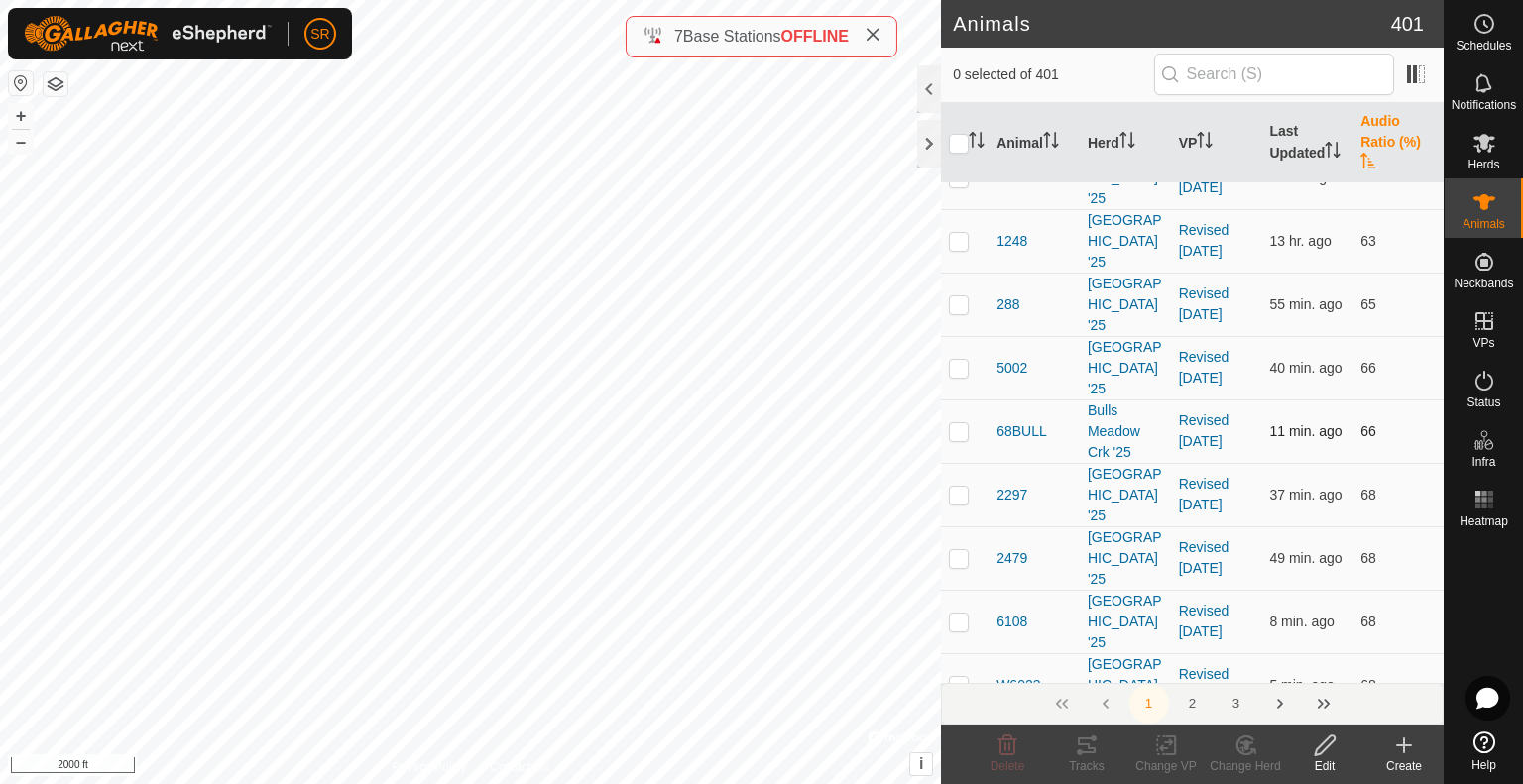 scroll, scrollTop: 85, scrollLeft: 0, axis: vertical 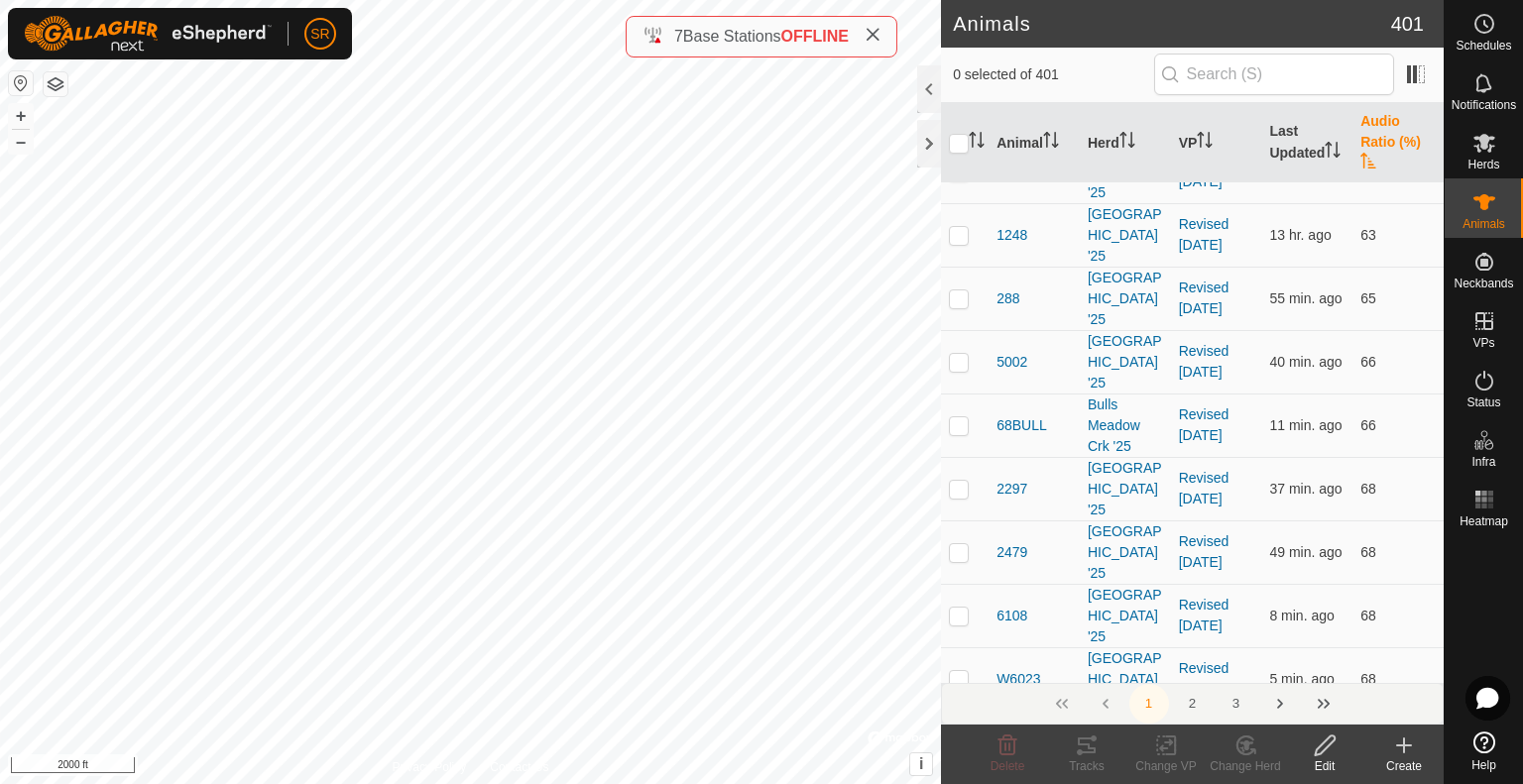 click on "Audio Ratio (%)" at bounding box center [1398, 143] 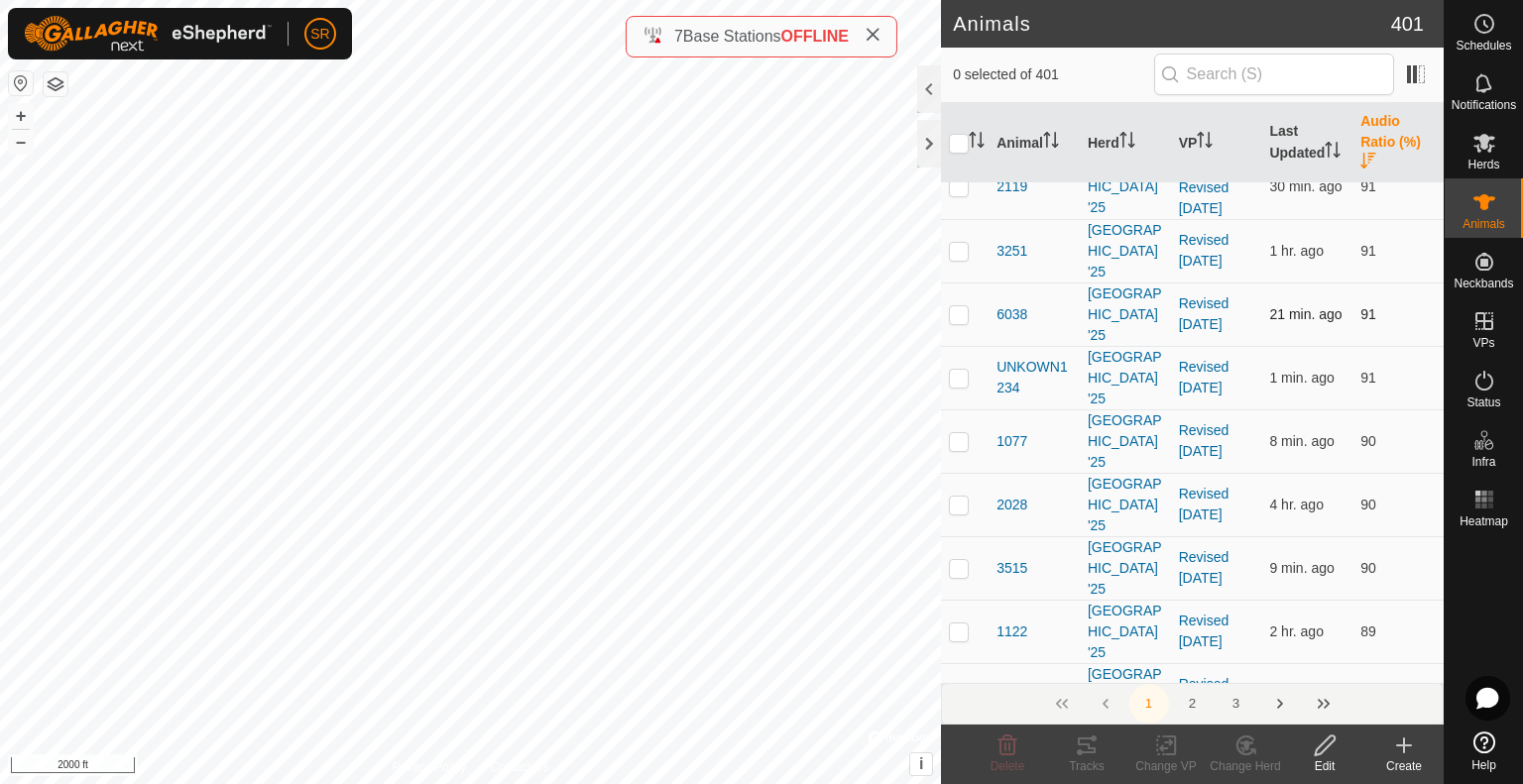 scroll, scrollTop: 282, scrollLeft: 0, axis: vertical 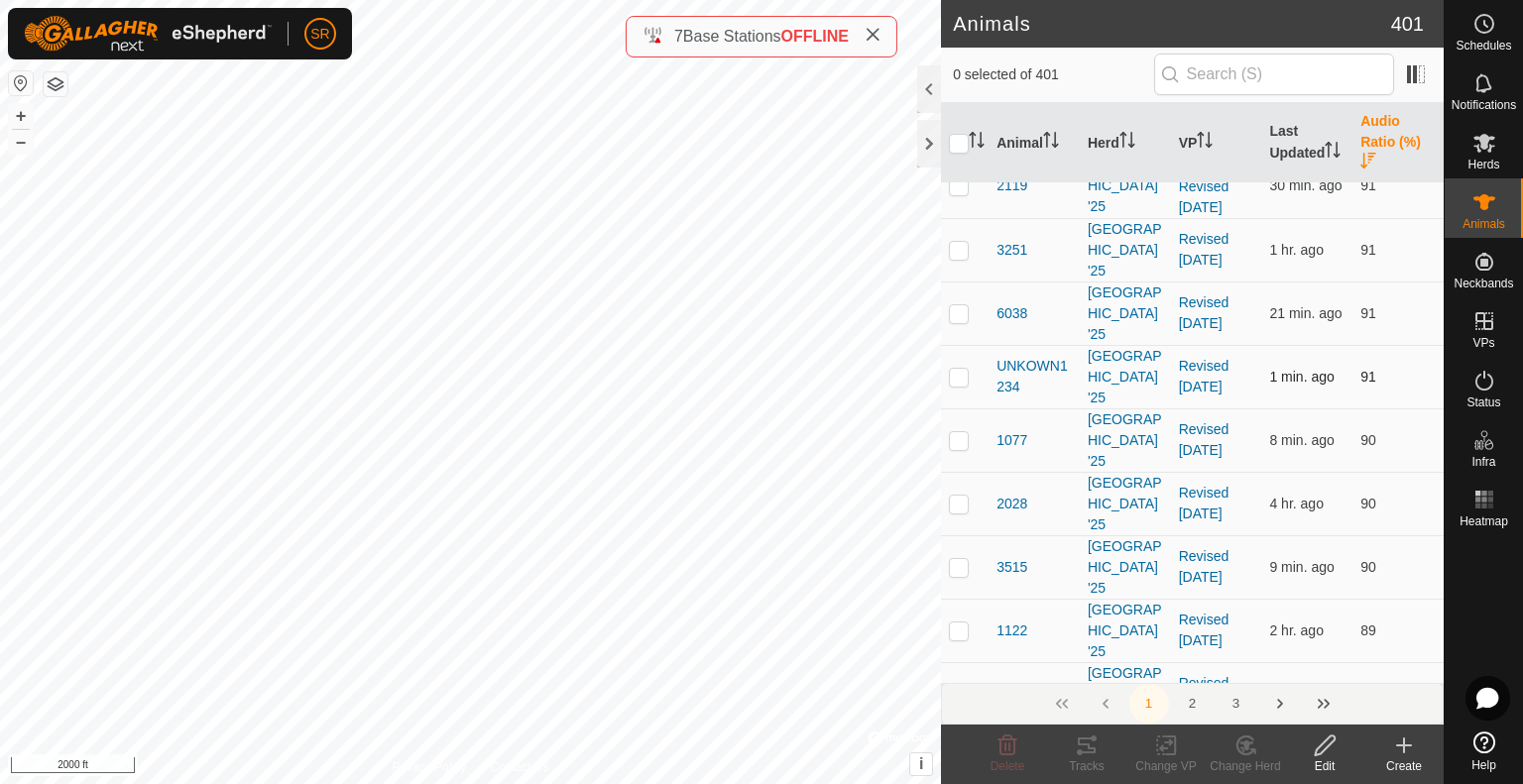 click at bounding box center (959, 377) 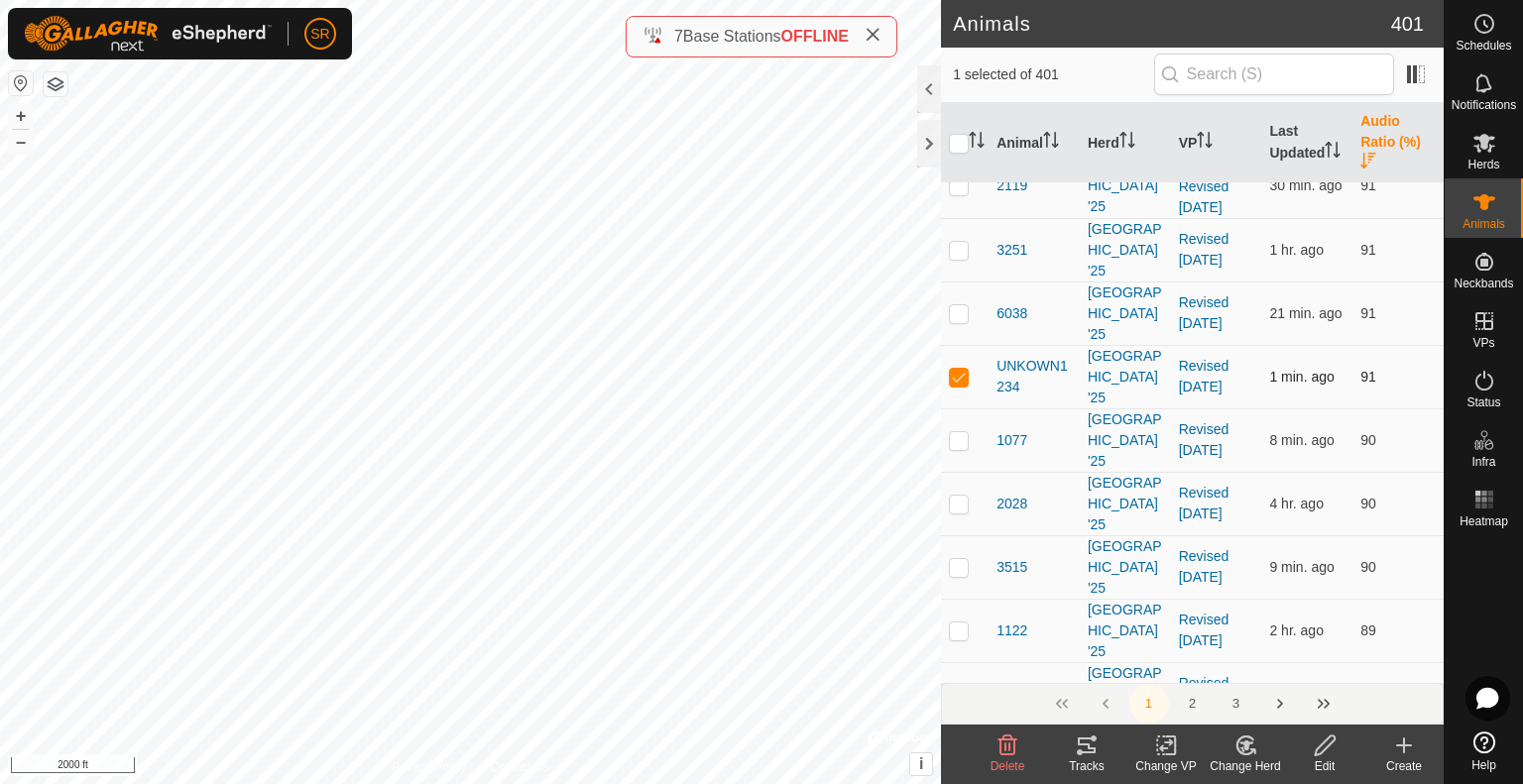 click at bounding box center (959, 377) 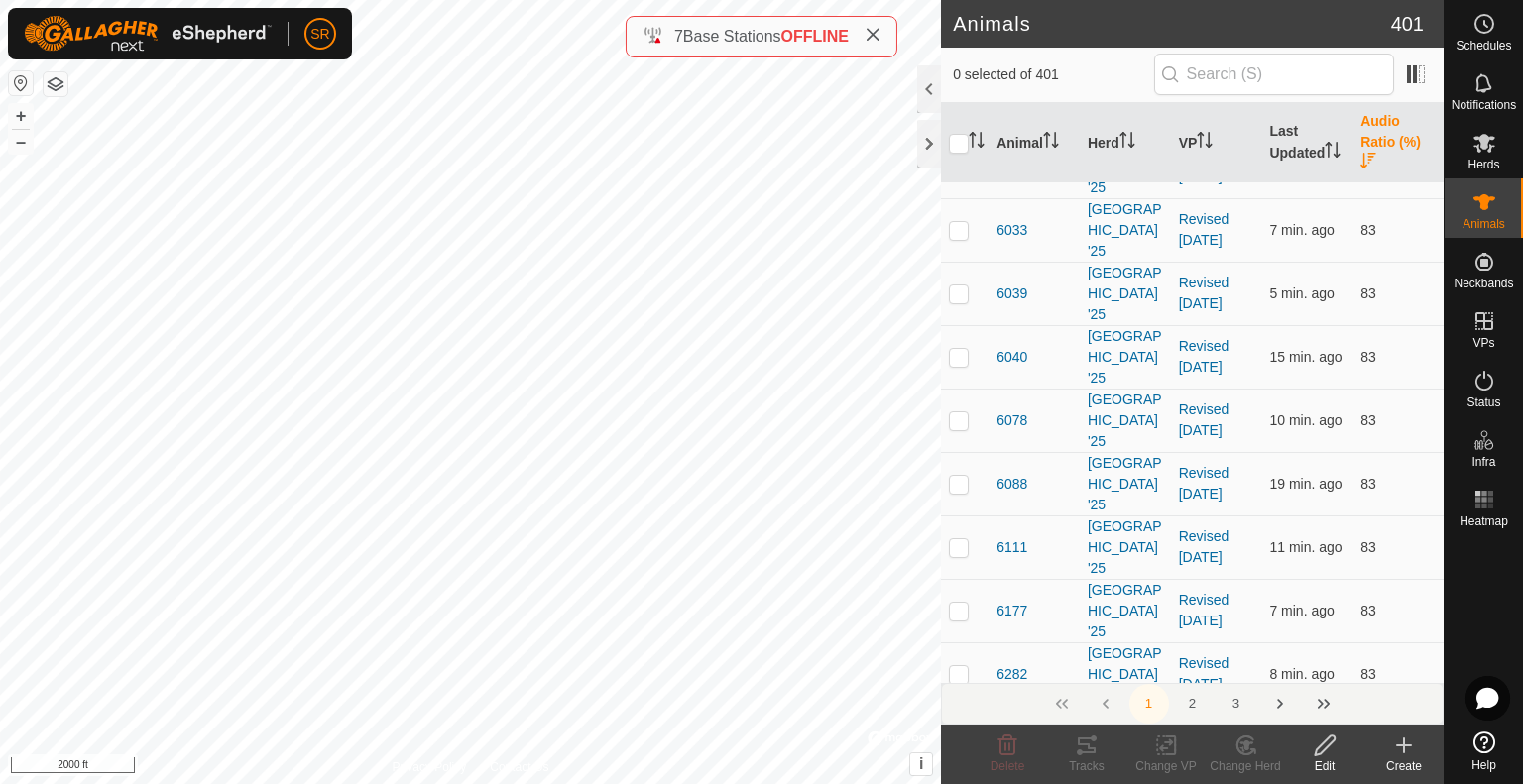 scroll, scrollTop: 8131, scrollLeft: 0, axis: vertical 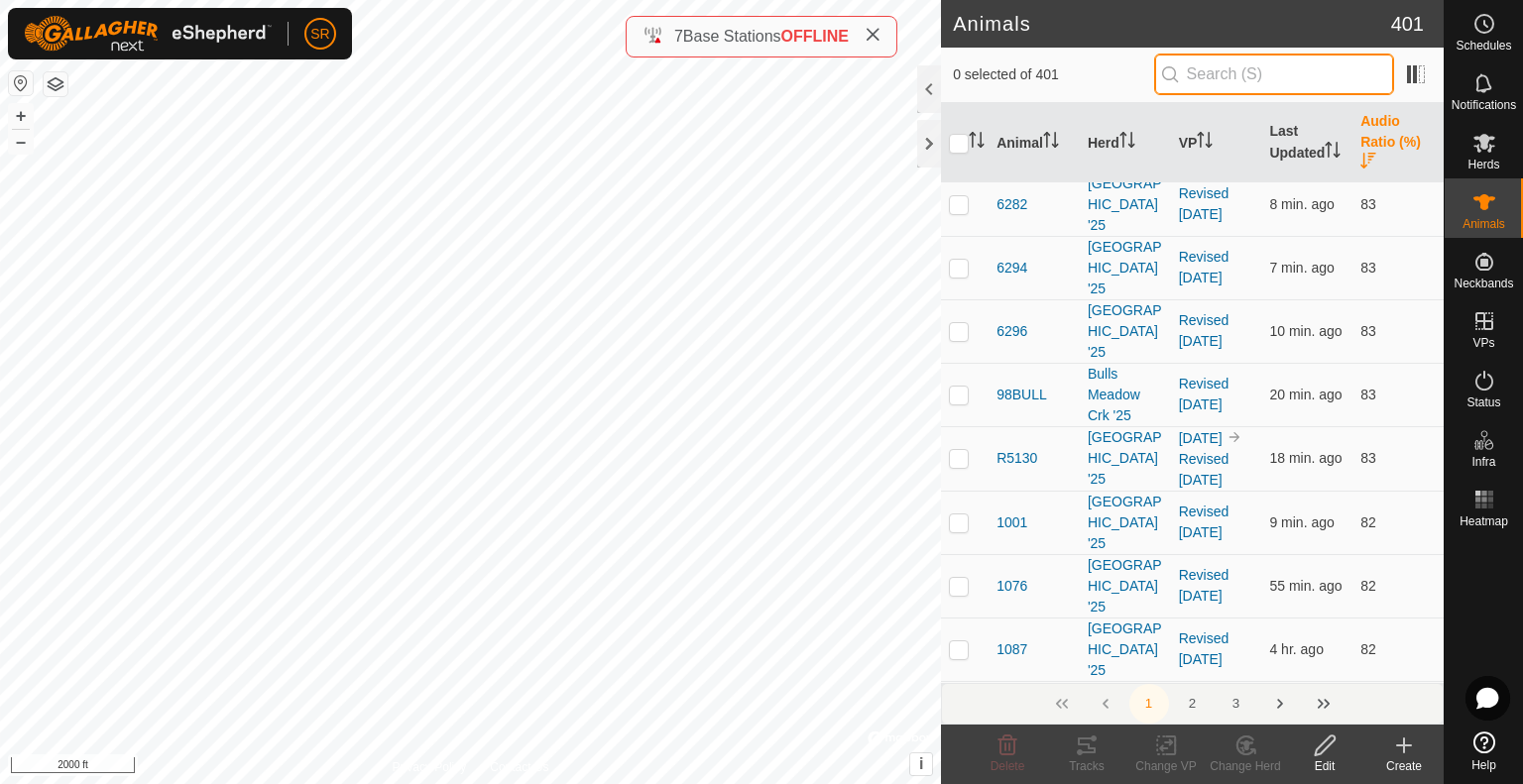 click at bounding box center (1274, 74) 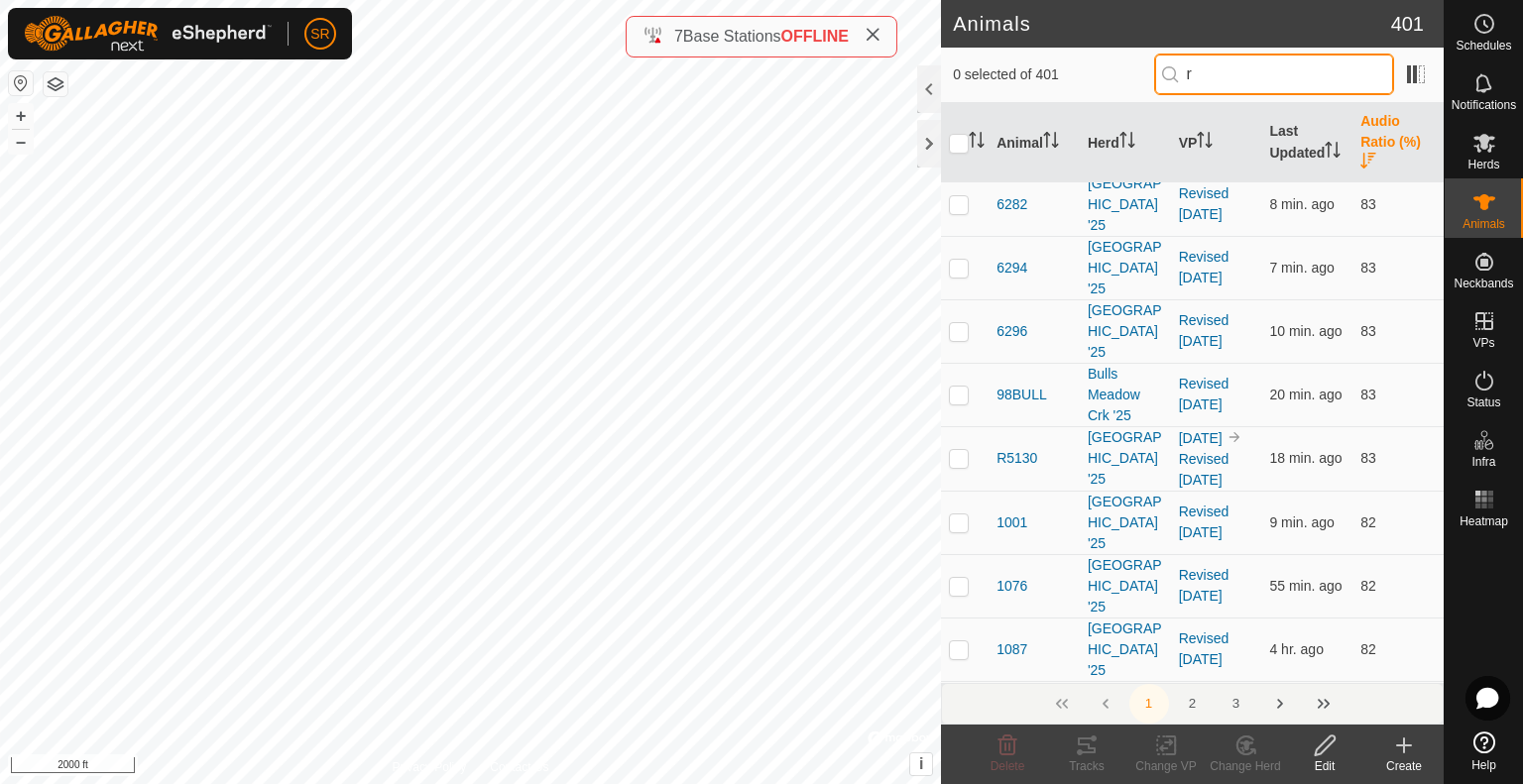 scroll, scrollTop: 0, scrollLeft: 0, axis: both 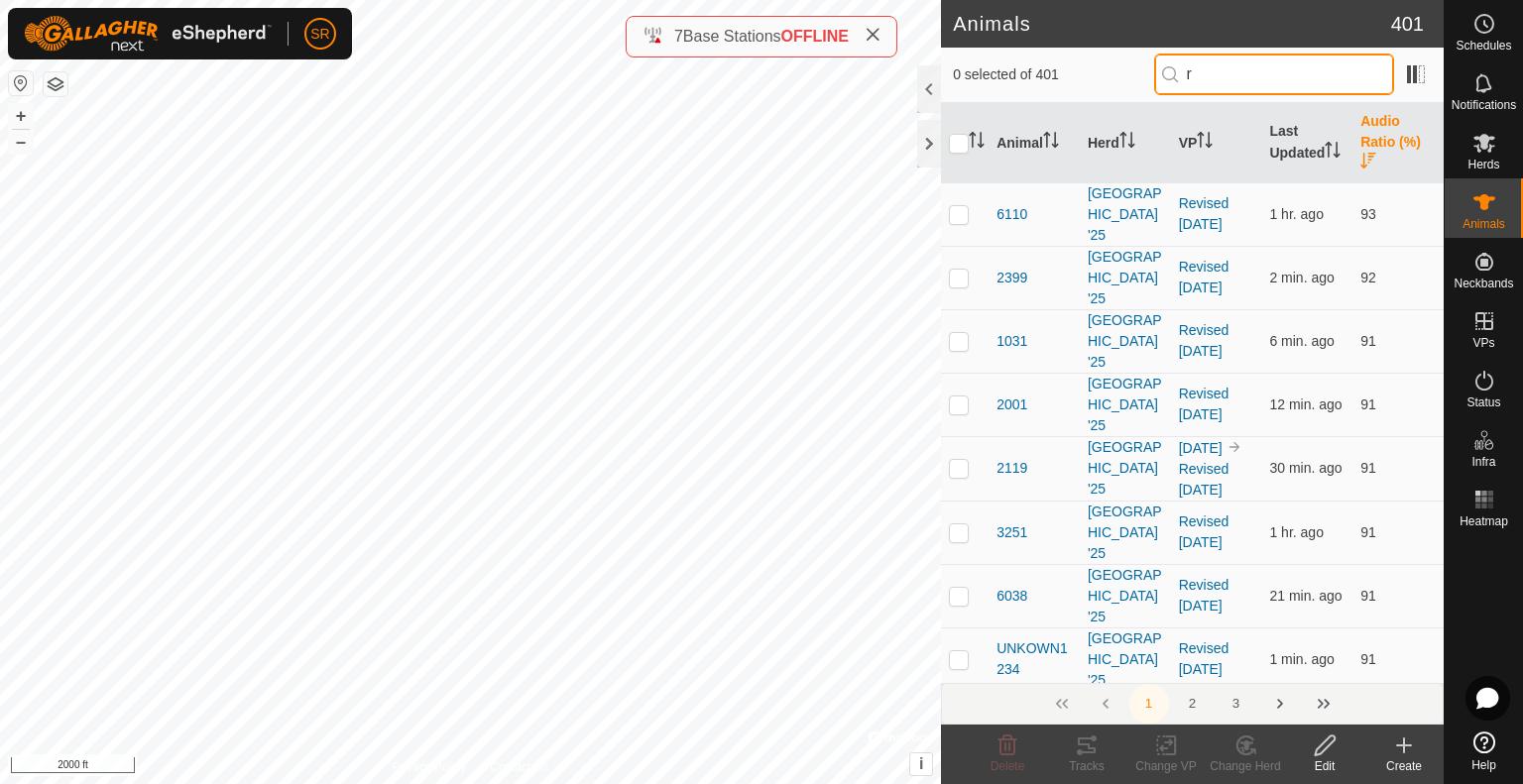 click on "r" at bounding box center (1274, 74) 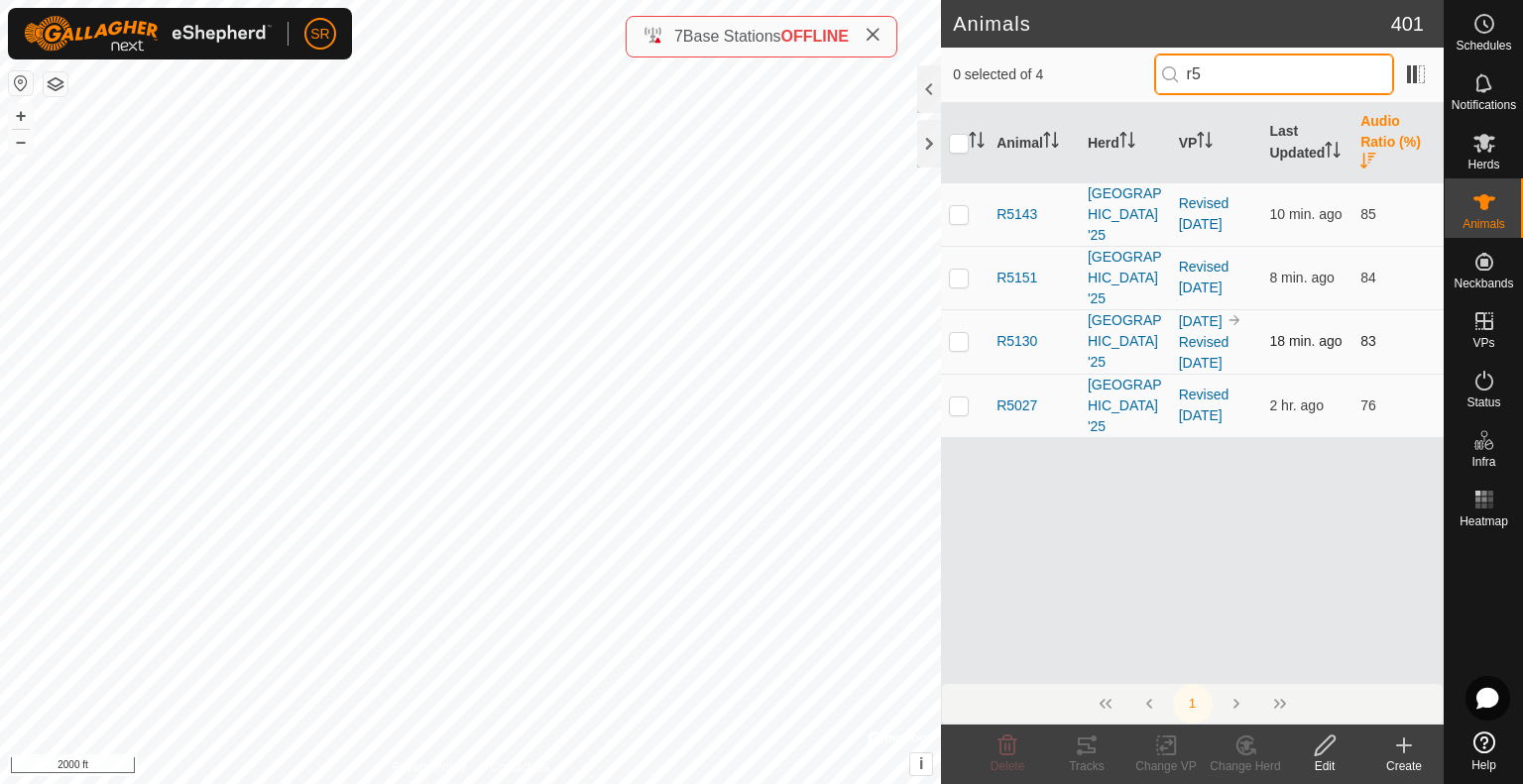 type on "r5" 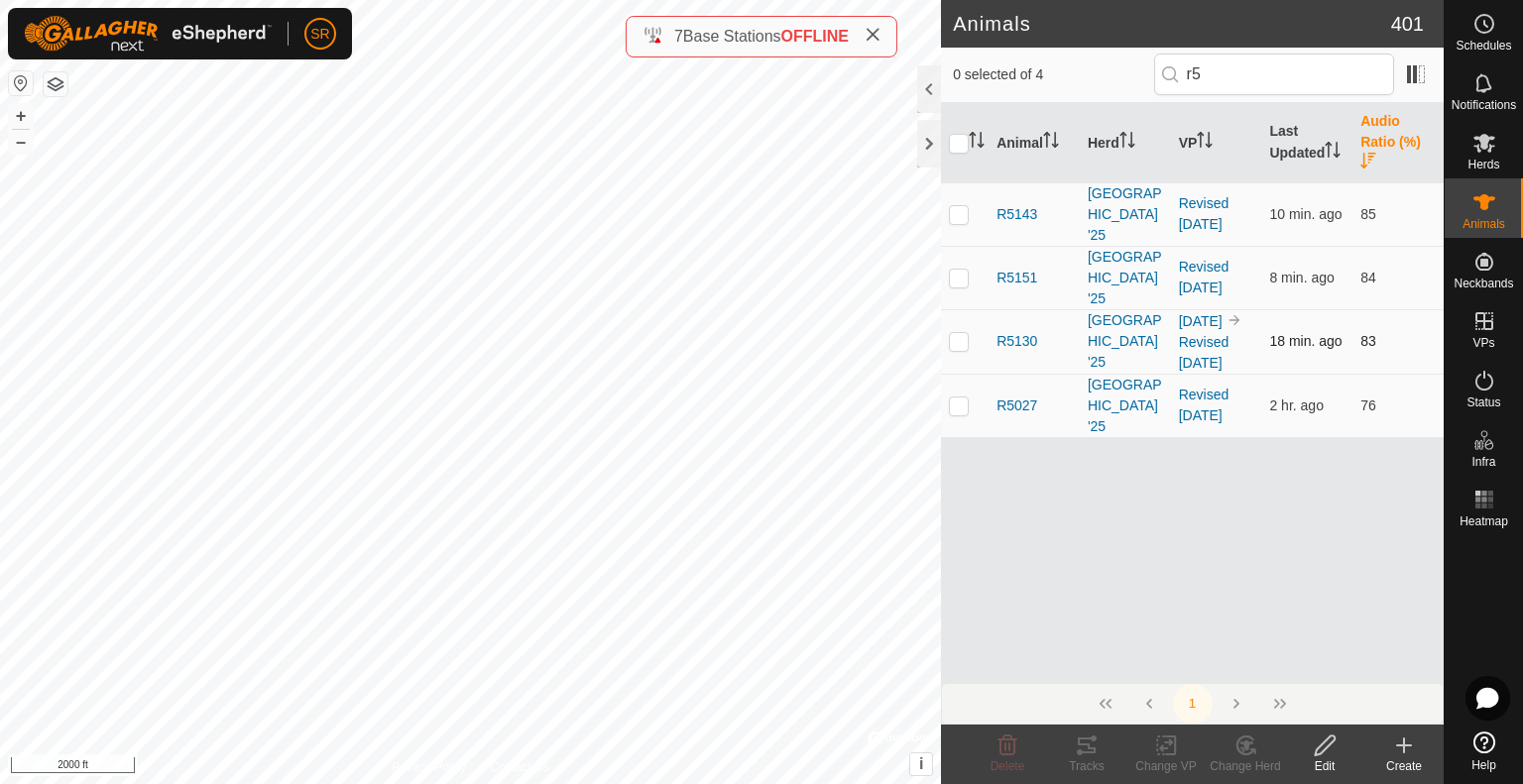 click at bounding box center [959, 341] 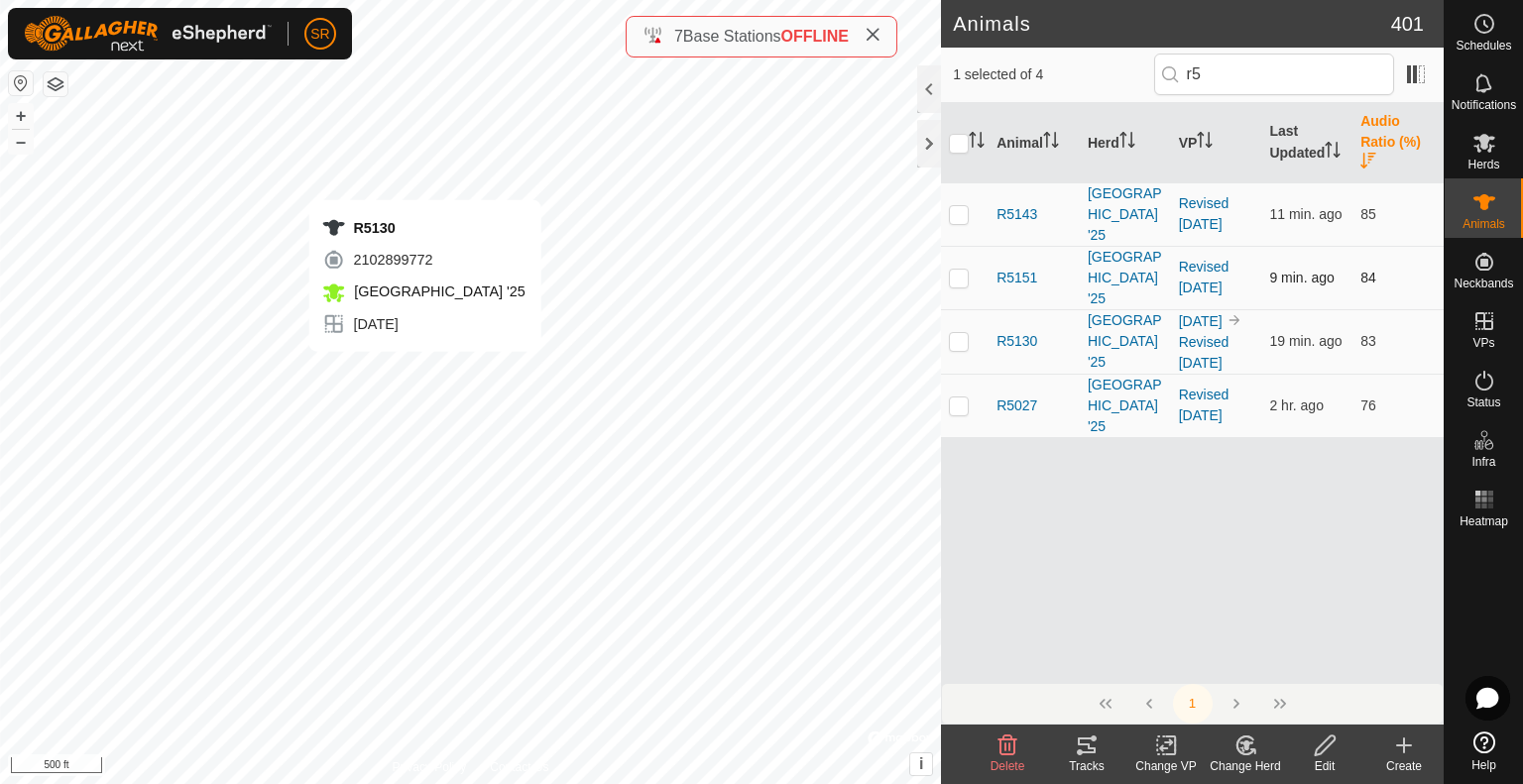 checkbox on "true" 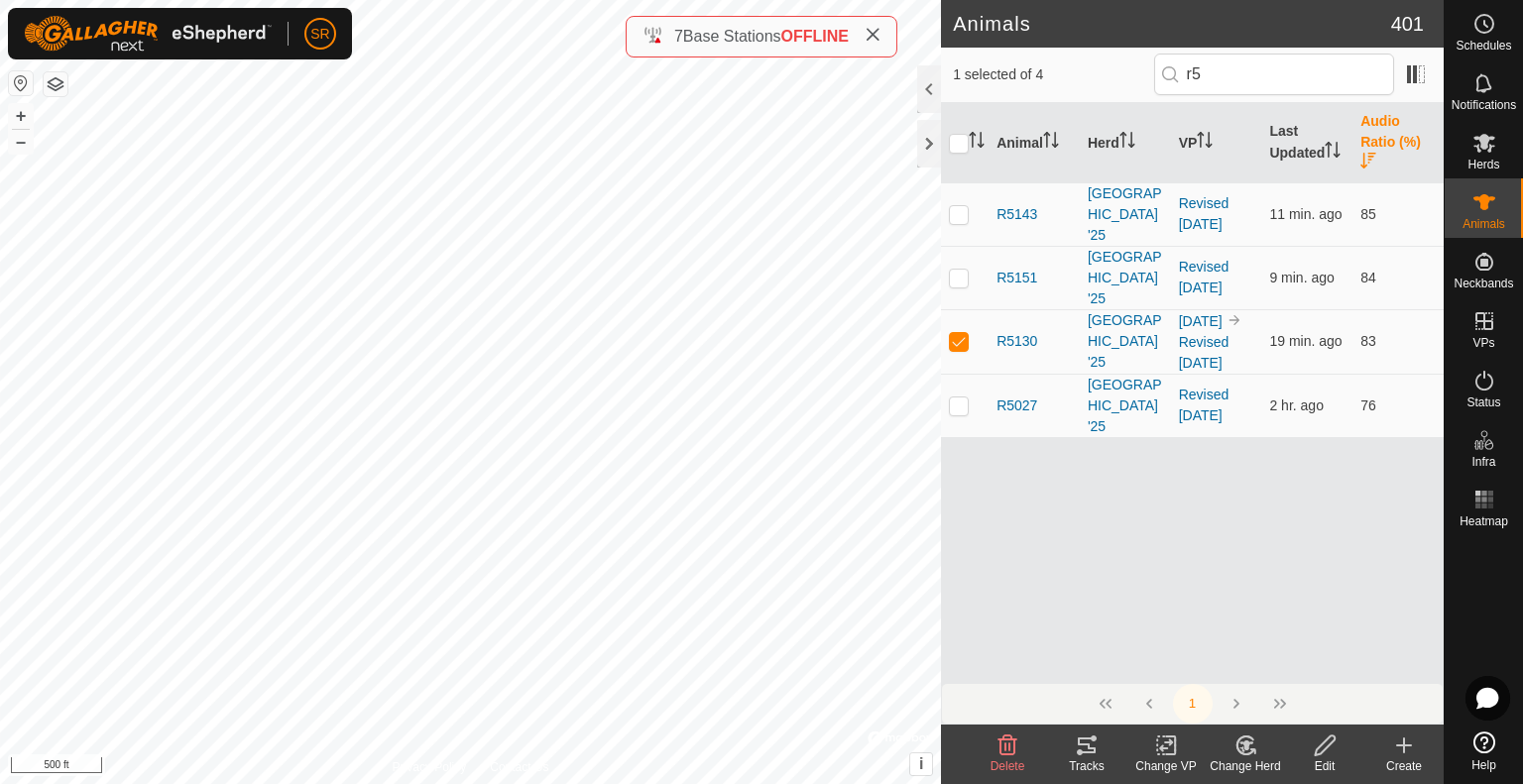 click 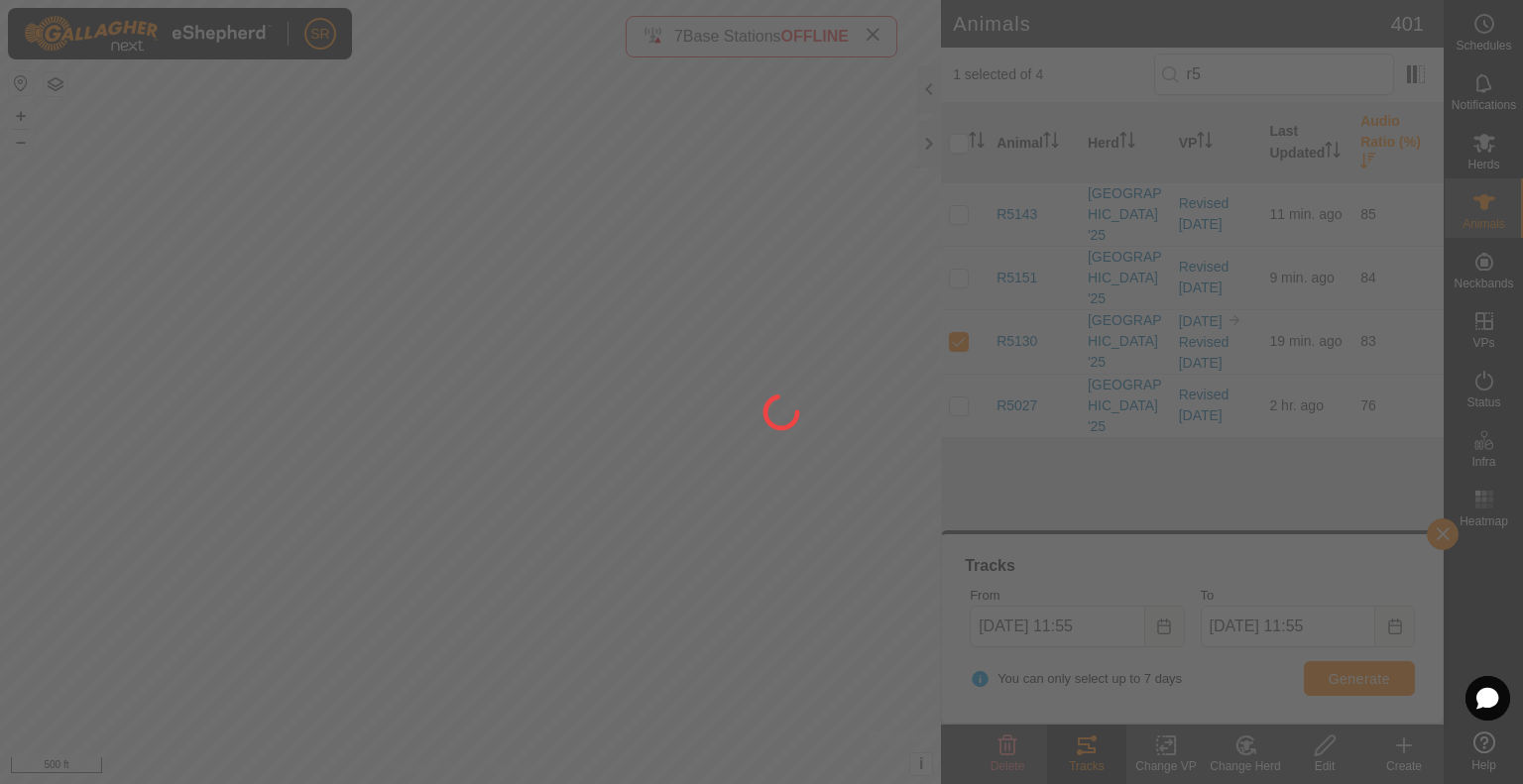 click 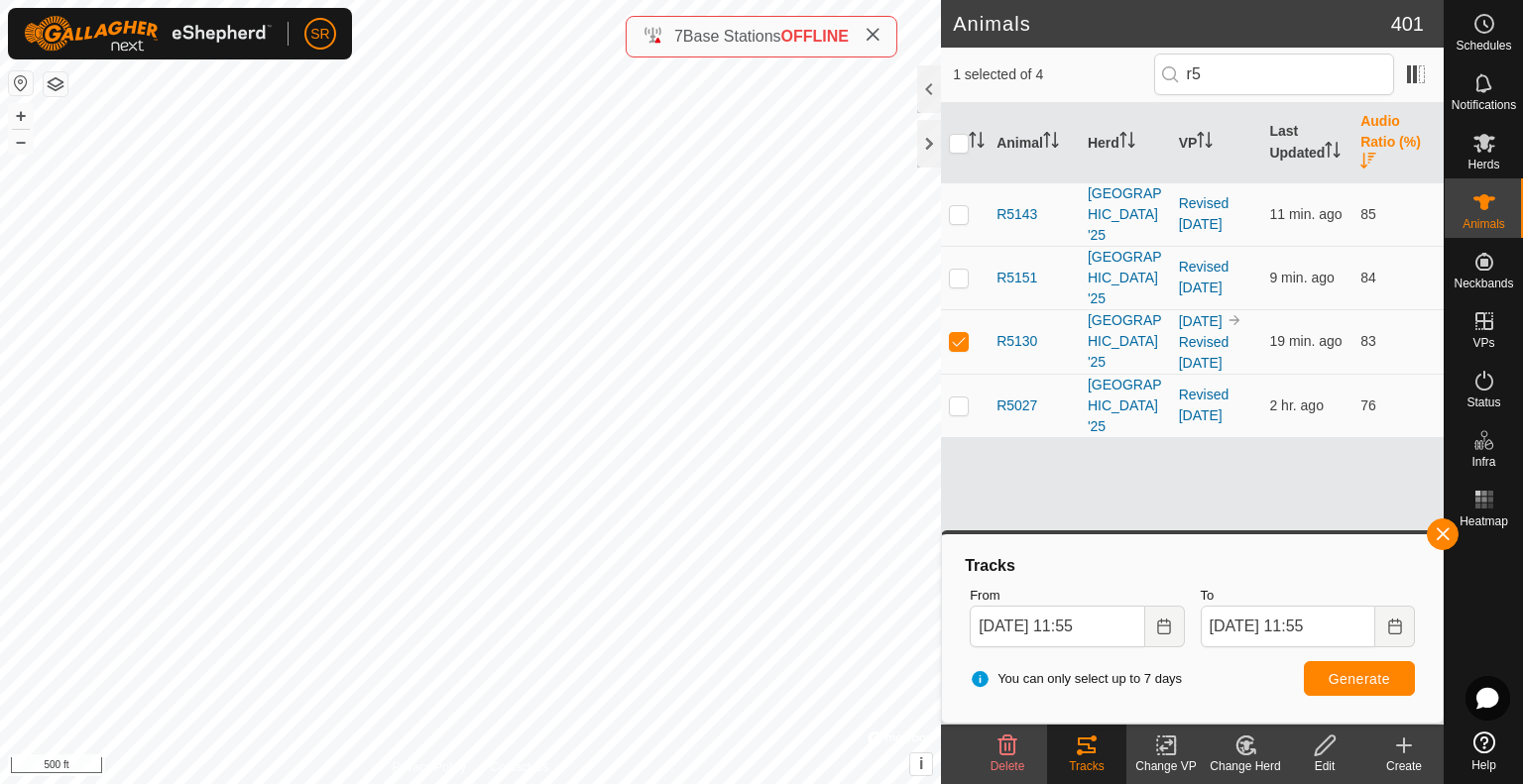 click 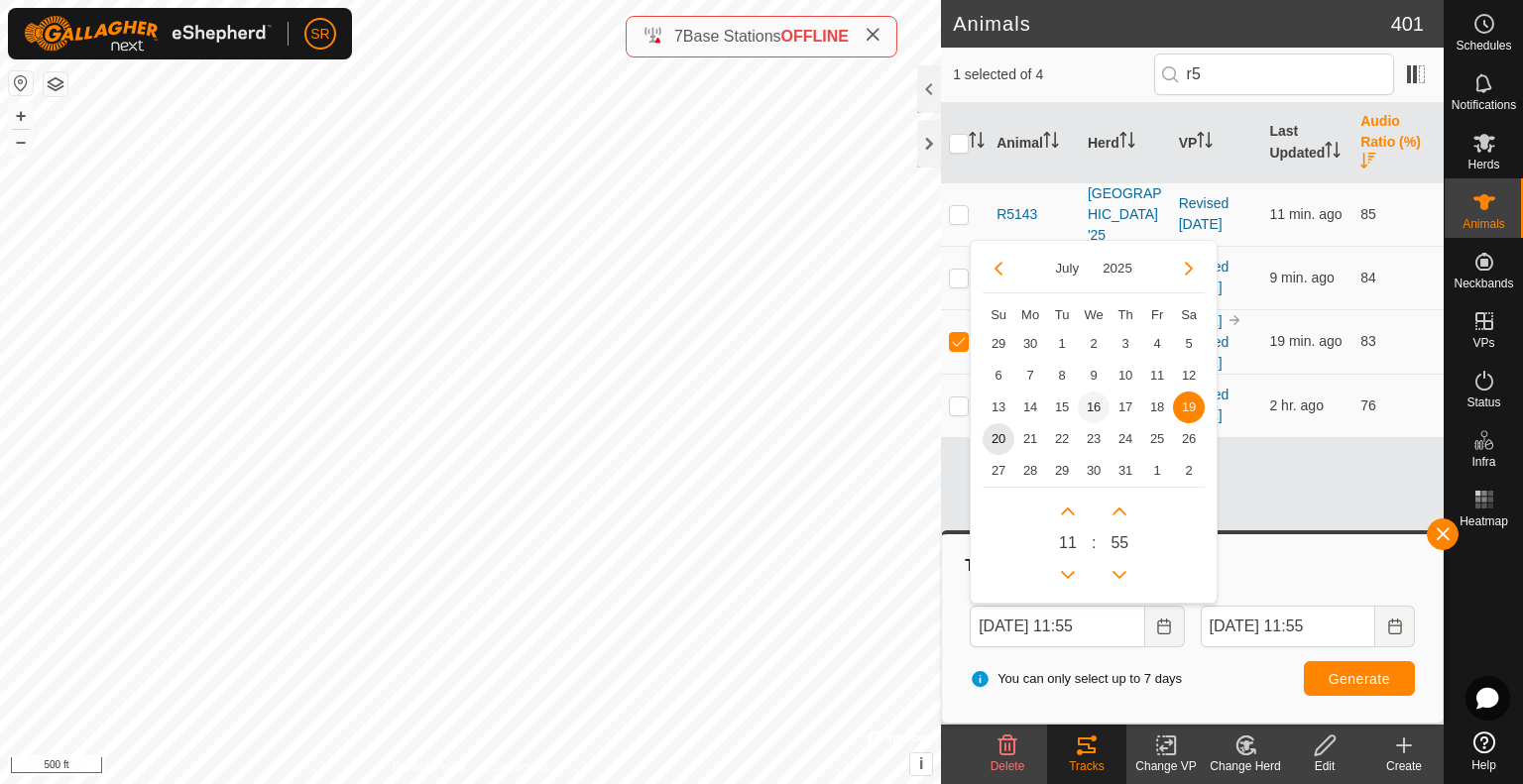 click on "16" at bounding box center [1094, 407] 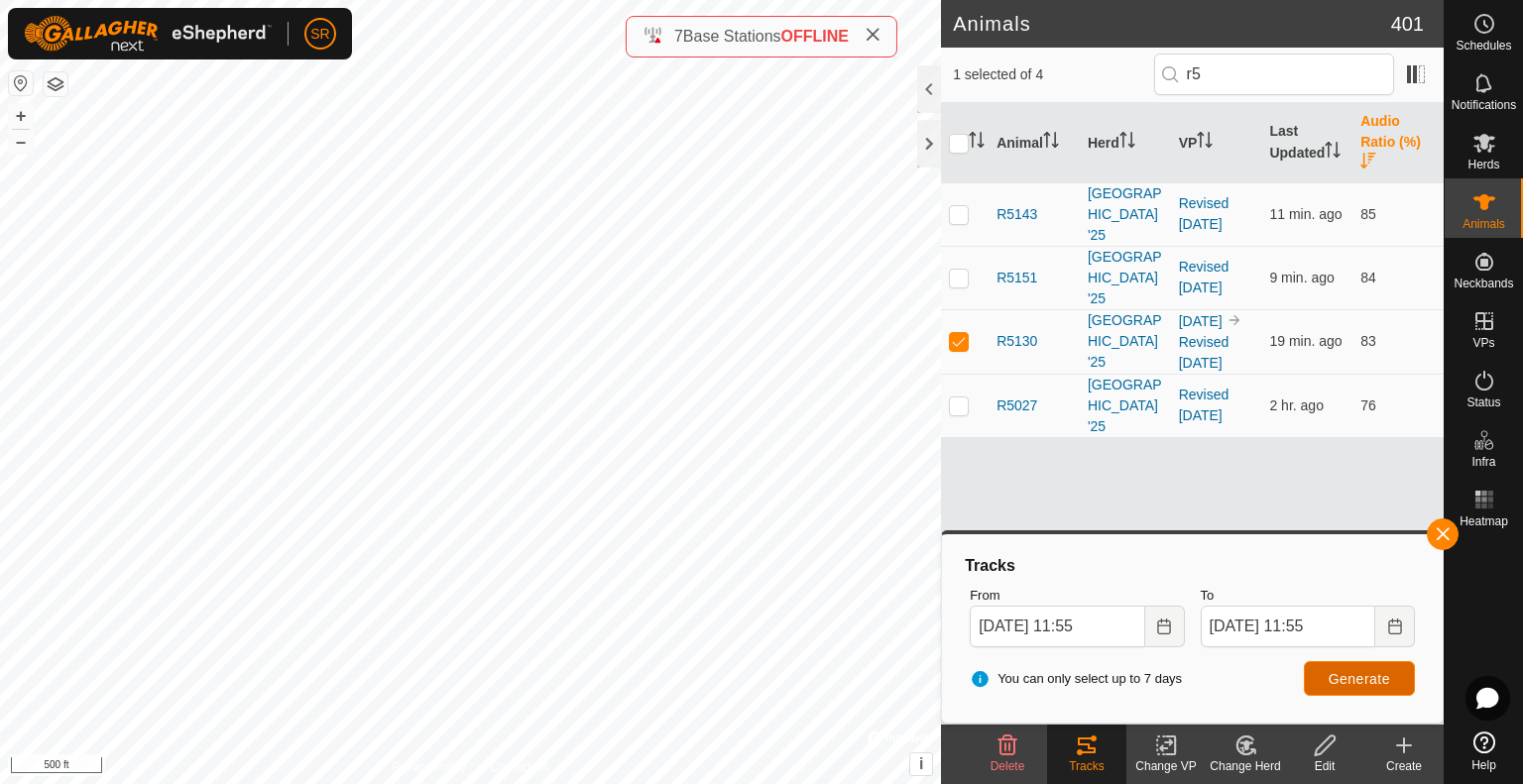 click on "Generate" at bounding box center (1359, 678) 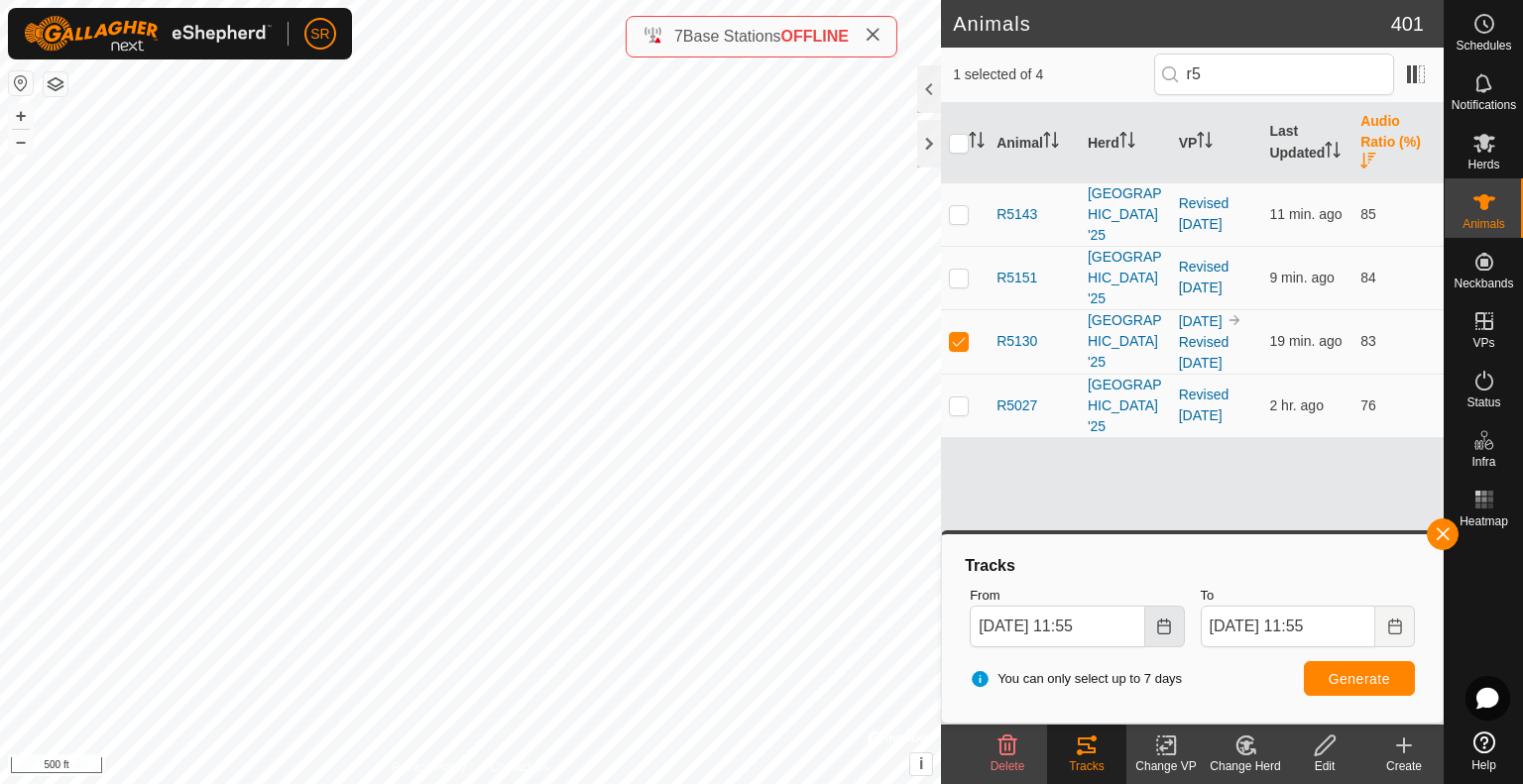 click 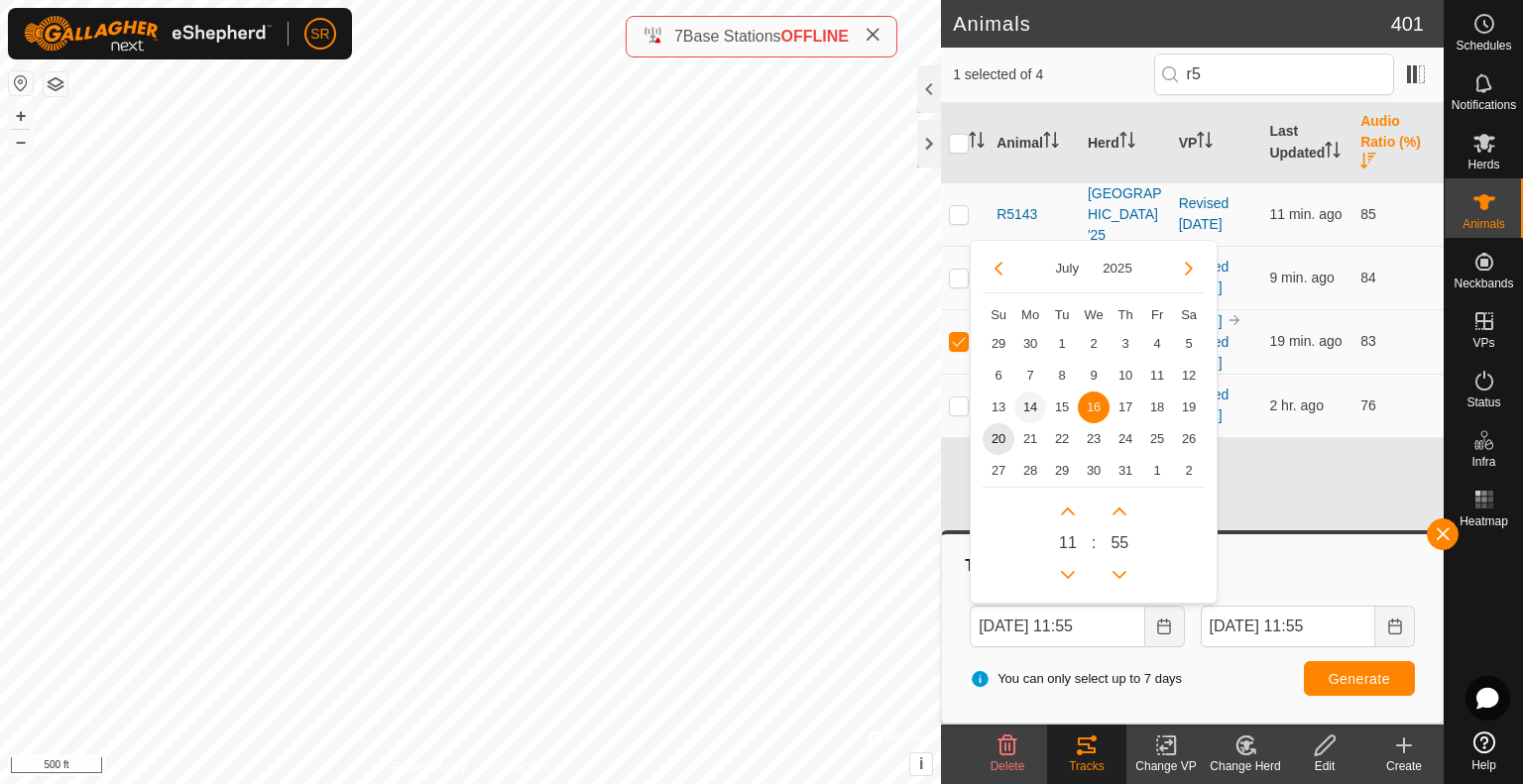 click on "14" at bounding box center (1030, 407) 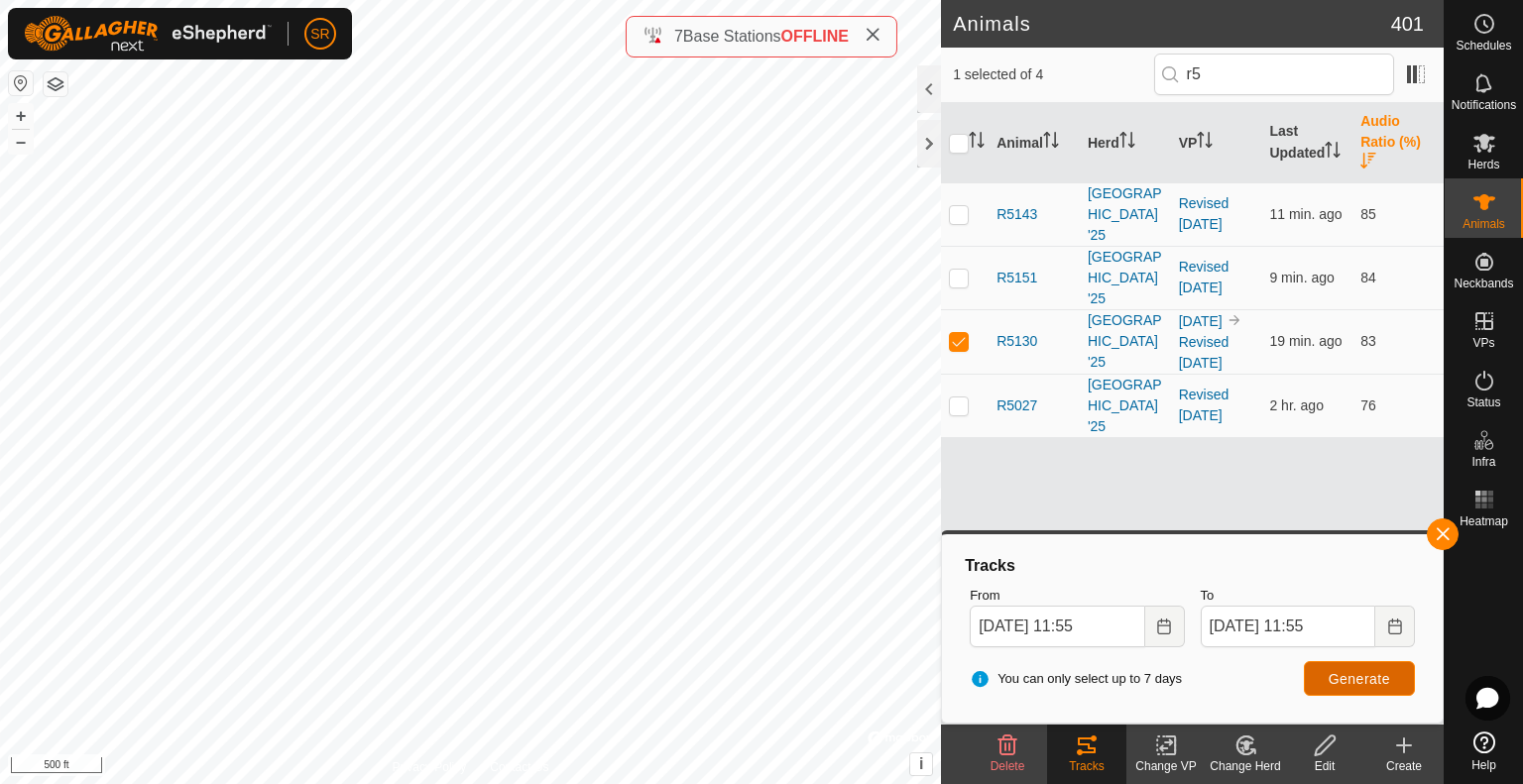 click on "Generate" at bounding box center (1359, 679) 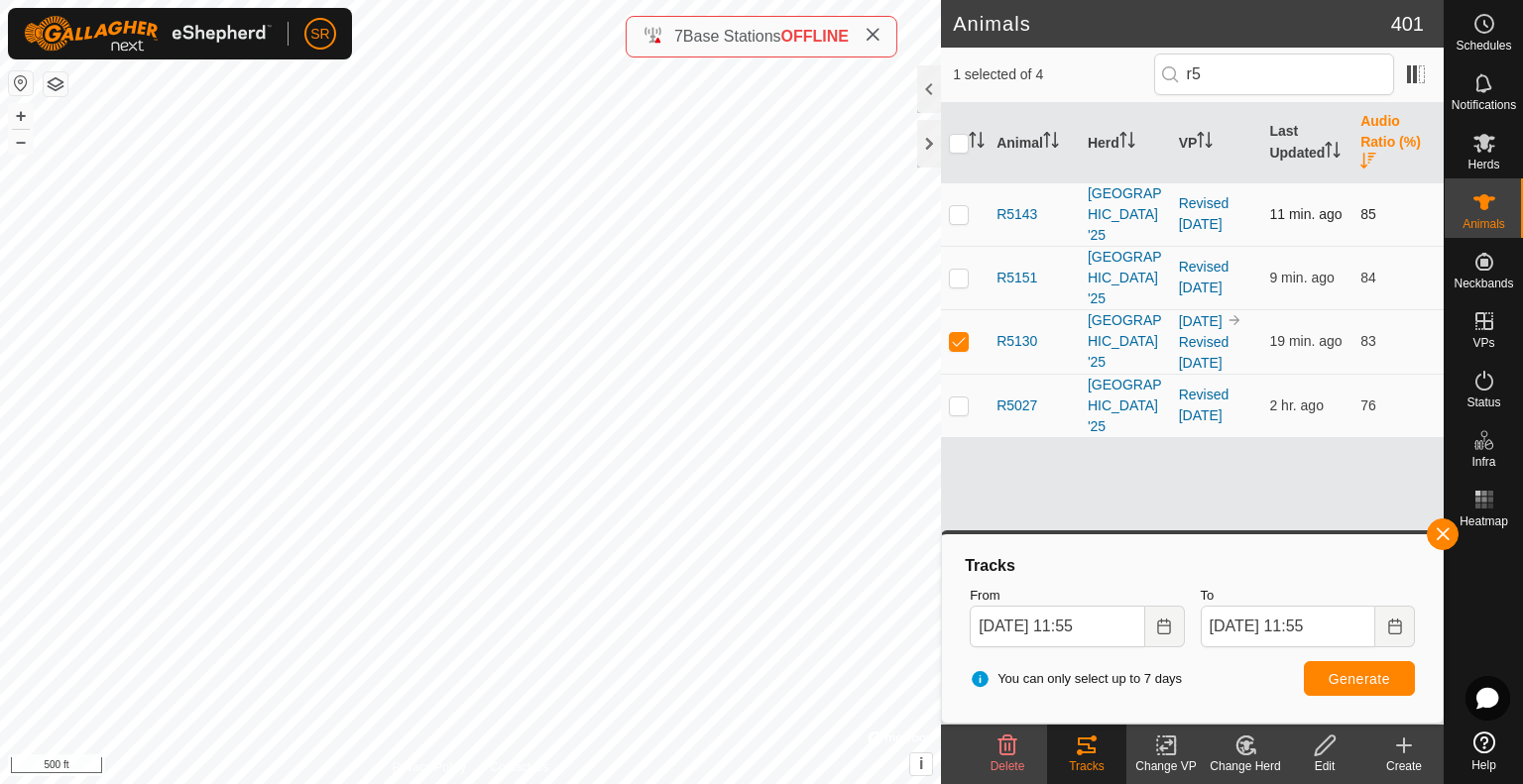 click at bounding box center [959, 214] 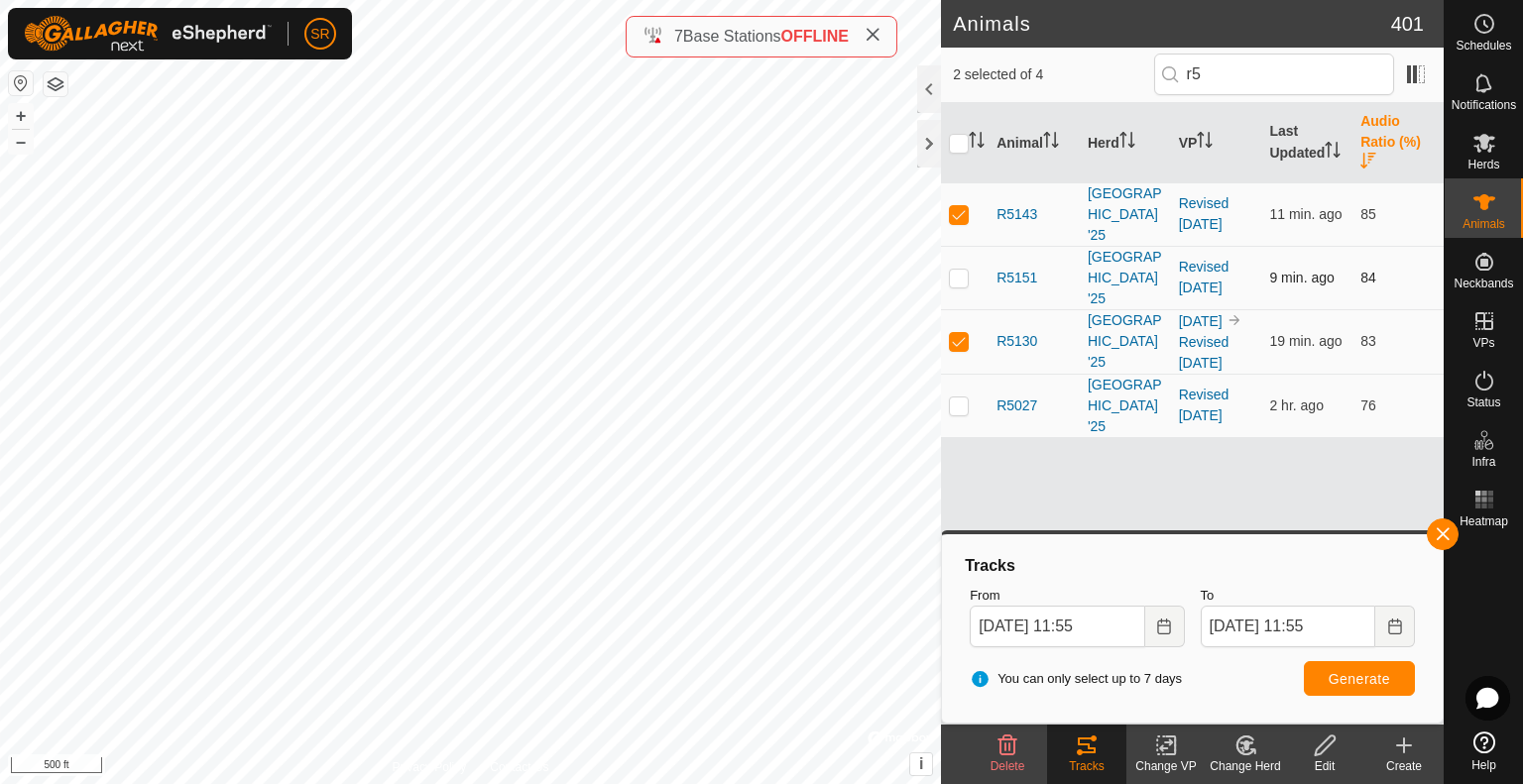 click at bounding box center (959, 278) 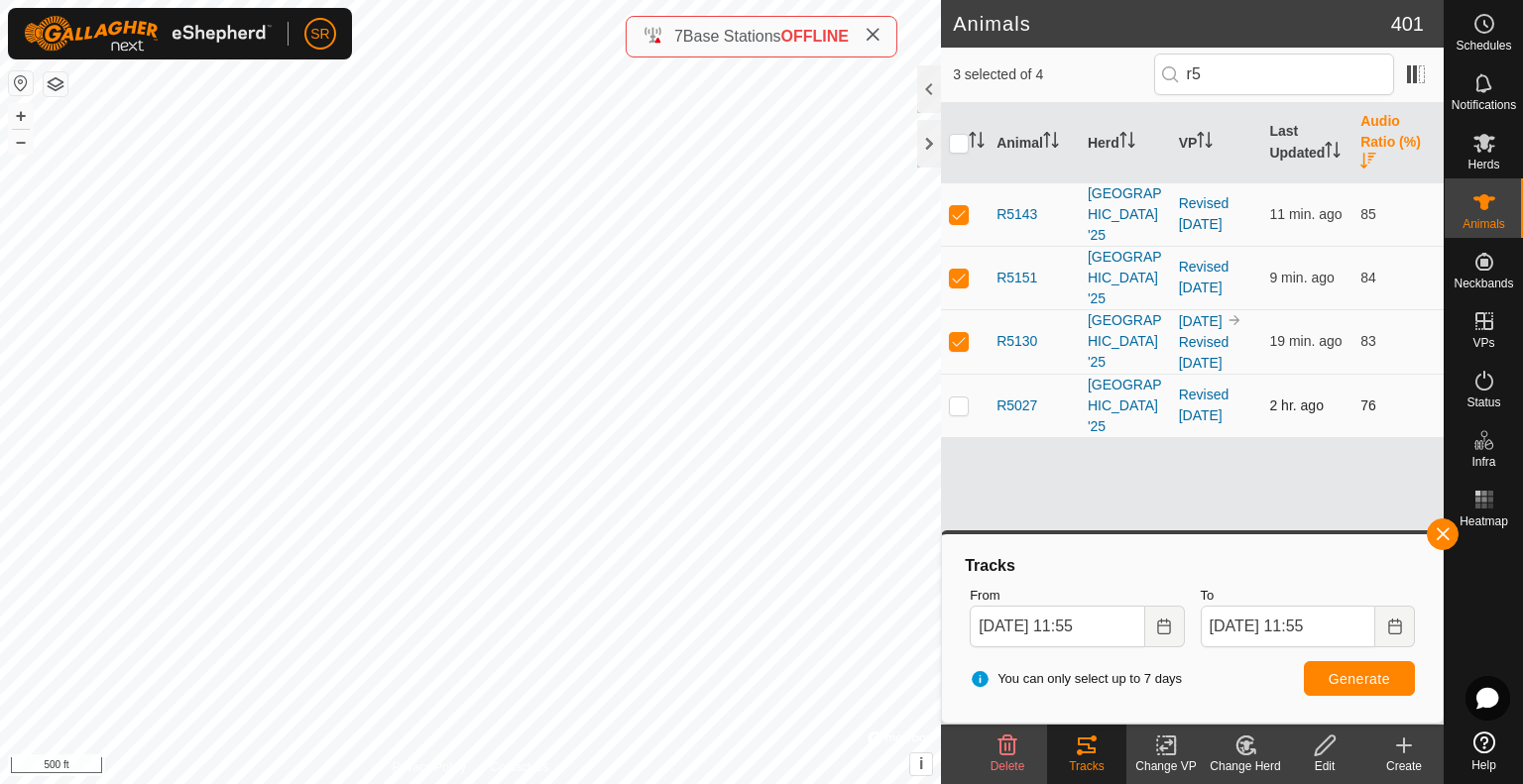 click at bounding box center (959, 405) 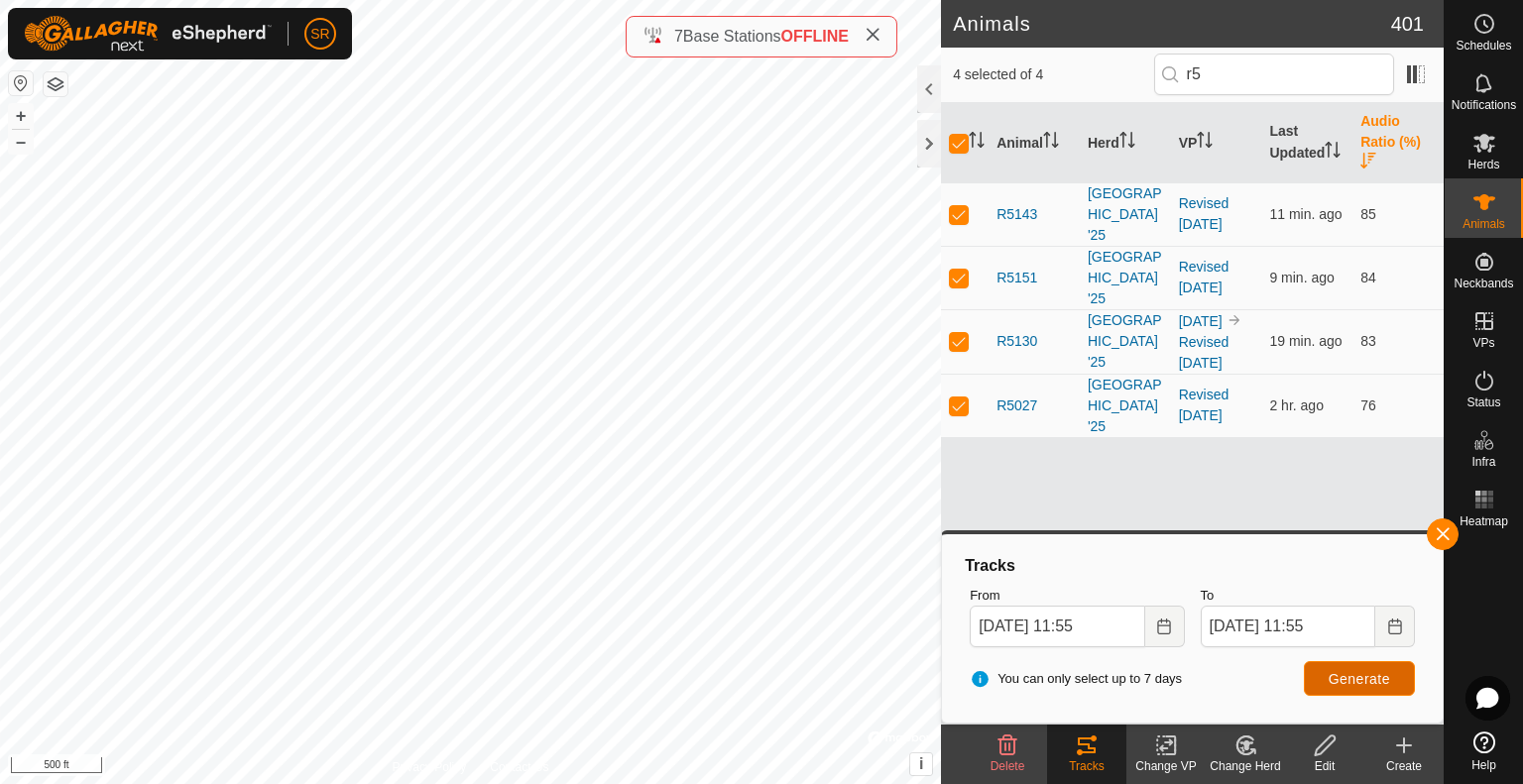 click on "Generate" at bounding box center [1359, 678] 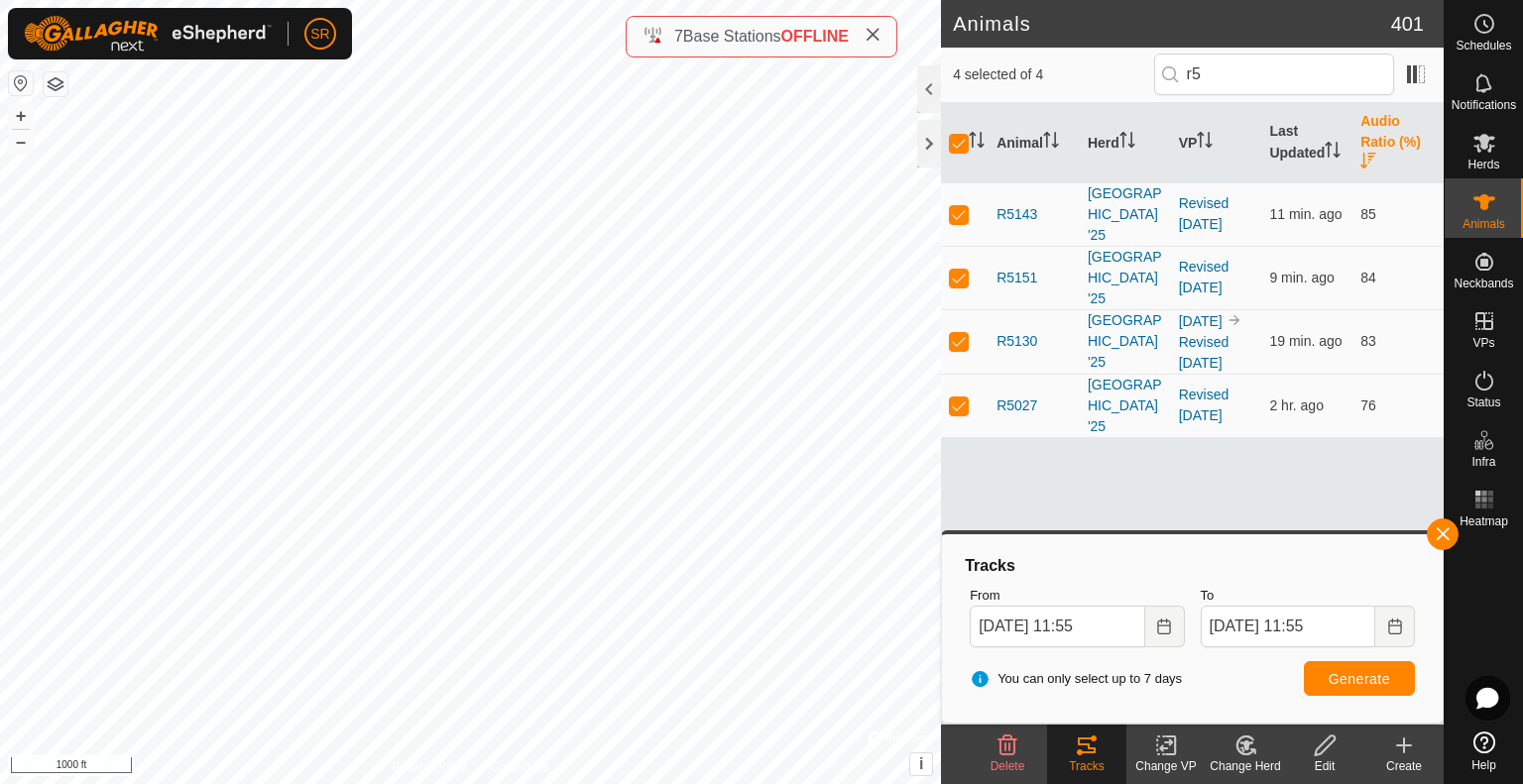 click on "SR Schedules Notifications Herds Animals Neckbands VPs Status Infra Heatmap Help Animals 401  4 selected of 4  r5  Animal   Herd   VP   Last Updated   Audio Ratio (%)   [GEOGRAPHIC_DATA] '25  Revised [DATE] min. ago  85   R5151   [GEOGRAPHIC_DATA] '25  Revised [DATE]  9 min. ago  [GEOGRAPHIC_DATA] '[DATE] Revised [DATE] min. ago  [GEOGRAPHIC_DATA] '25  Revised [DATE]  2 hr. ago  76   1  Delete  Tracks   Change VP   Change Herd   Edit   Create  Privacy Policy Contact Us
2403
1123319753
[GEOGRAPHIC_DATA] '25
Revised [DATE] + – ⇧ i ©  Mapbox , ©  OpenStreetMap ,  Improve this map 1000 ft 7  Base Stations  OFFLINE
Tracks From [DATE] 11:55 To [DATE] 11:55 You can only select up to 7 days Generate" at bounding box center (762, 392) 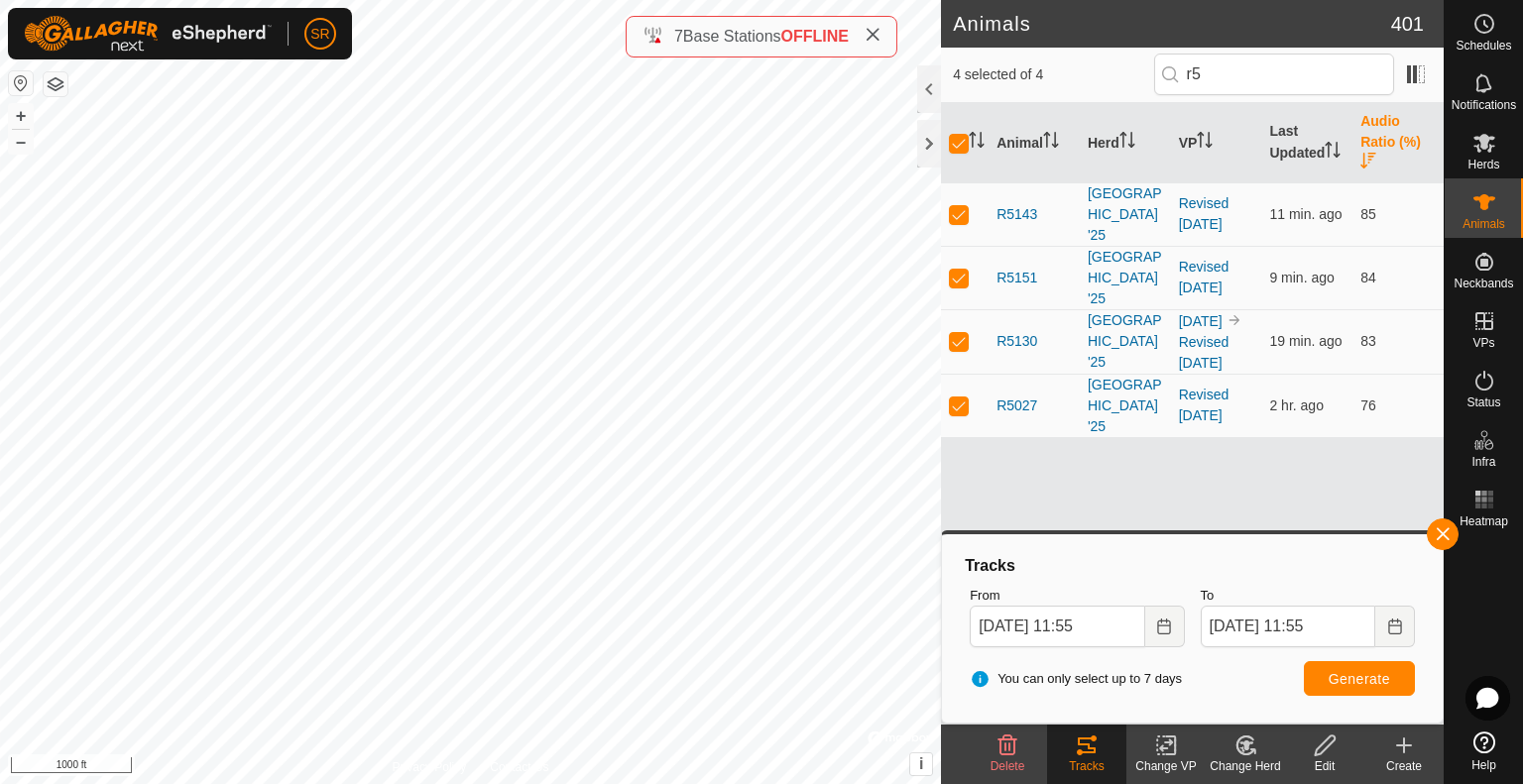 click on "SR Schedules Notifications Herds Animals Neckbands VPs Status Infra Heatmap Help Animals 401  4 selected of 4  r5  Animal   Herd   VP   Last Updated   Audio Ratio (%)   [GEOGRAPHIC_DATA] '25  Revised [DATE] min. ago  85   R5151   [GEOGRAPHIC_DATA] '25  Revised [DATE]  9 min. ago  [GEOGRAPHIC_DATA] '[DATE] Revised [DATE] min. ago  [GEOGRAPHIC_DATA] '25  Revised [DATE]  2 hr. ago  76   1  Delete  Tracks   Change VP   Change Herd   Edit   Create  Privacy Policy Contact Us
2403
1123319753
[GEOGRAPHIC_DATA] '25
Revised [DATE] + – ⇧ i ©  Mapbox , ©  OpenStreetMap ,  Improve this map 1000 ft 7  Base Stations  OFFLINE
Tracks From [DATE] 11:55 To [DATE] 11:55 You can only select up to 7 days Generate" at bounding box center (762, 392) 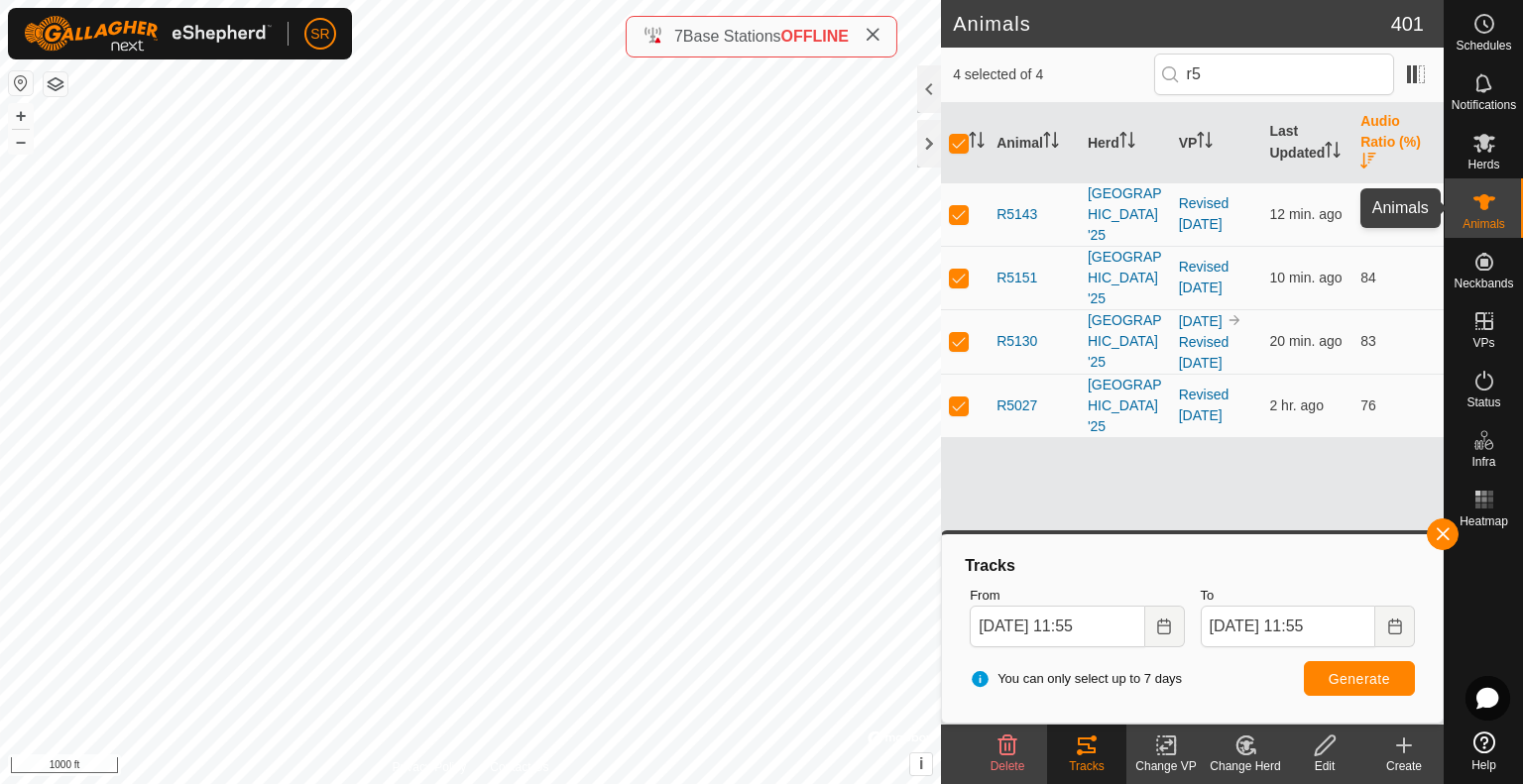 click 